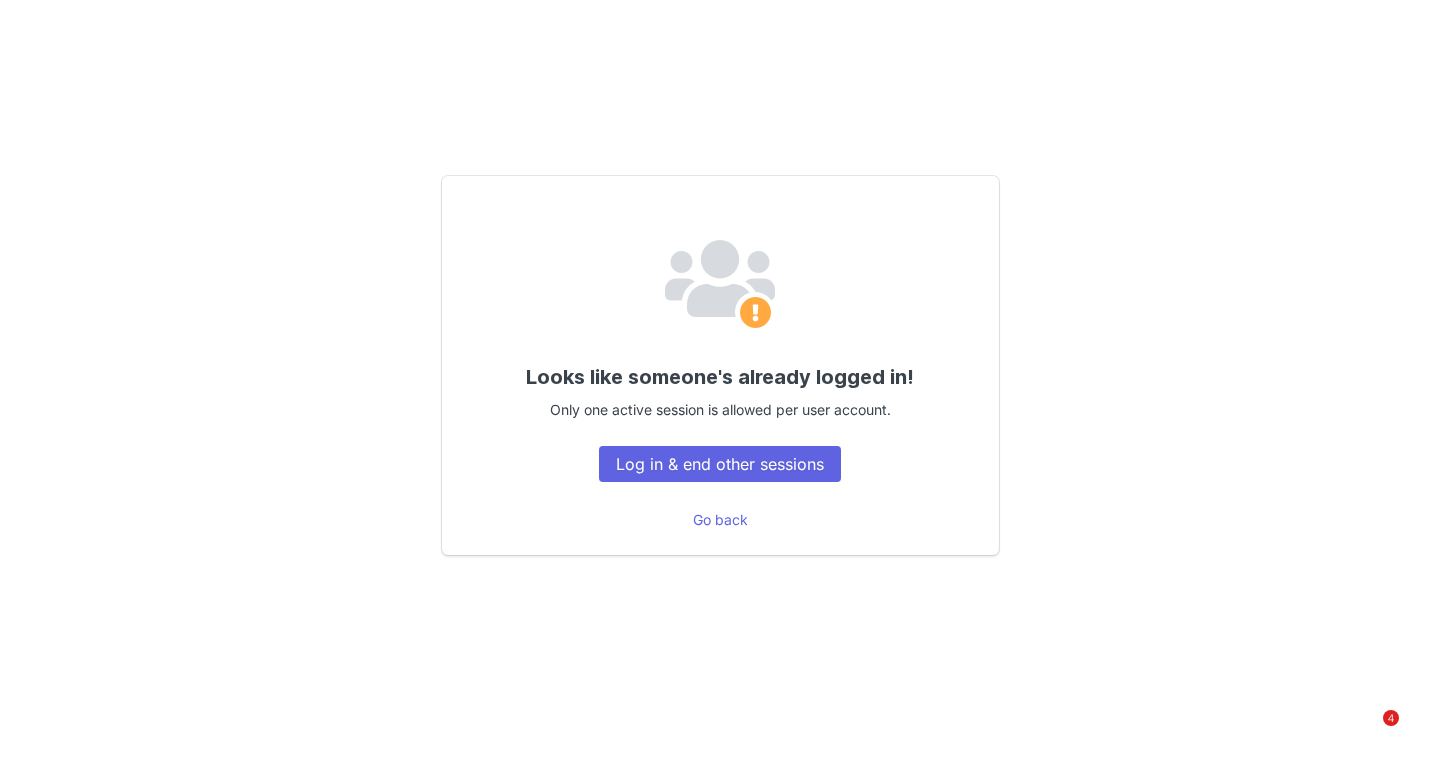 scroll, scrollTop: 0, scrollLeft: 0, axis: both 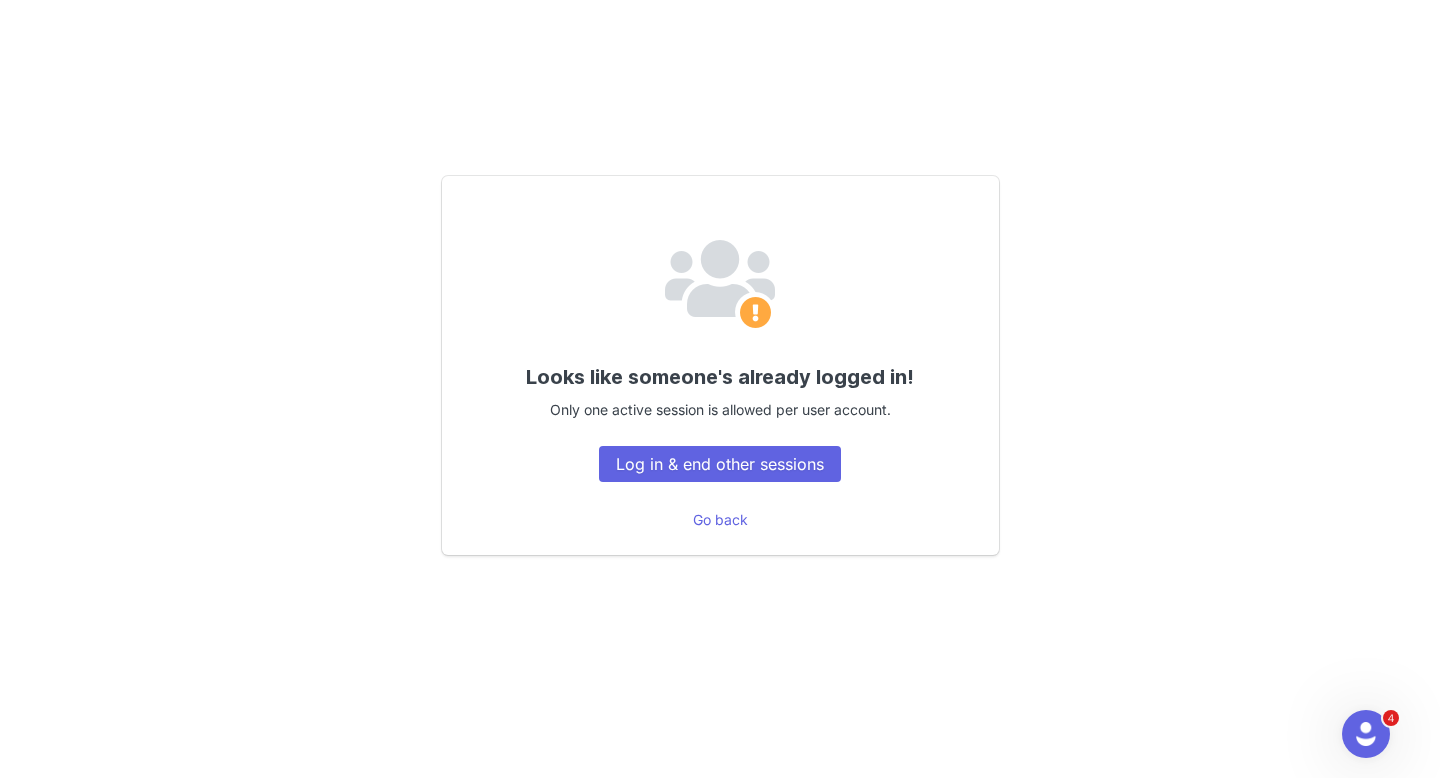 click on "Looks like someone's already logged in!
Only one active session is allowed per user account.
Log in & end other sessions" at bounding box center [720, 365] 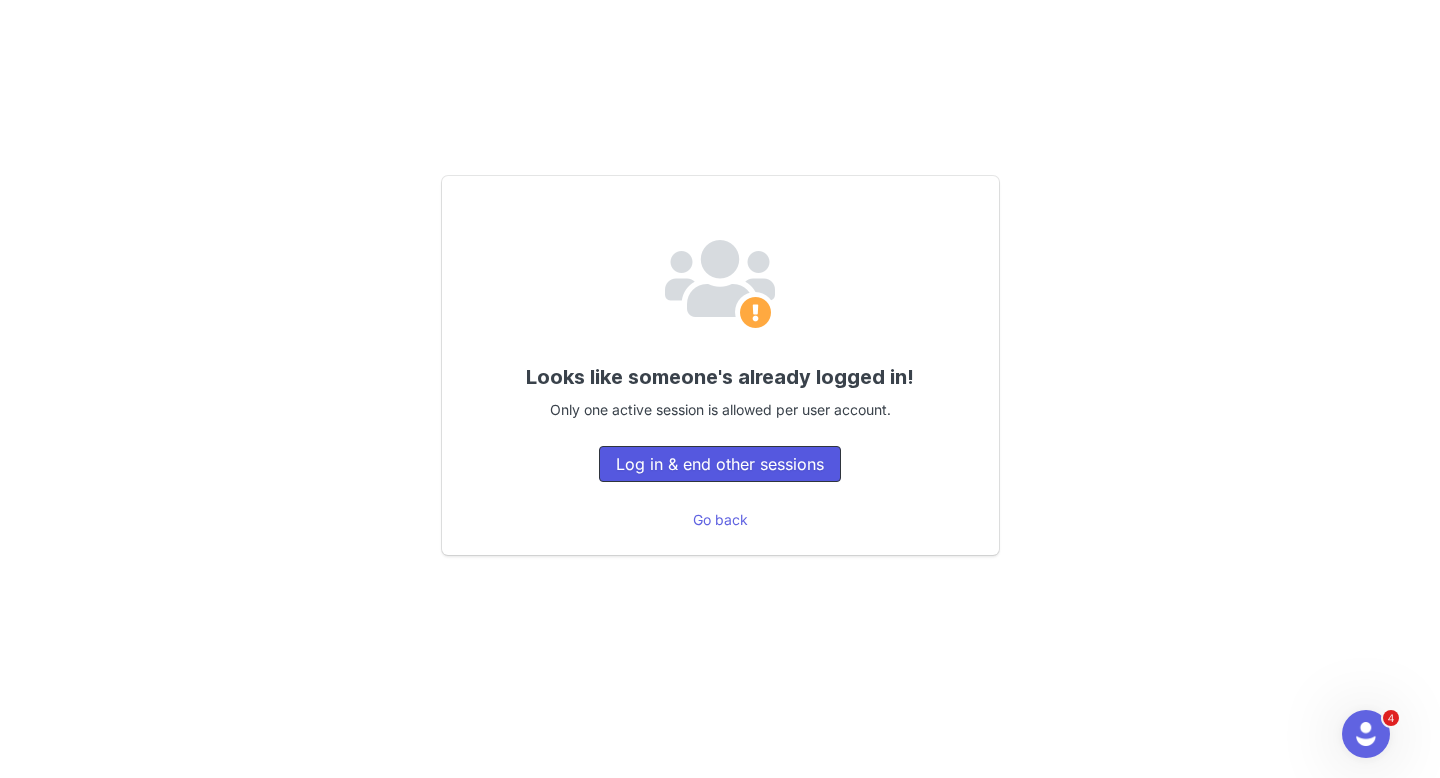 click on "Log in & end other sessions" at bounding box center [720, 464] 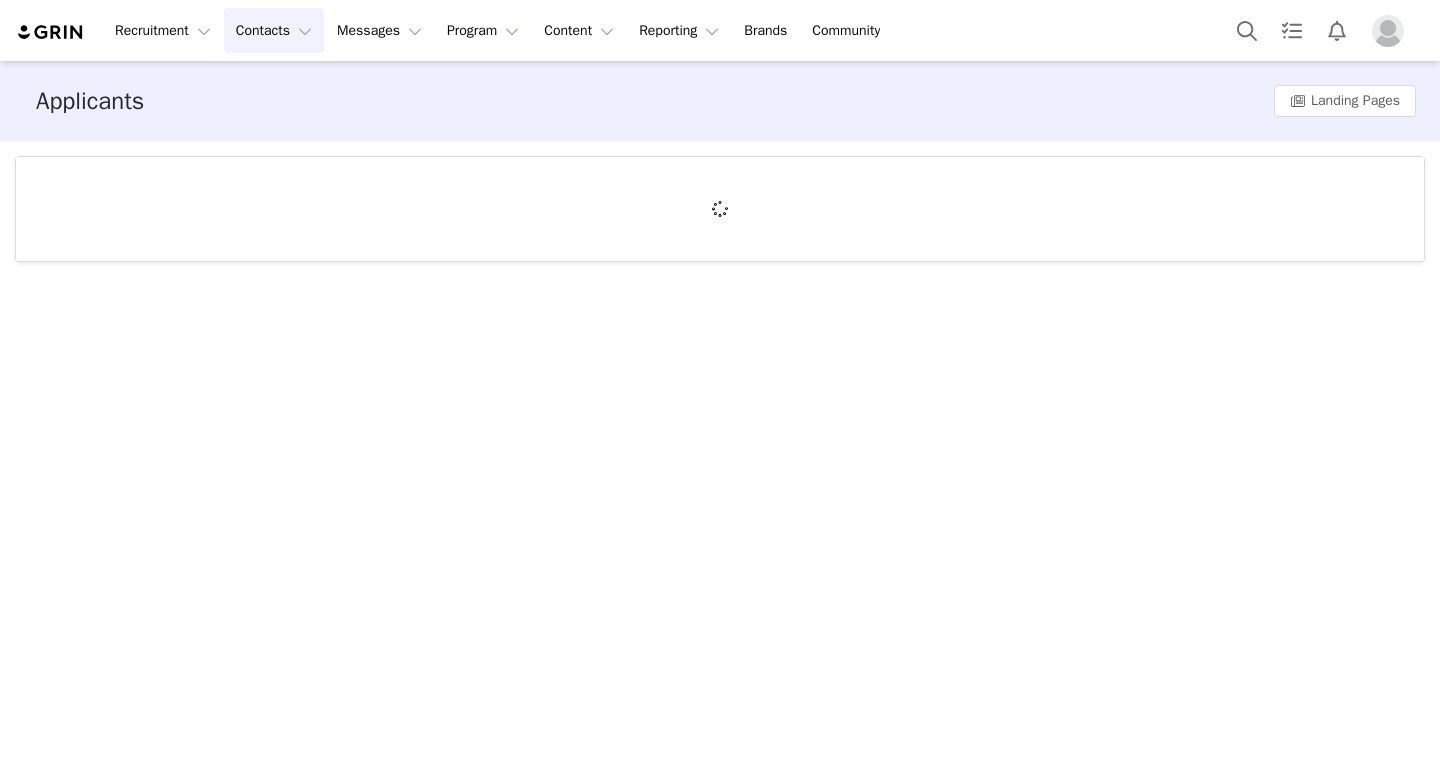 scroll, scrollTop: 0, scrollLeft: 0, axis: both 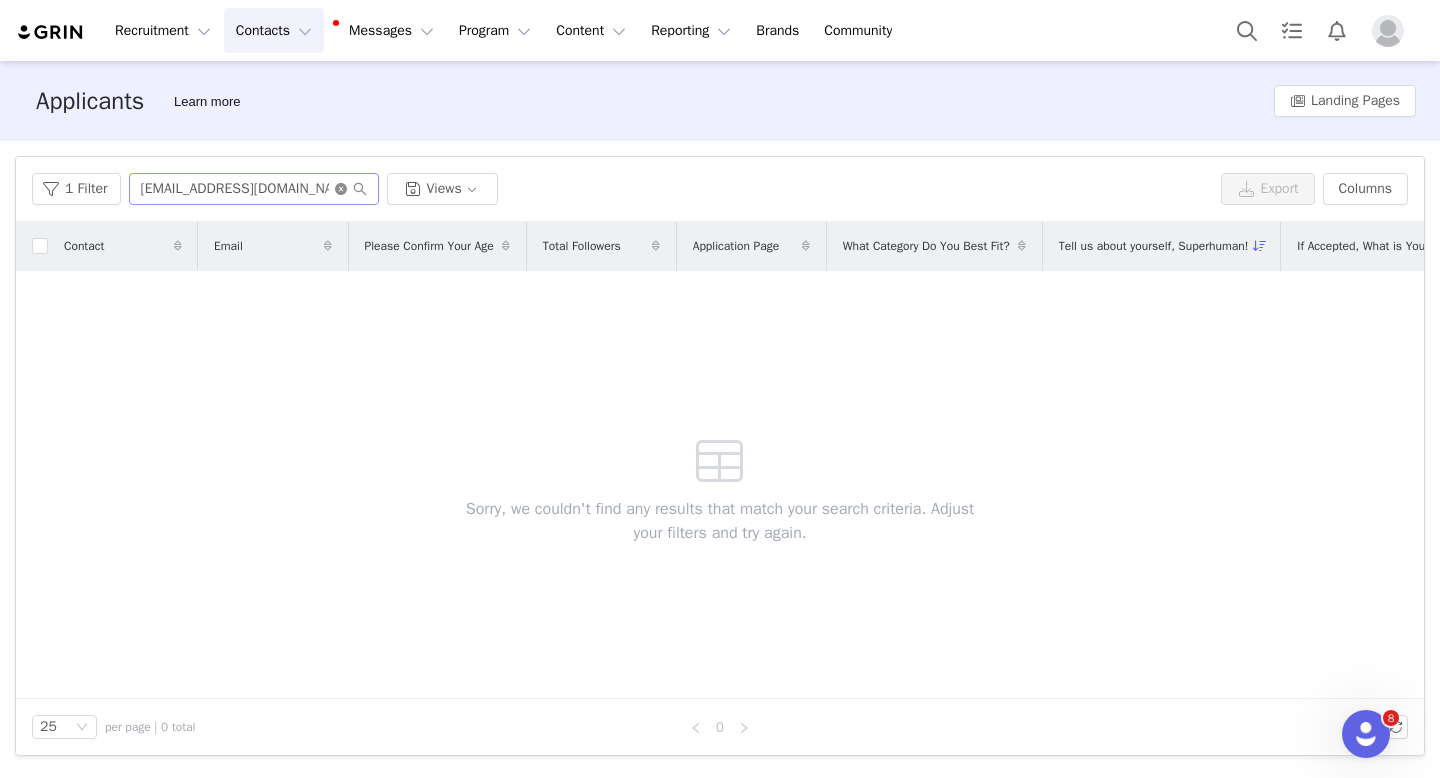 click 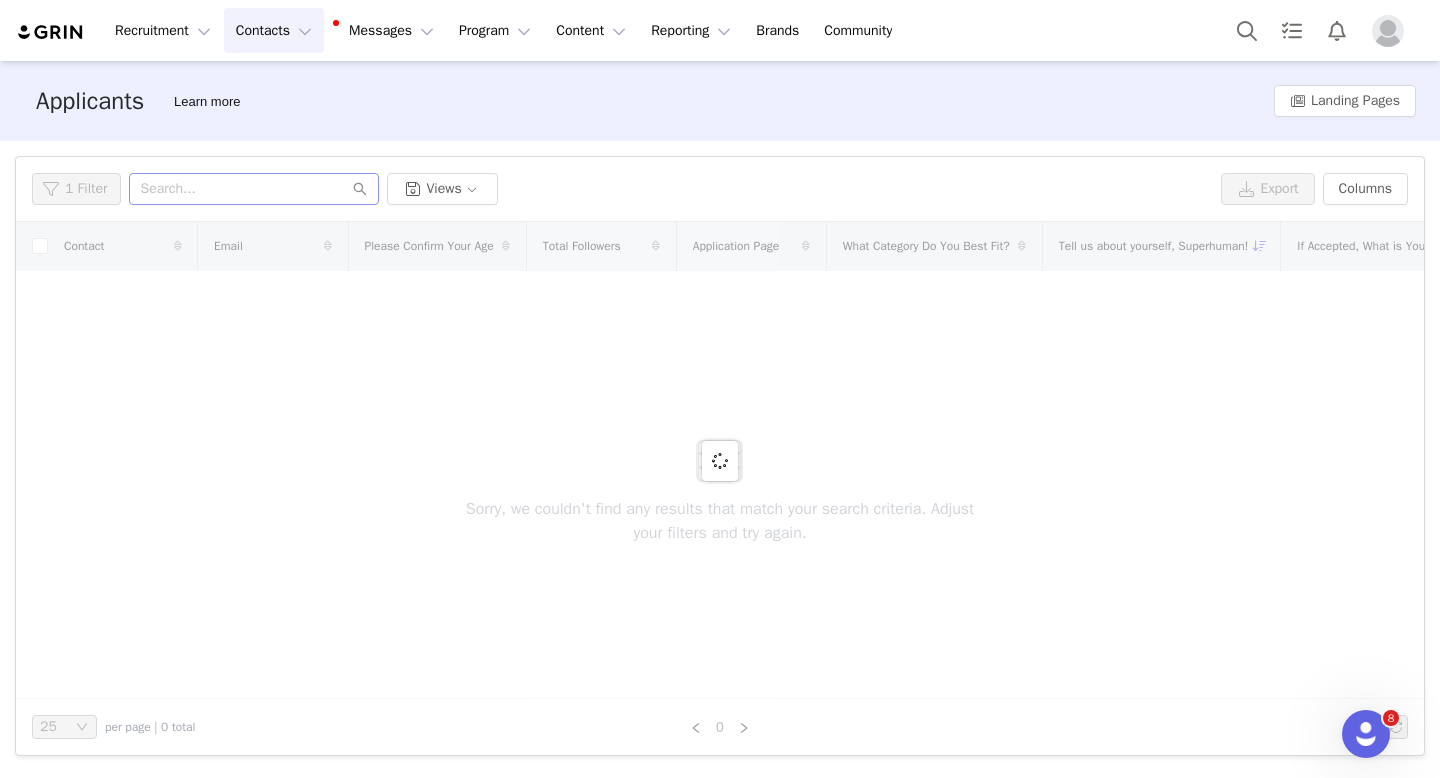 click on "Contacts Contacts" at bounding box center [274, 30] 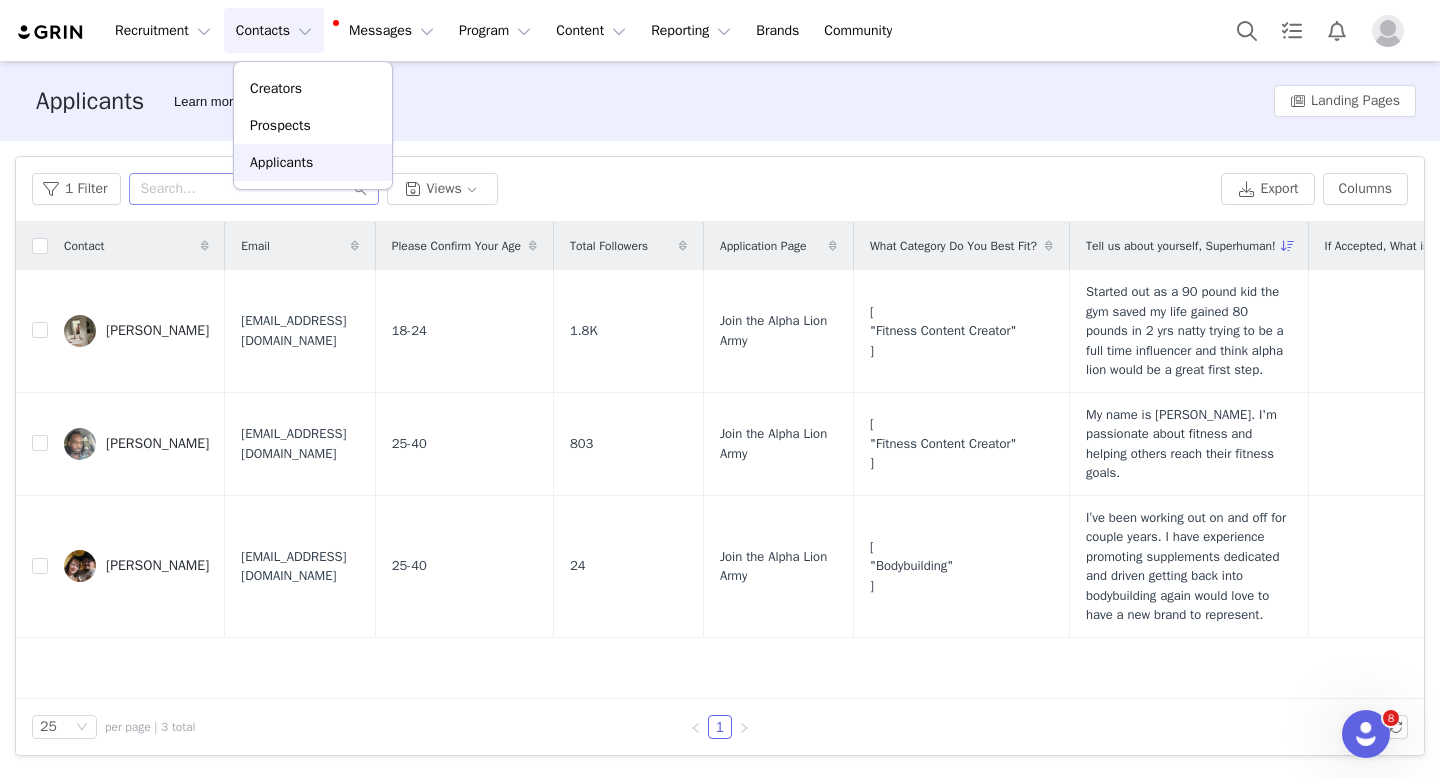 click on "Applicants" at bounding box center [281, 162] 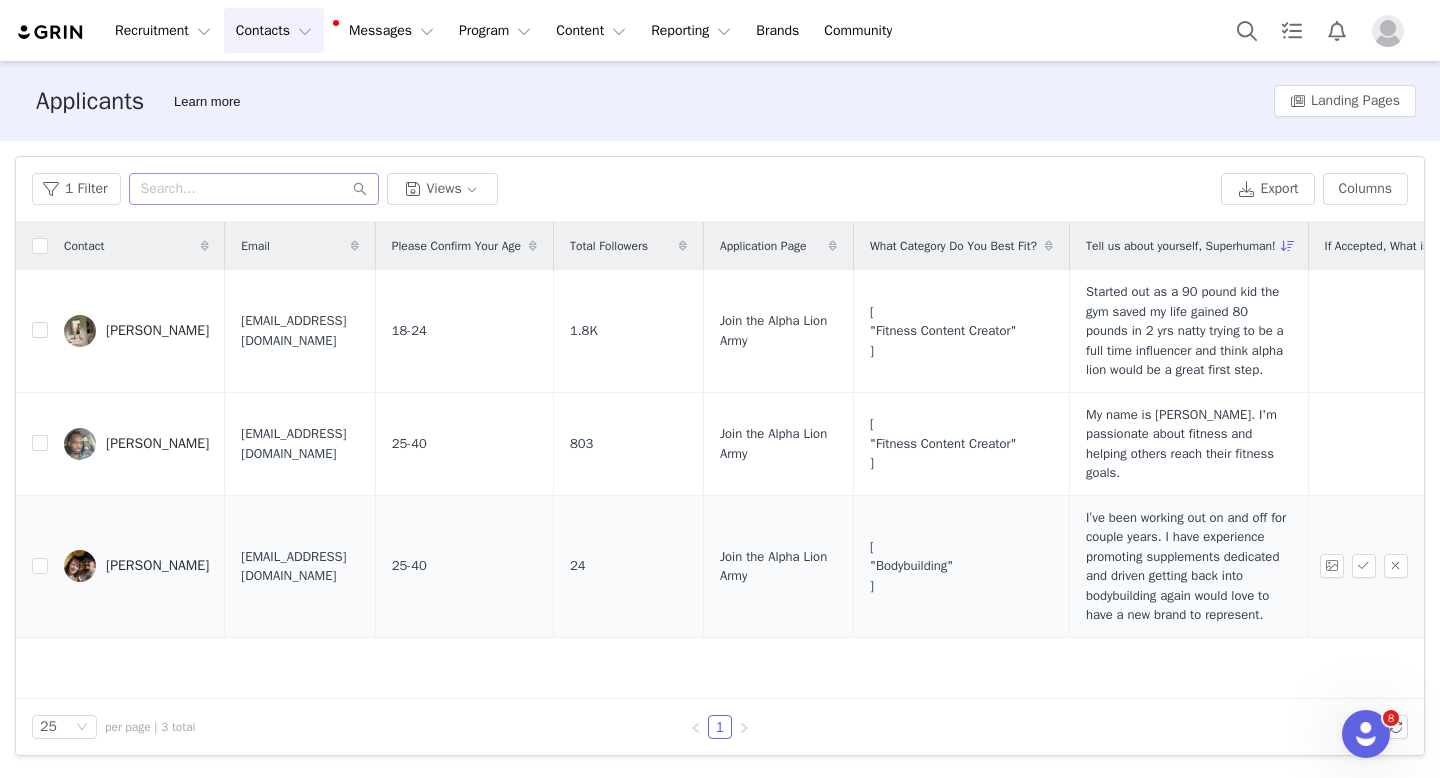 click on "[PERSON_NAME]" at bounding box center [157, 566] 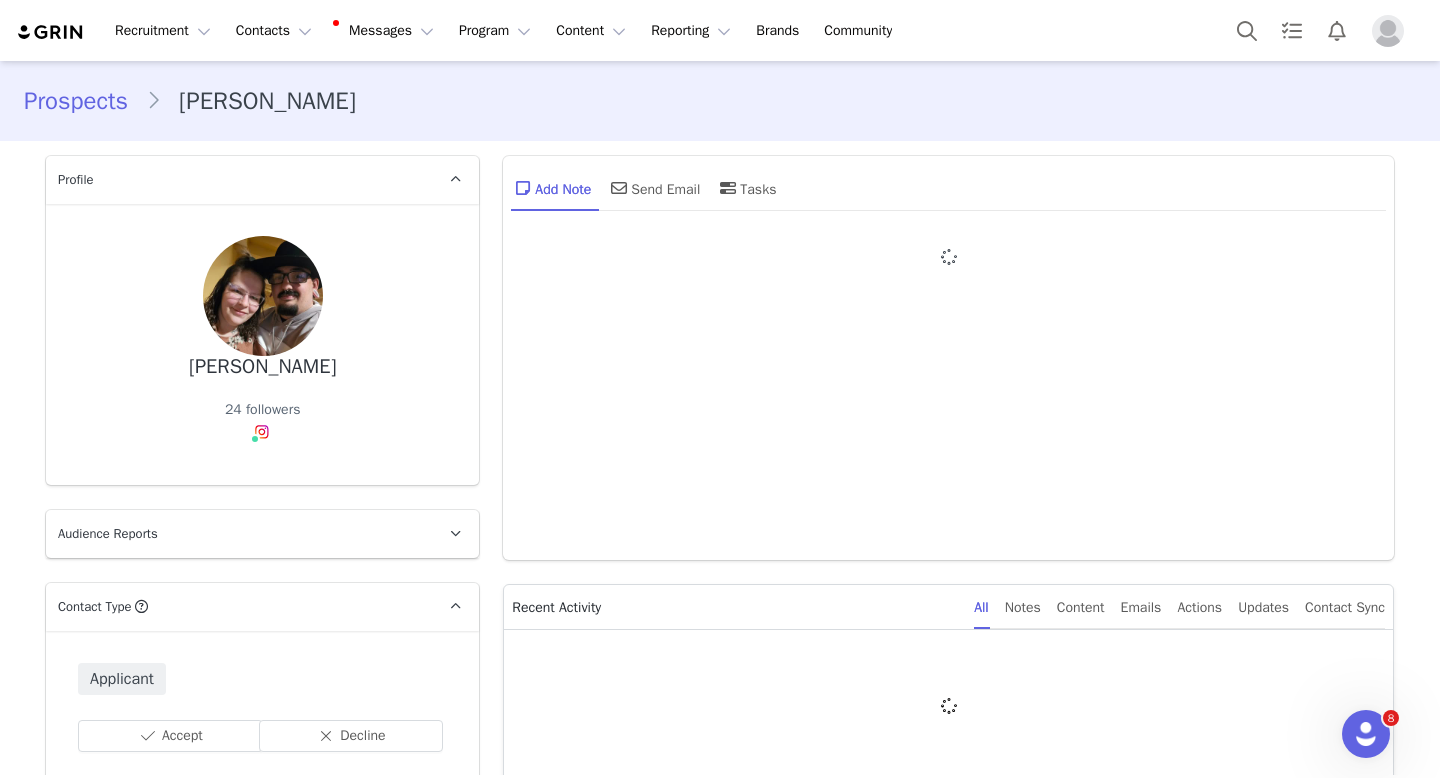 type on "+1 ([GEOGRAPHIC_DATA])" 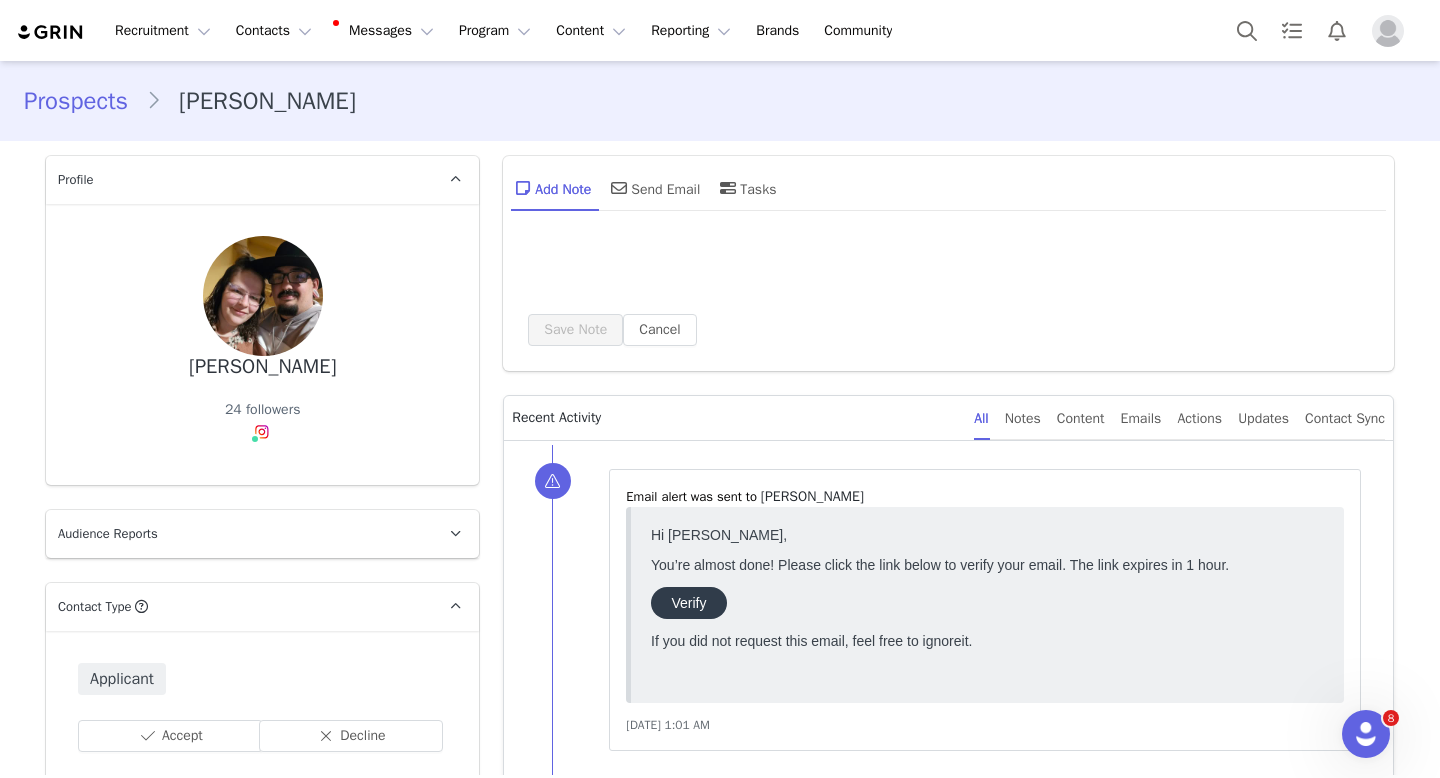scroll, scrollTop: 0, scrollLeft: 0, axis: both 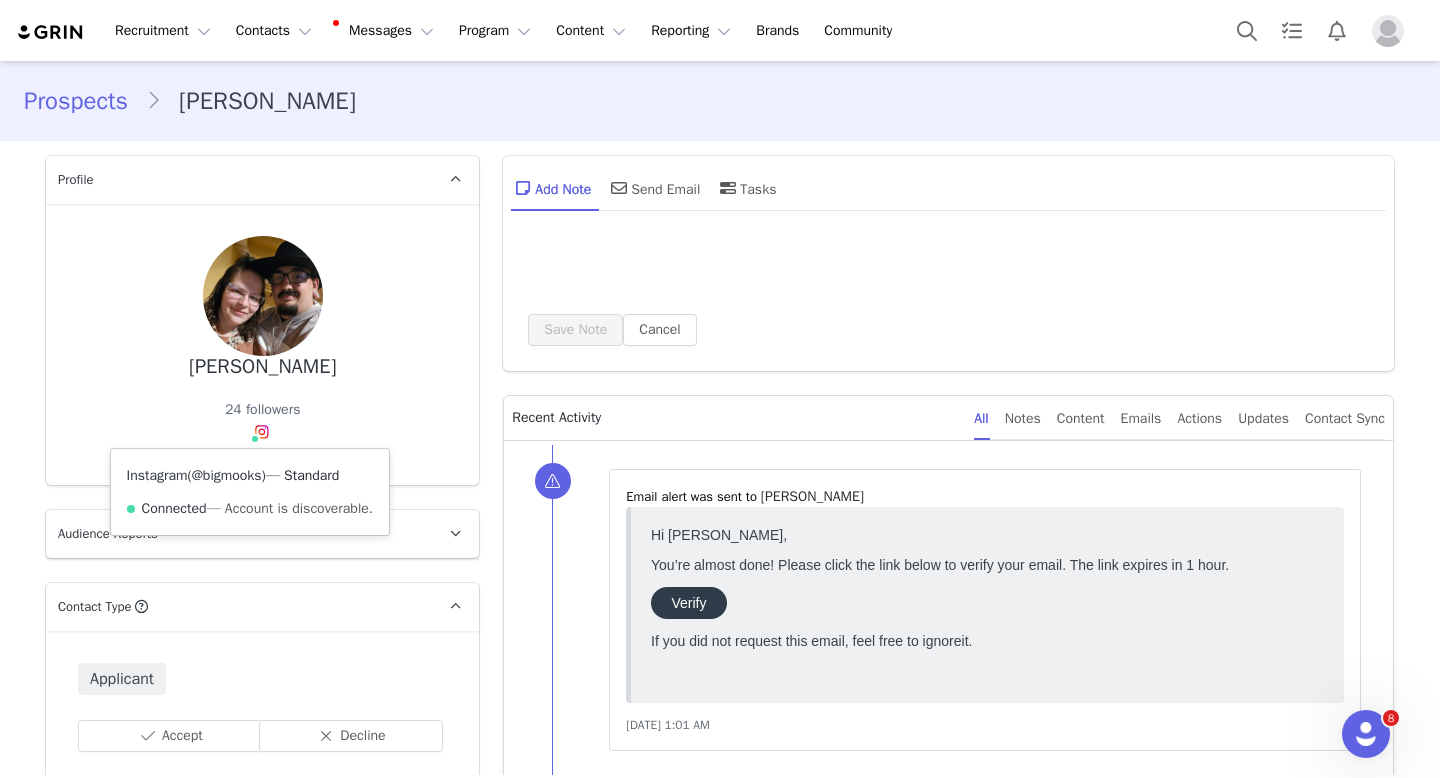 click on "@bigmooks" at bounding box center [227, 475] 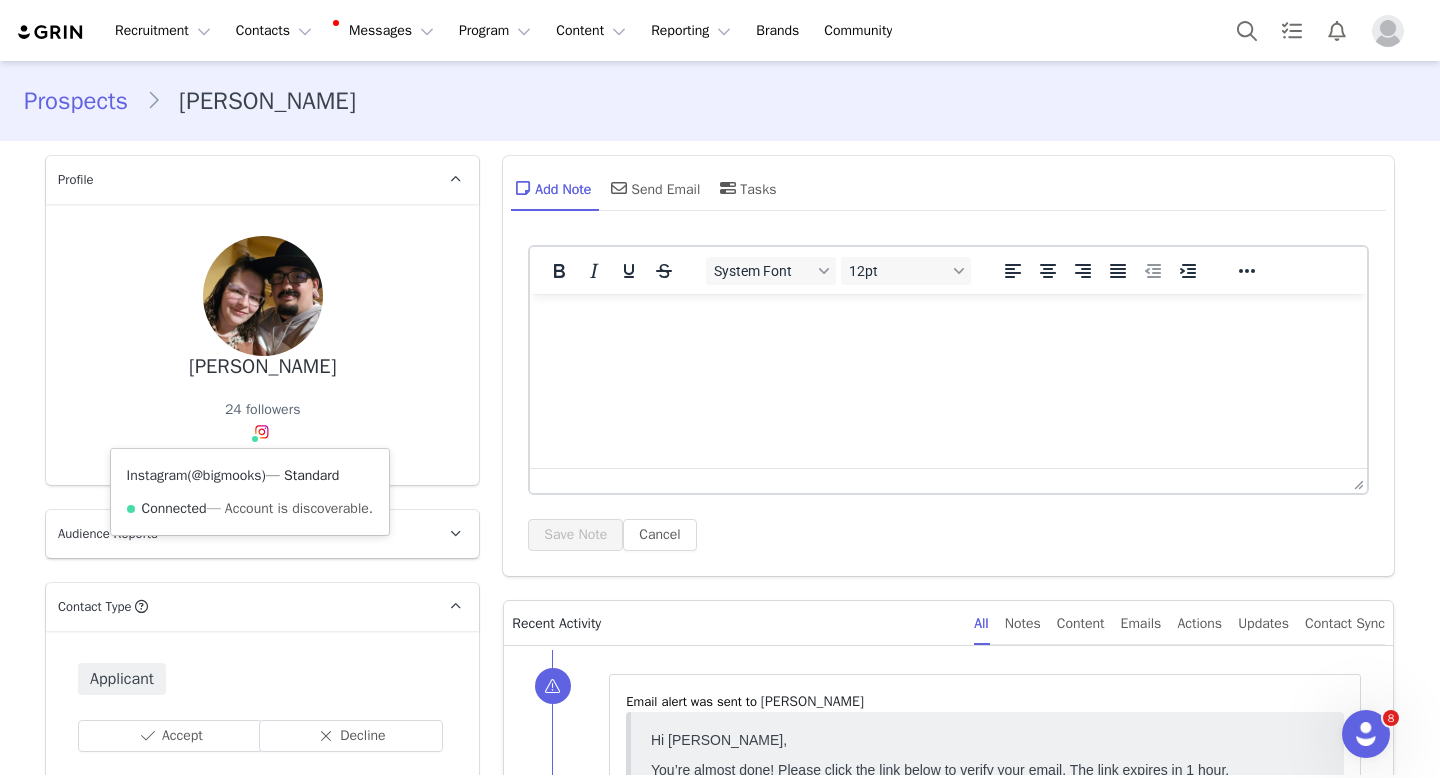 scroll, scrollTop: 0, scrollLeft: 0, axis: both 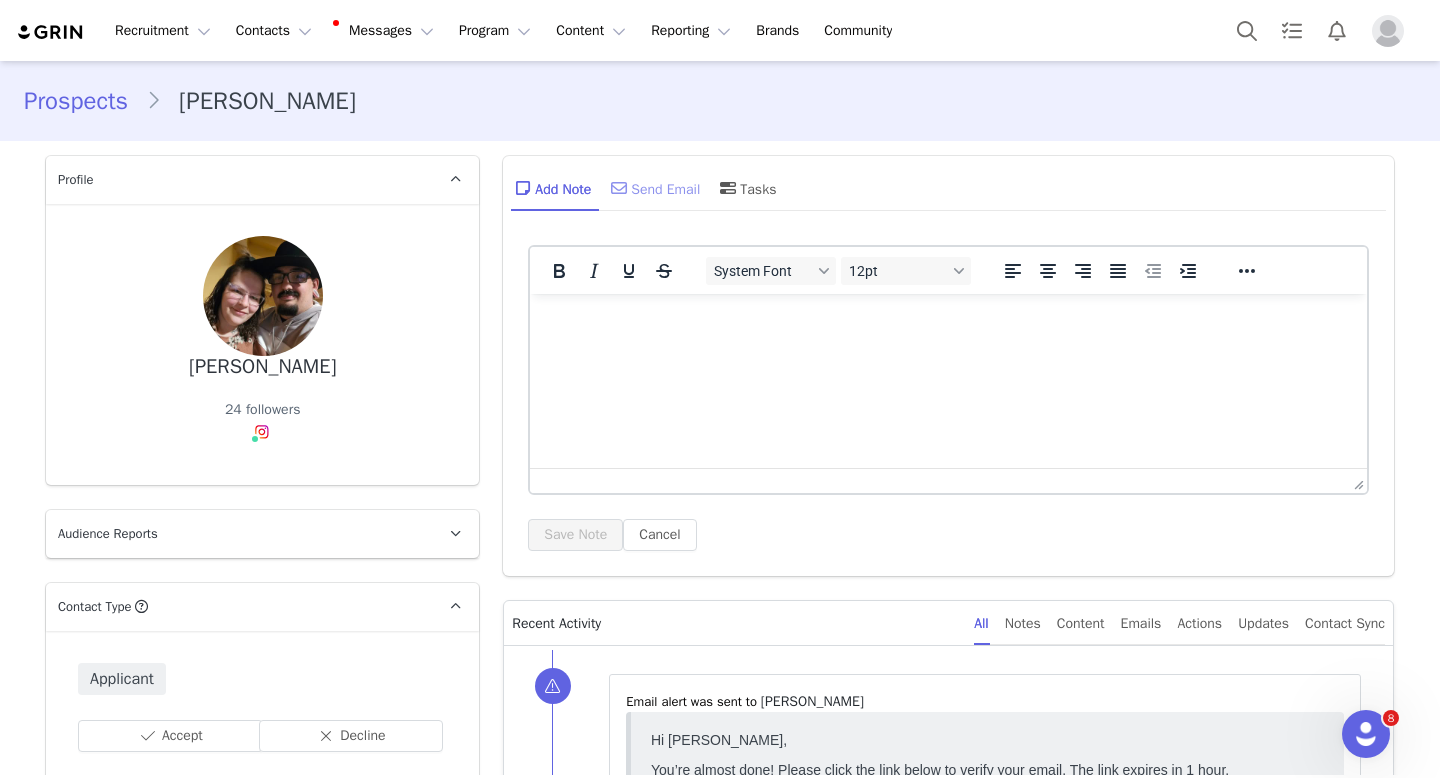 click on "Send Email" at bounding box center [653, 188] 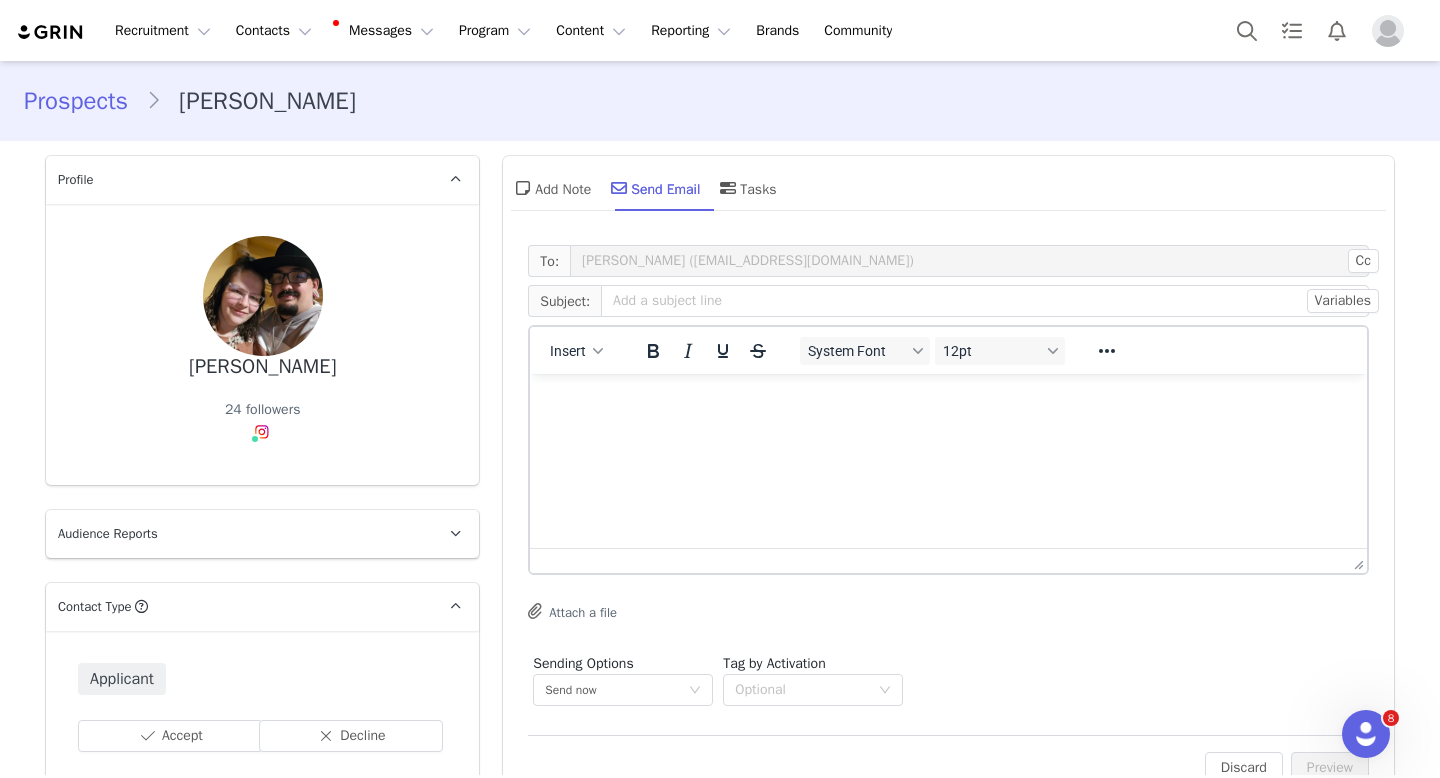 scroll, scrollTop: 0, scrollLeft: 0, axis: both 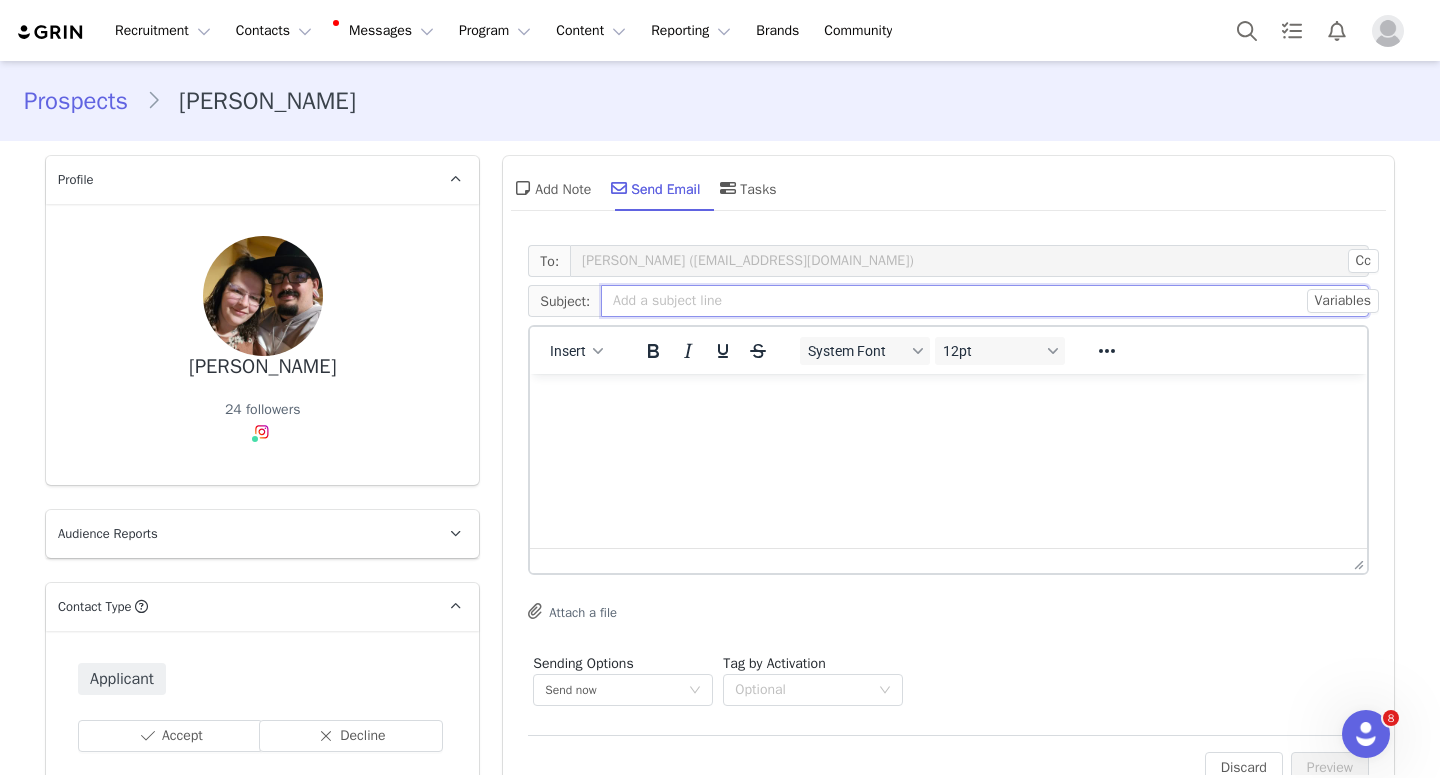 click at bounding box center (985, 301) 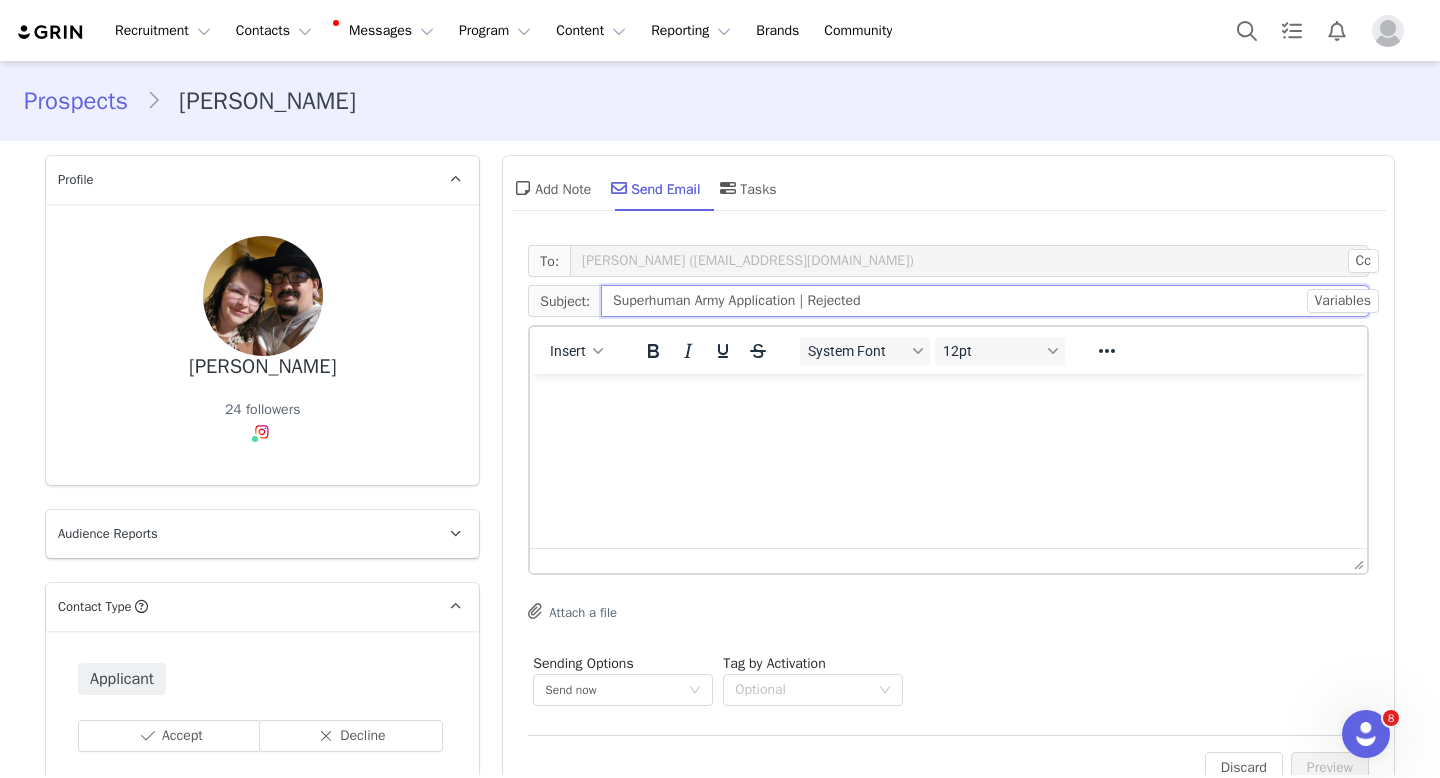 type on "Superhuman Army Application | Rejected" 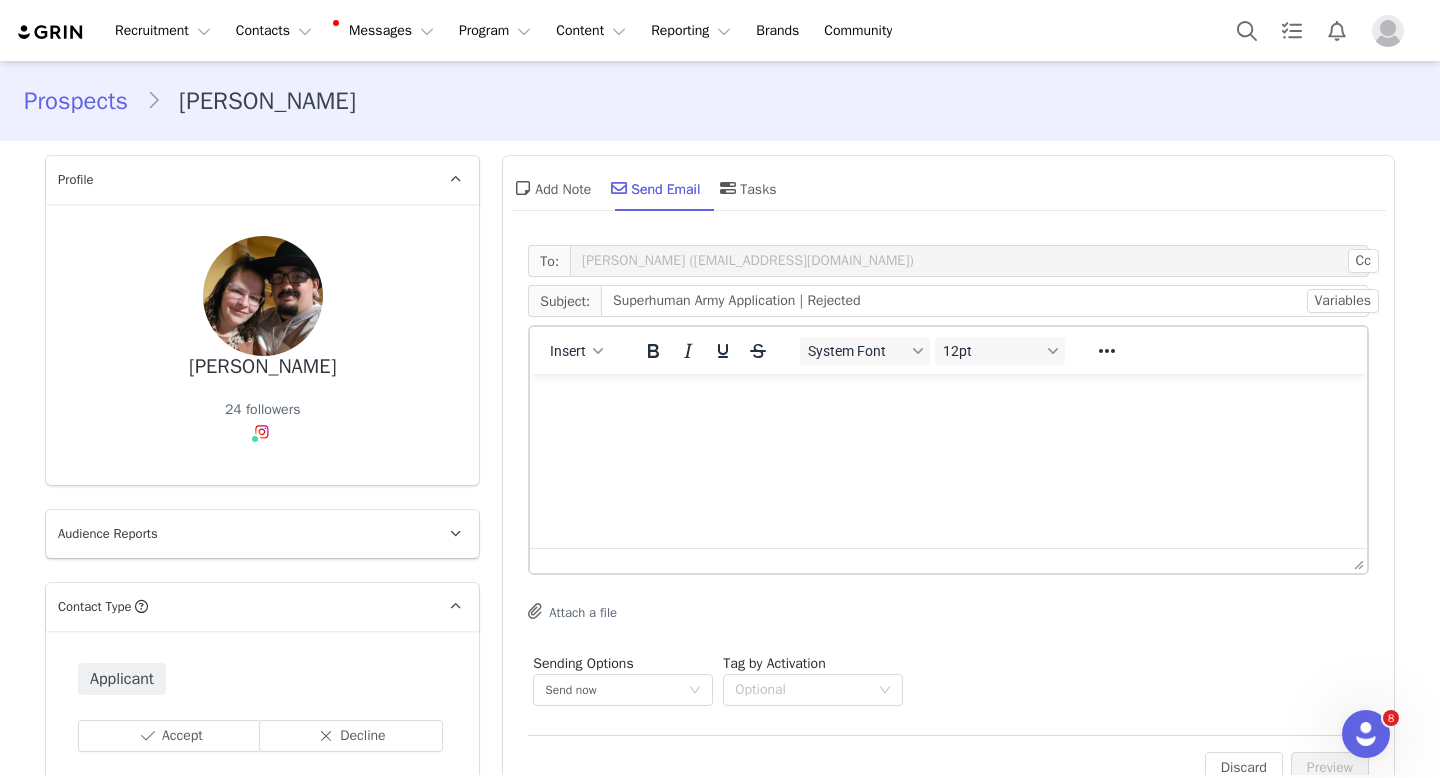 click at bounding box center [948, 401] 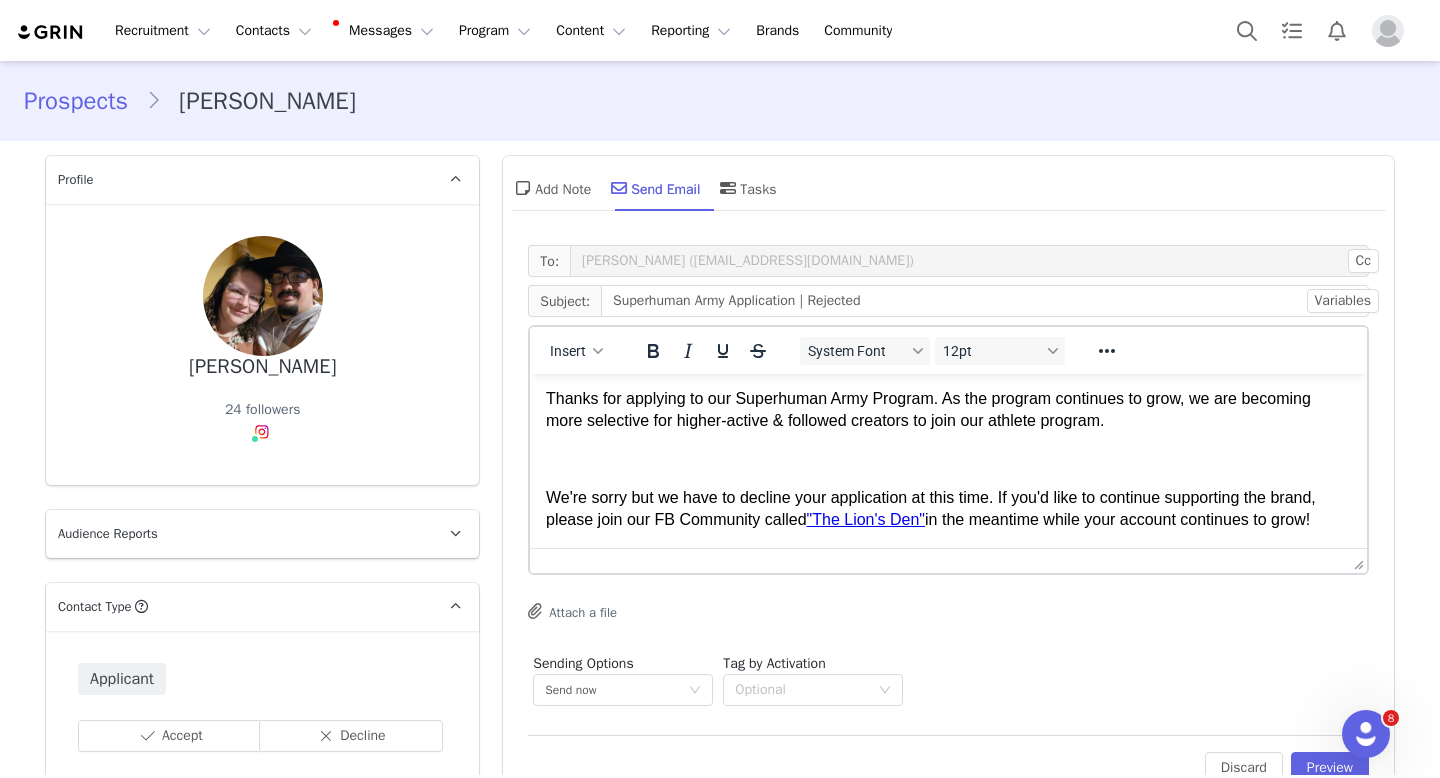 click at bounding box center [948, 460] 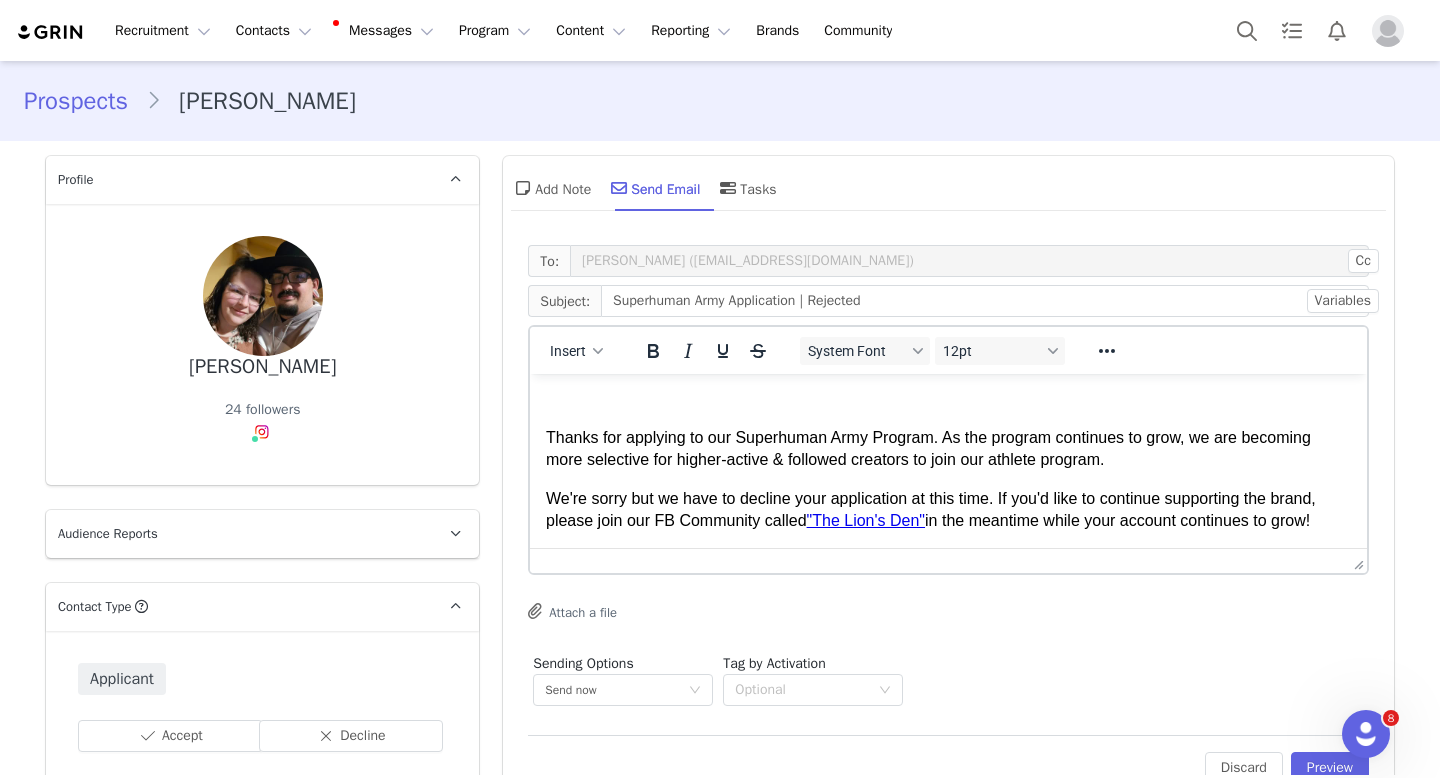 scroll, scrollTop: 0, scrollLeft: 0, axis: both 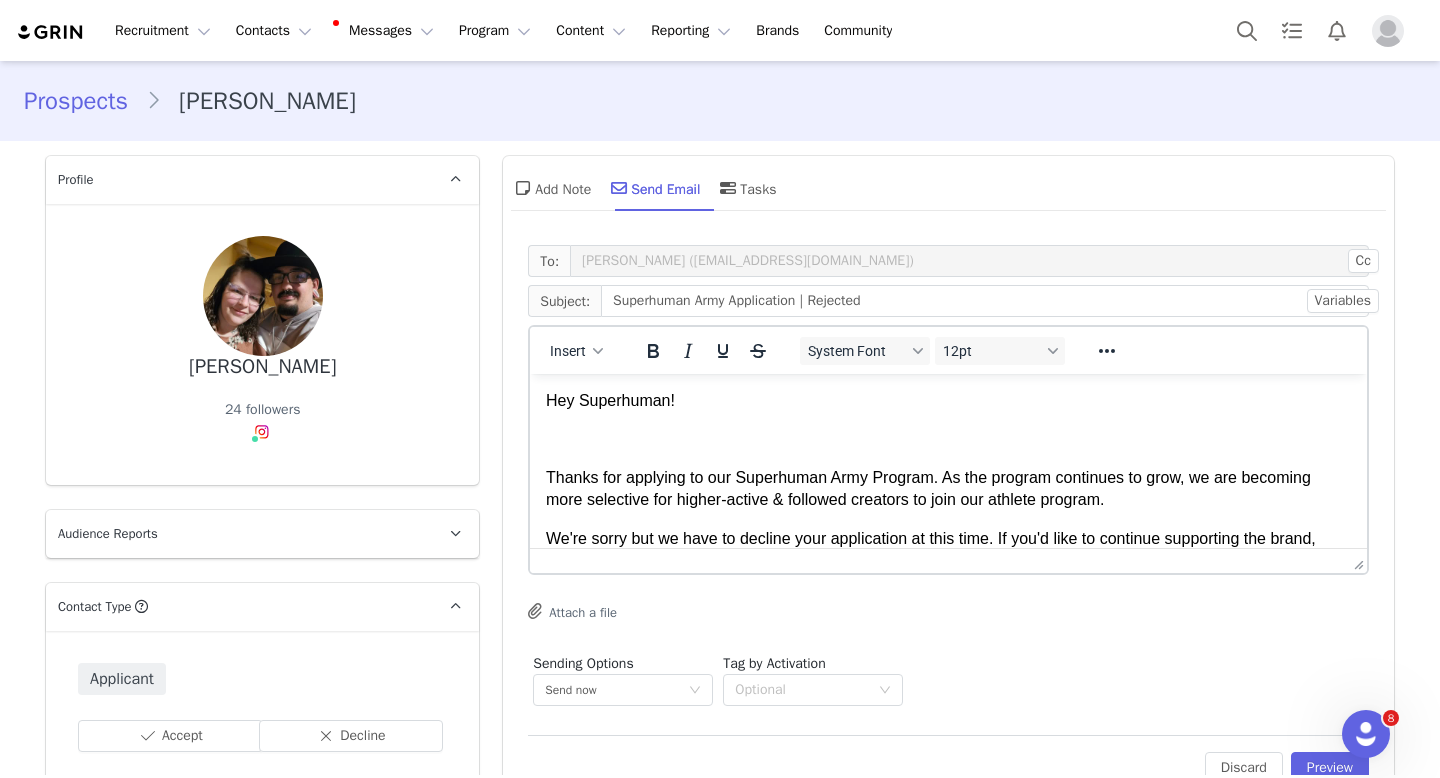 click at bounding box center (948, 439) 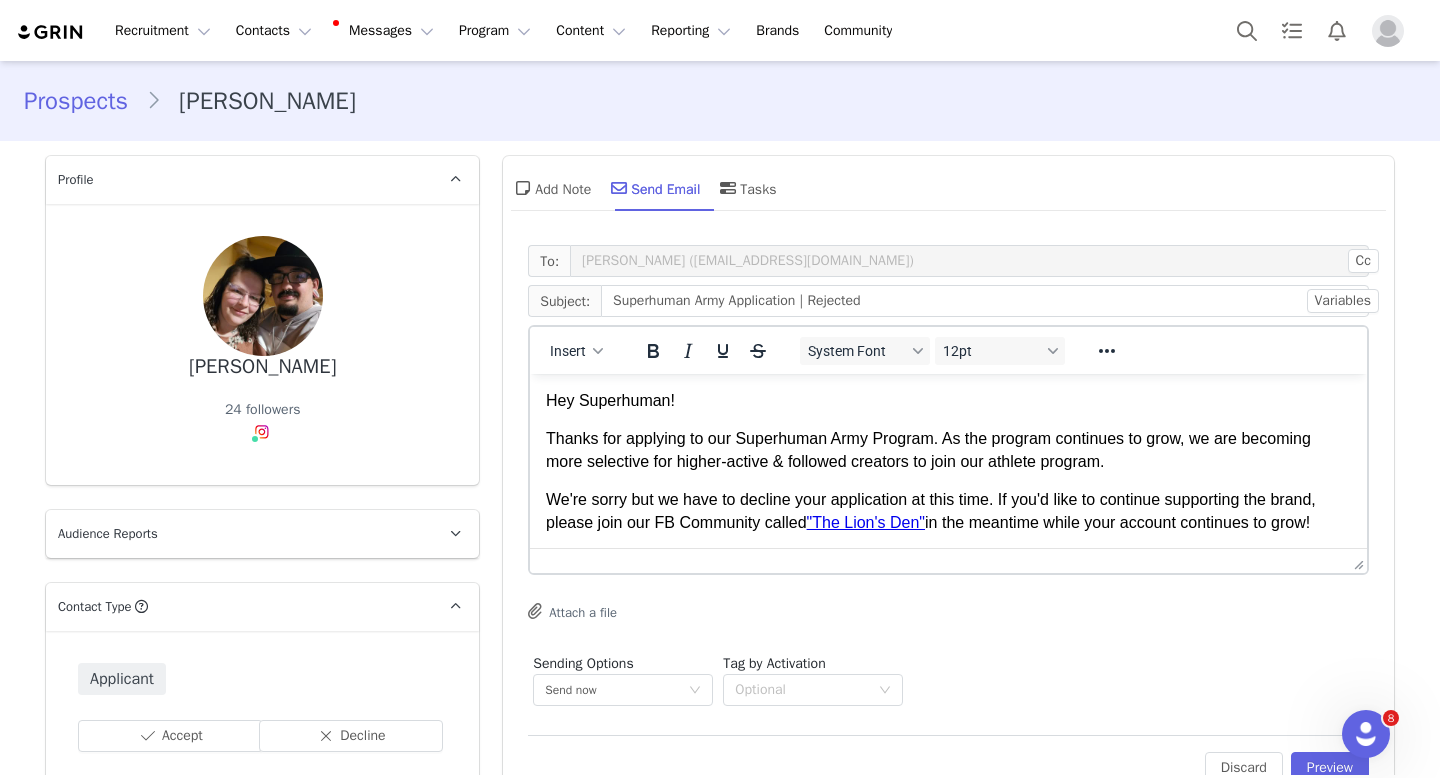 scroll, scrollTop: 24, scrollLeft: 0, axis: vertical 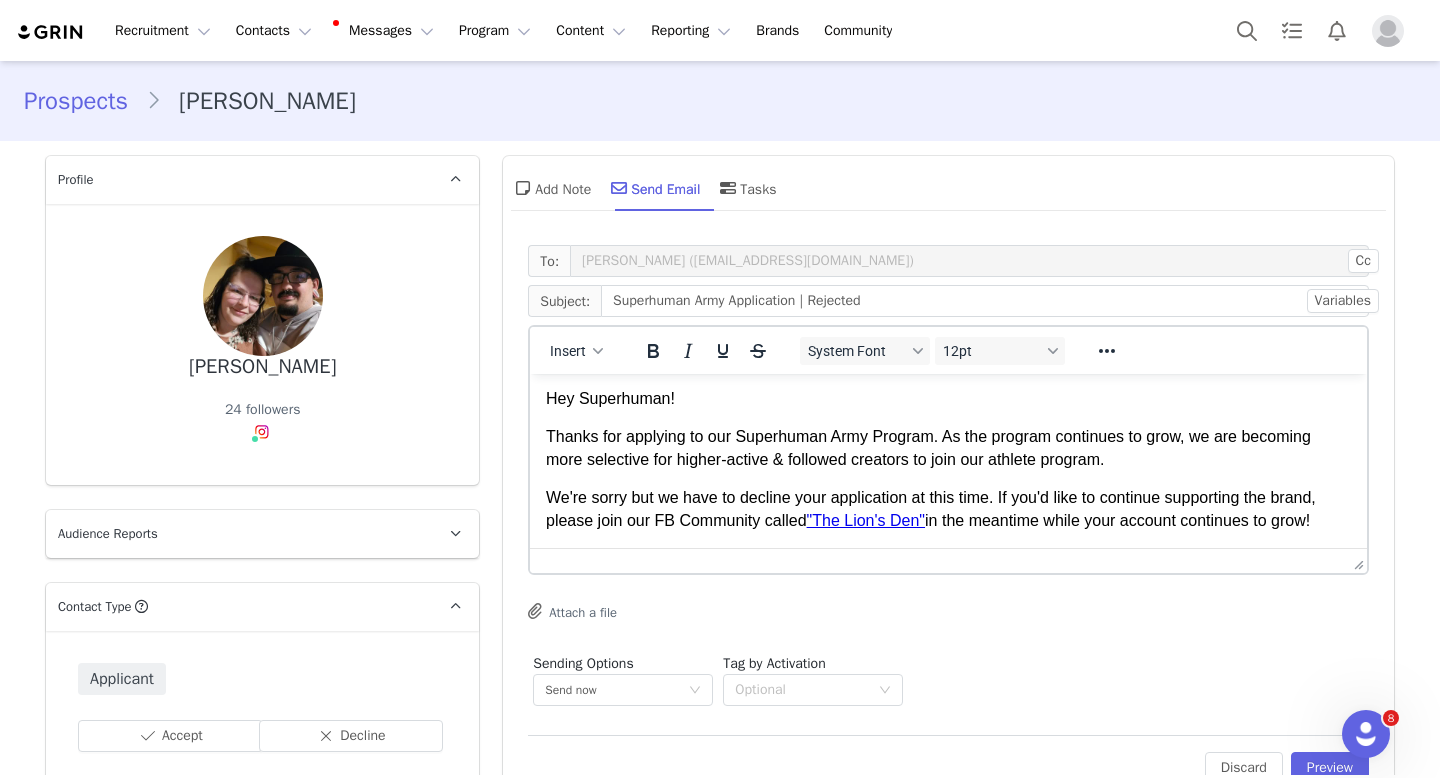 click on "We're sorry but we have to decline your application at this time. If you'd like to continue supporting the brand, please join our FB Community called  "The Lion's Den"  in the meantime while your account continues to grow!" at bounding box center [948, 509] 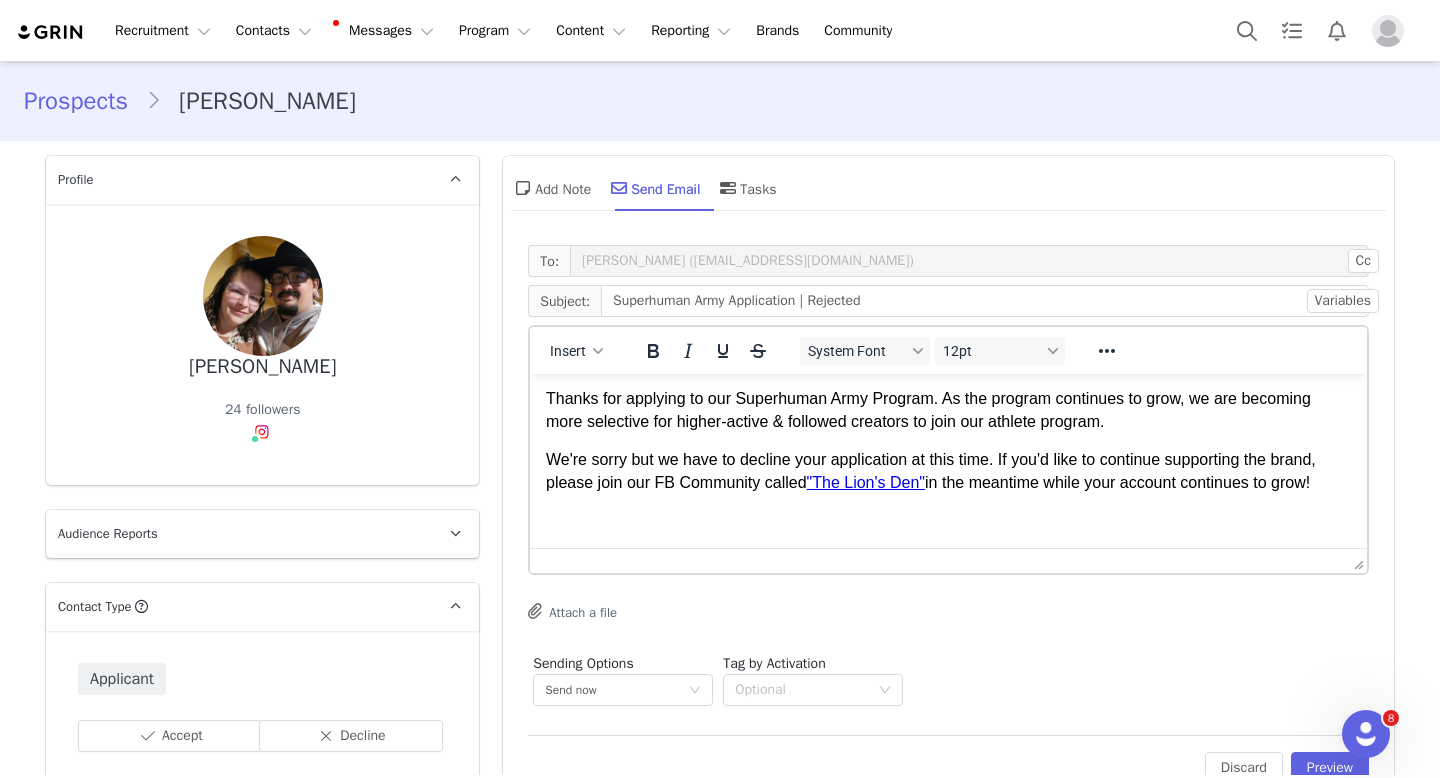 scroll, scrollTop: 144, scrollLeft: 0, axis: vertical 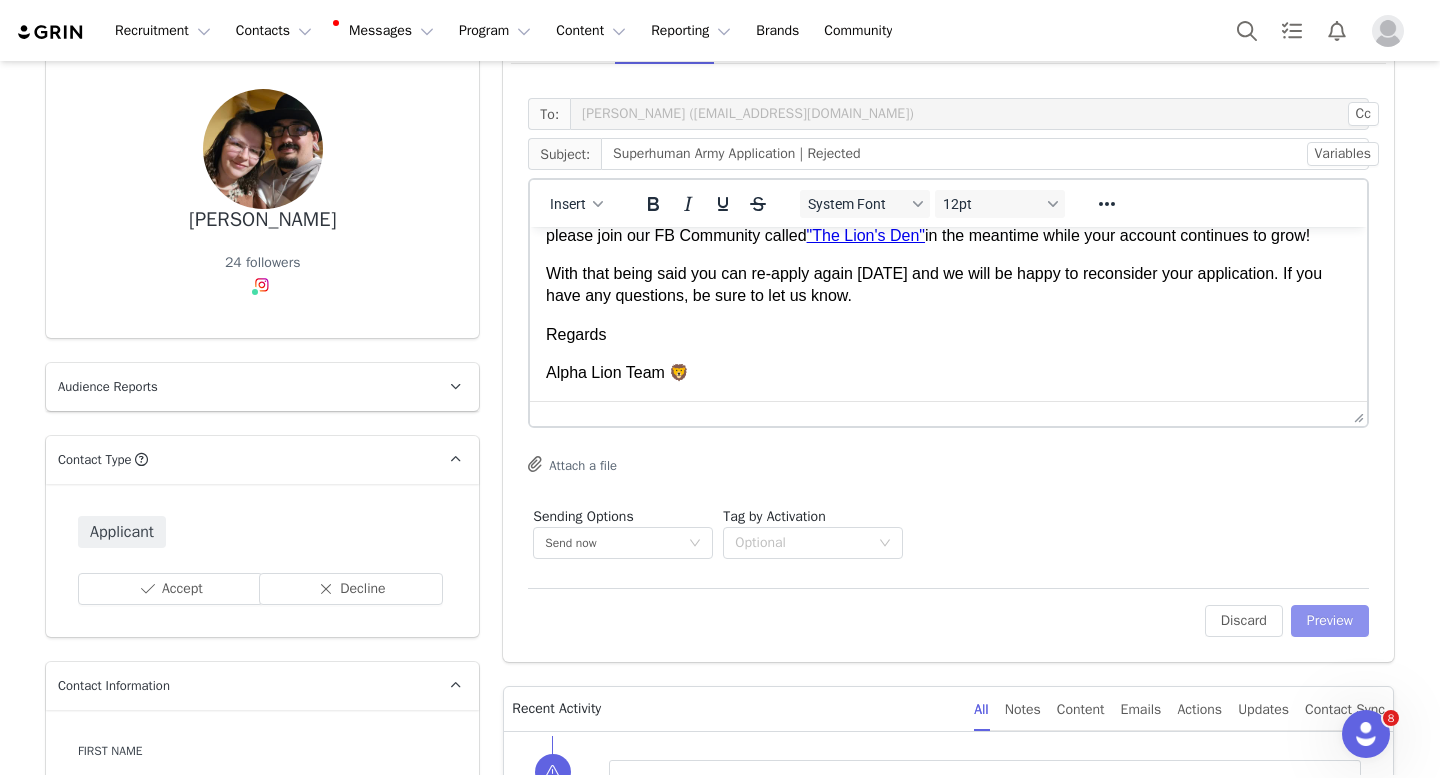 click on "Preview" at bounding box center (1330, 621) 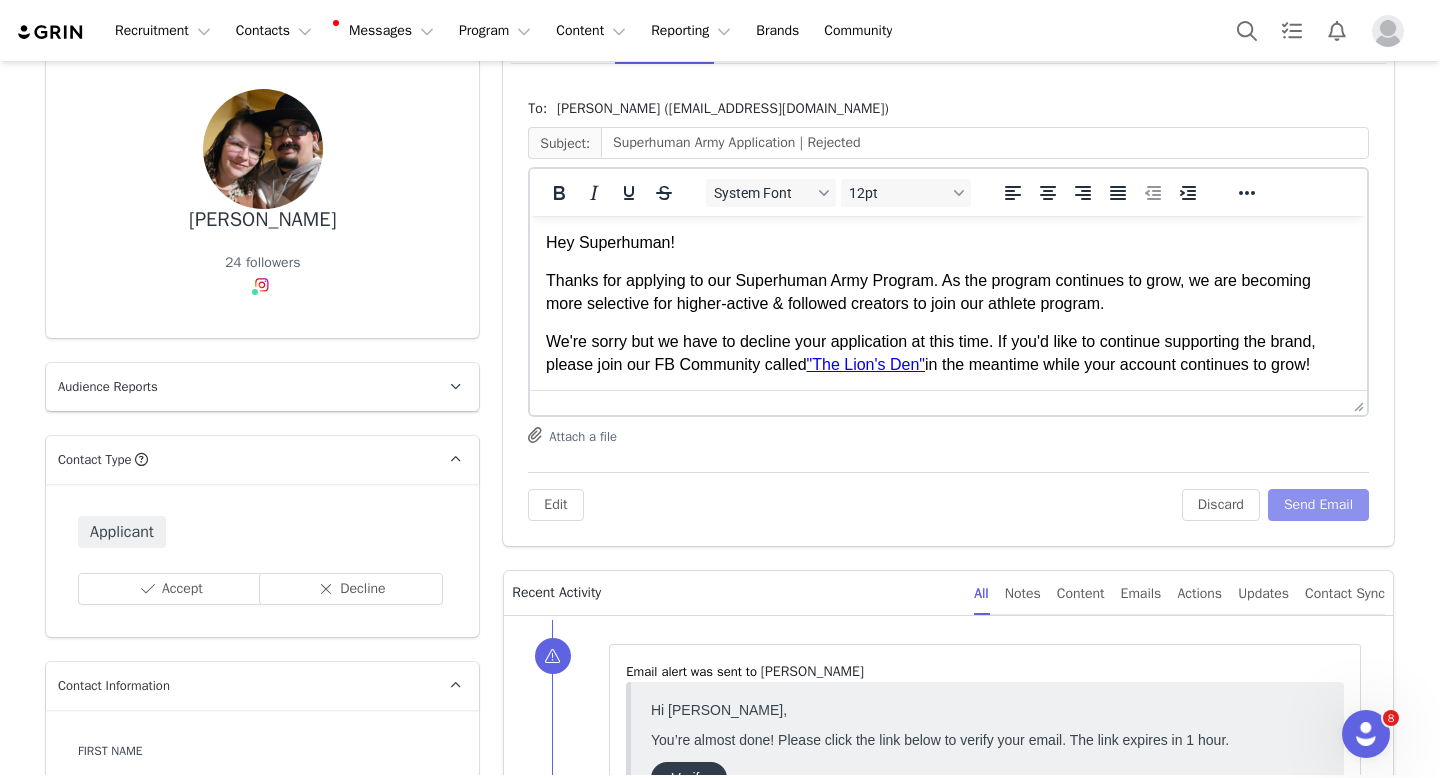scroll, scrollTop: 0, scrollLeft: 0, axis: both 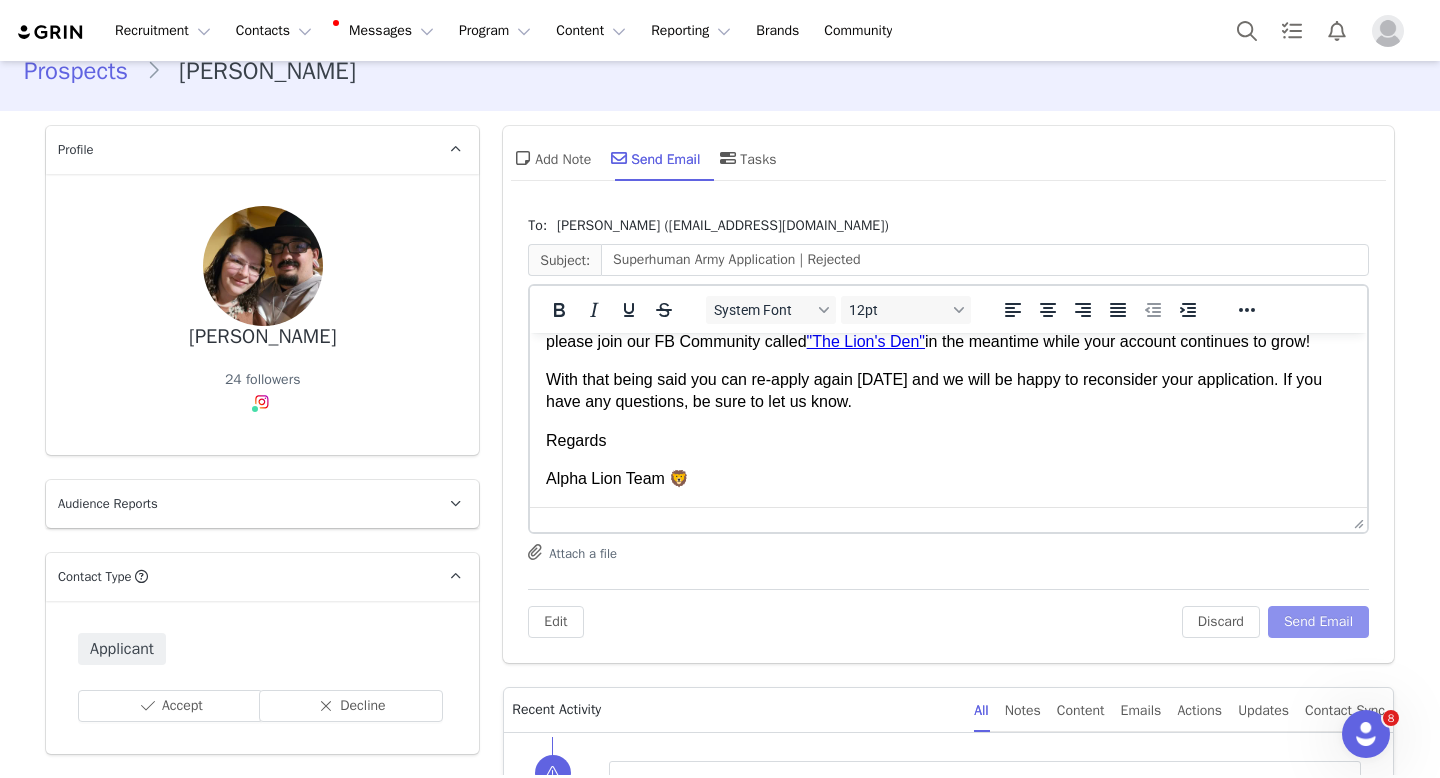 click on "Send Email" at bounding box center (1318, 622) 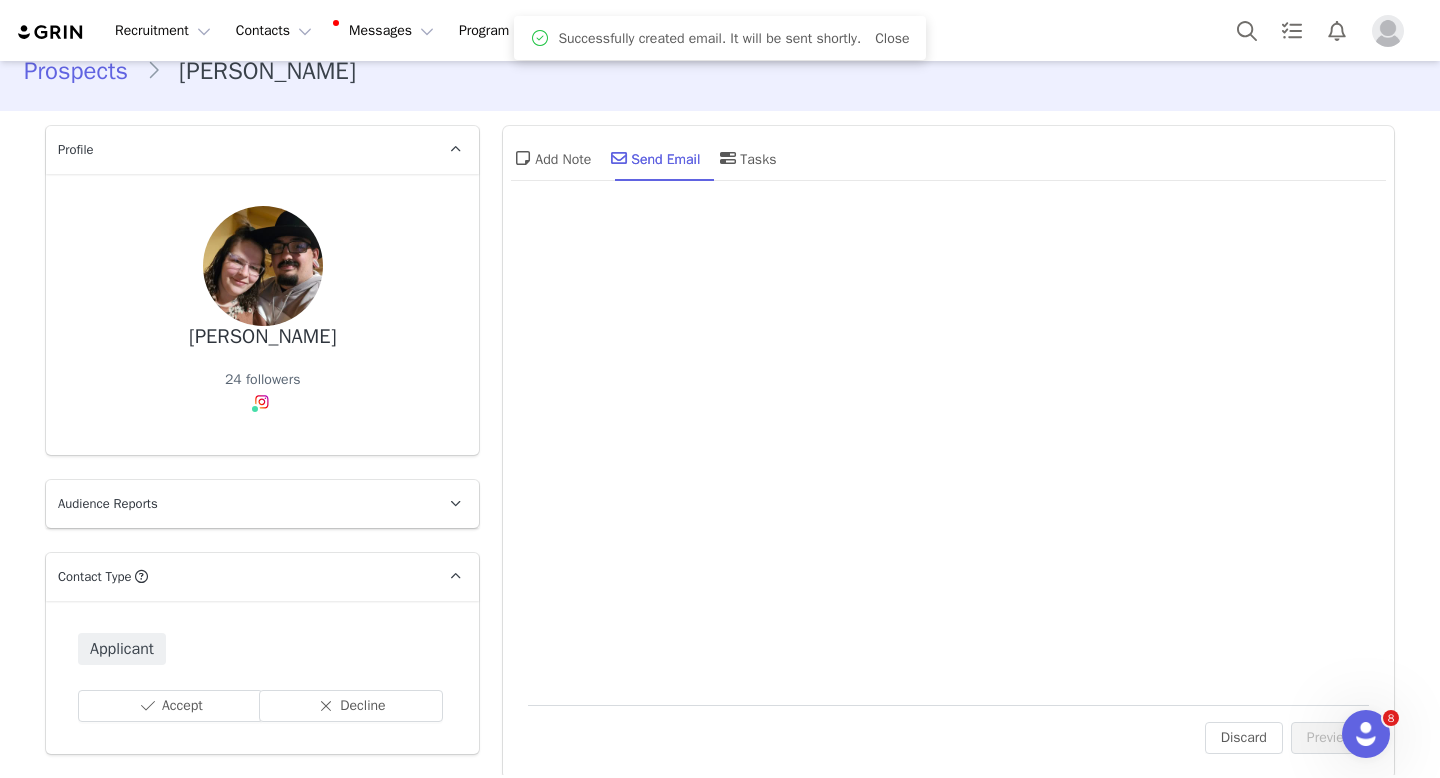 scroll, scrollTop: 0, scrollLeft: 0, axis: both 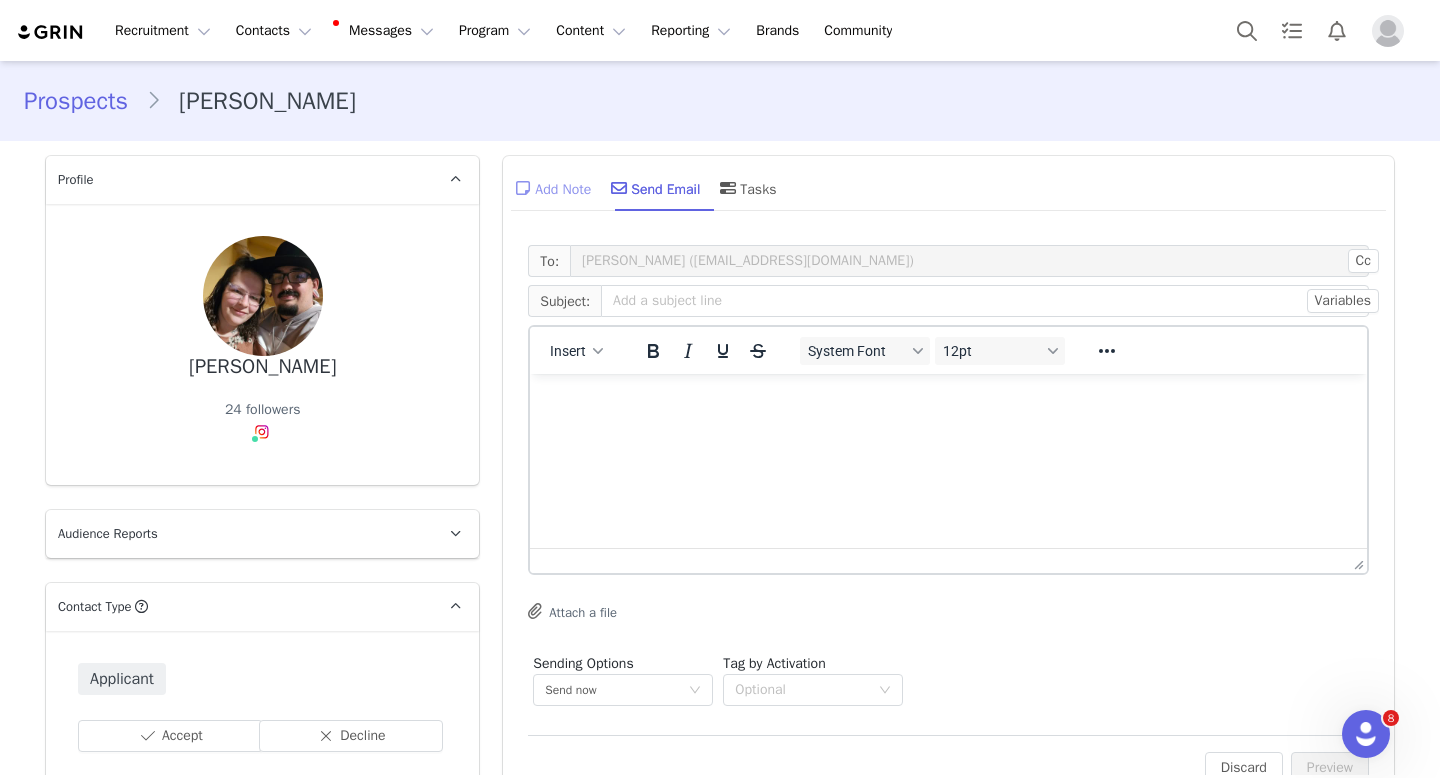 click on "Add Note" at bounding box center (551, 188) 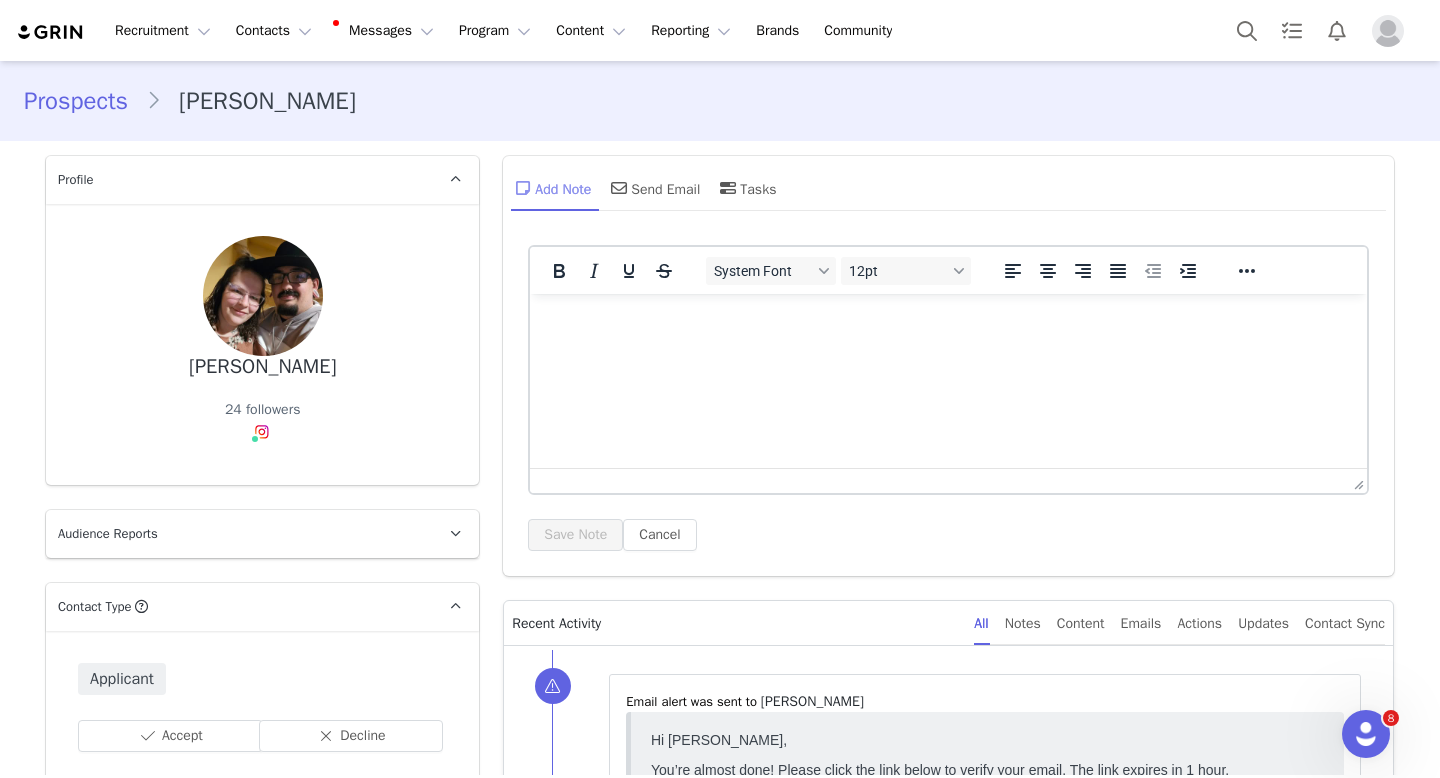 scroll, scrollTop: 0, scrollLeft: 0, axis: both 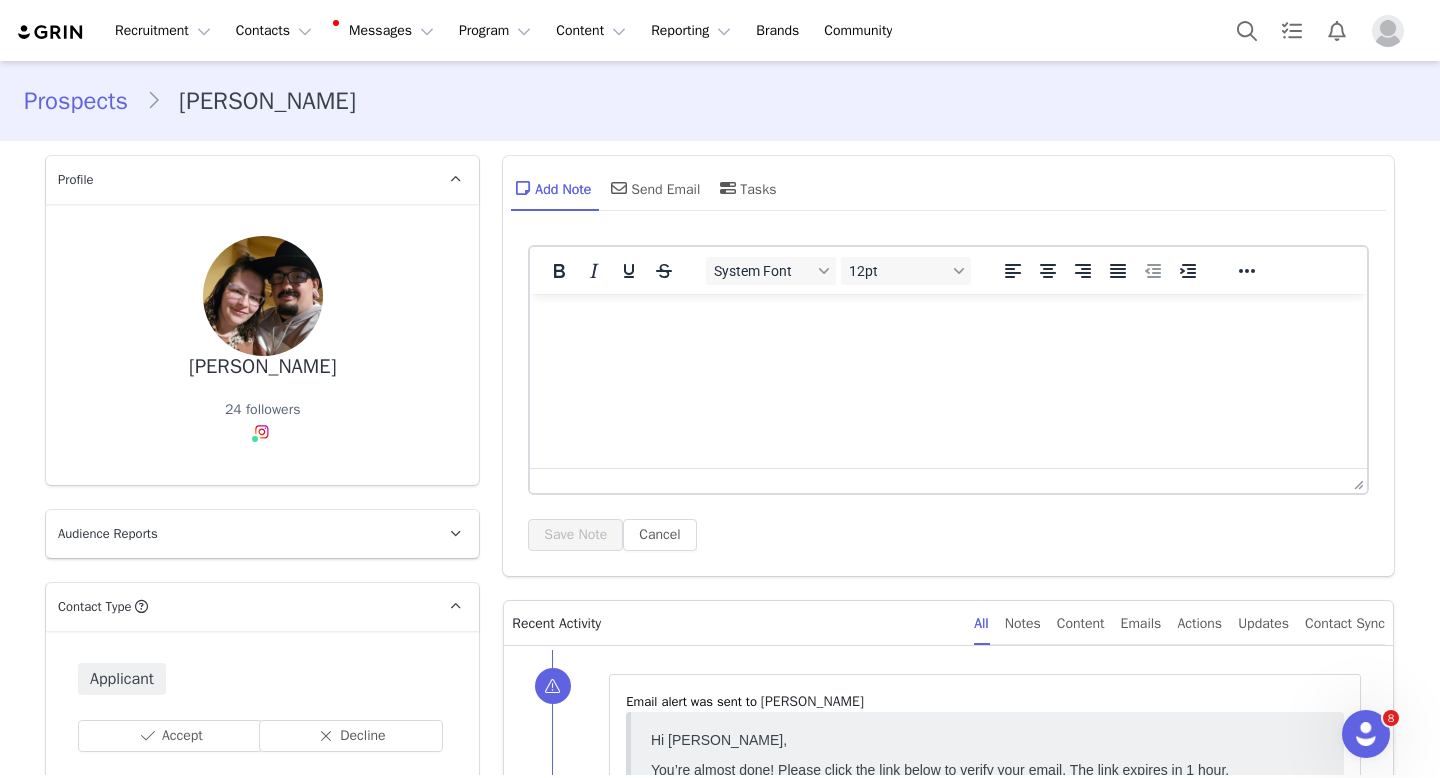 click at bounding box center [948, 321] 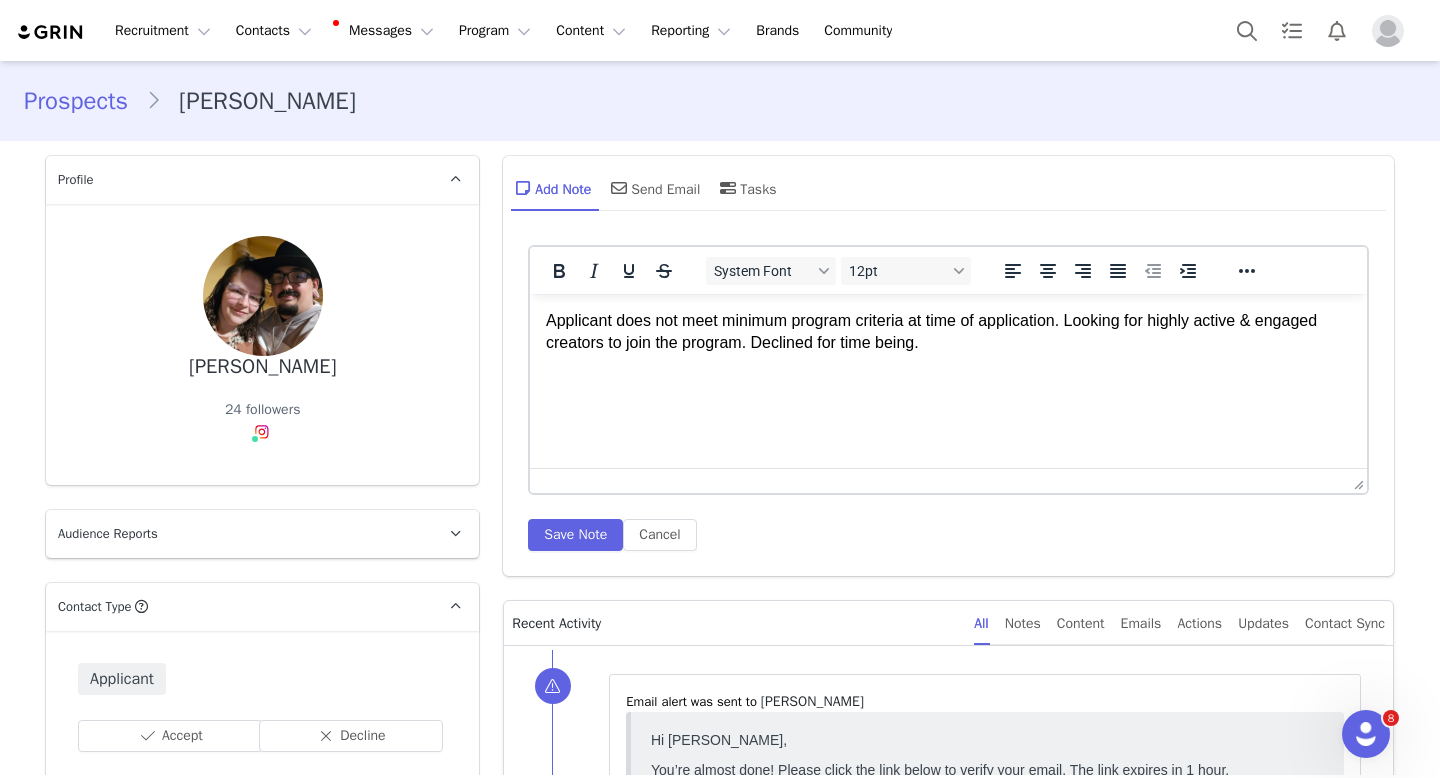 scroll, scrollTop: 189, scrollLeft: 0, axis: vertical 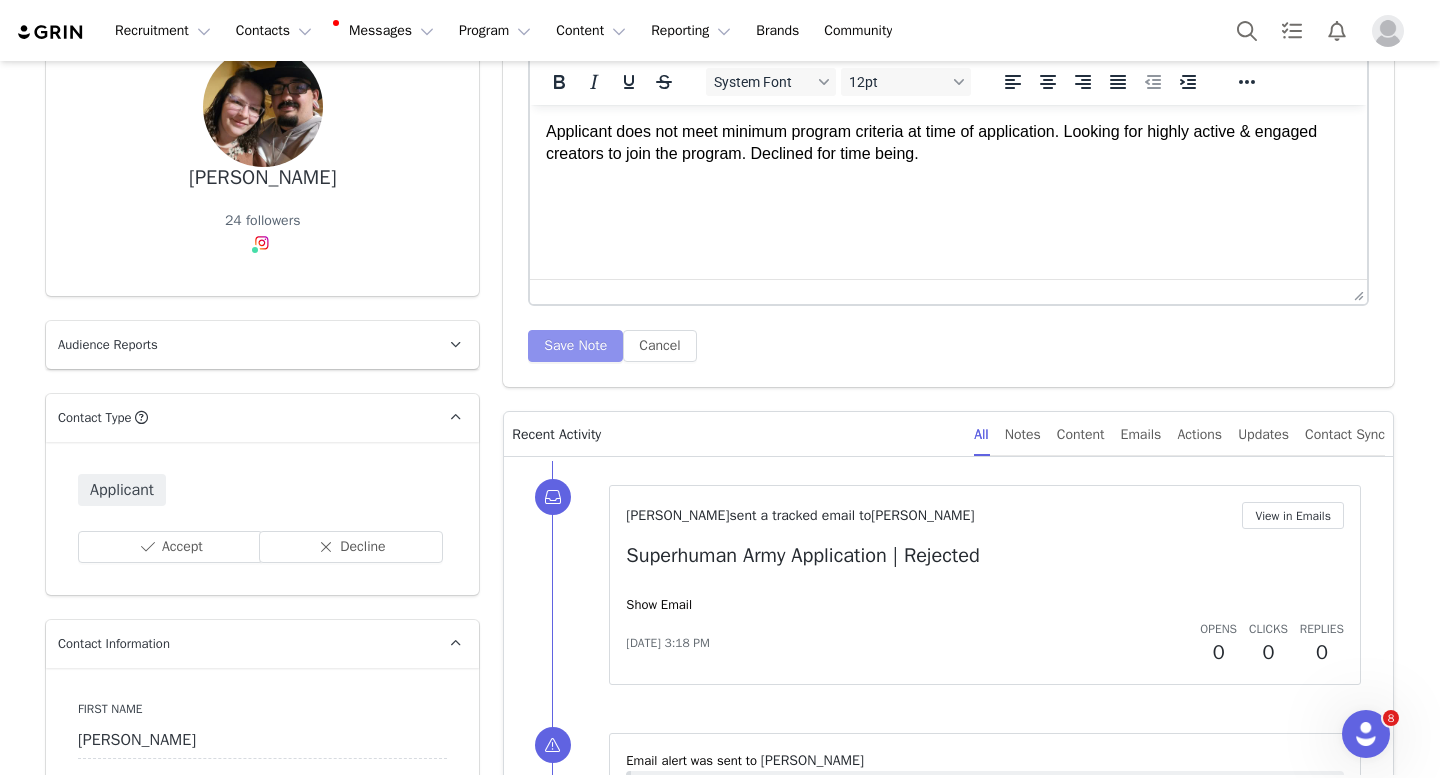 click on "Save Note" at bounding box center [575, 346] 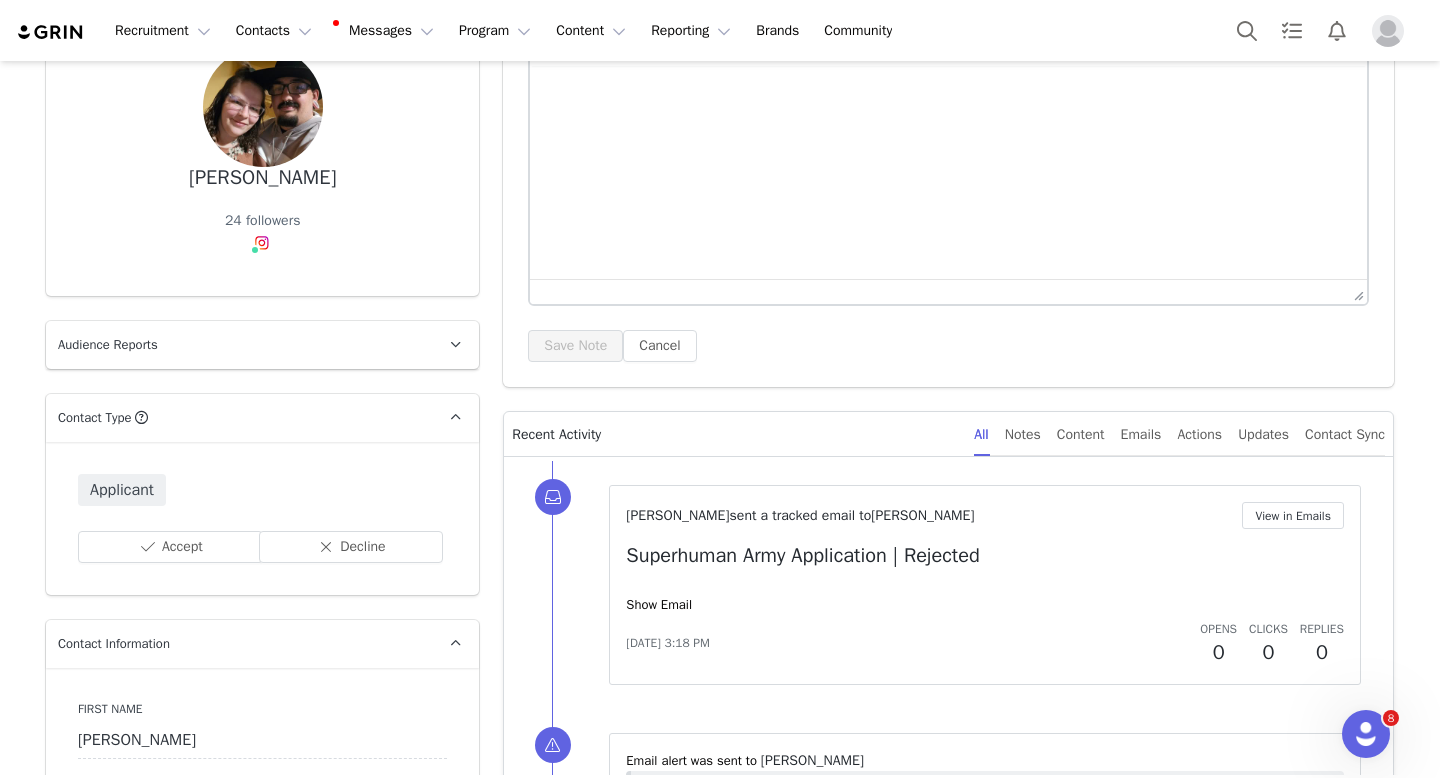scroll, scrollTop: 0, scrollLeft: 0, axis: both 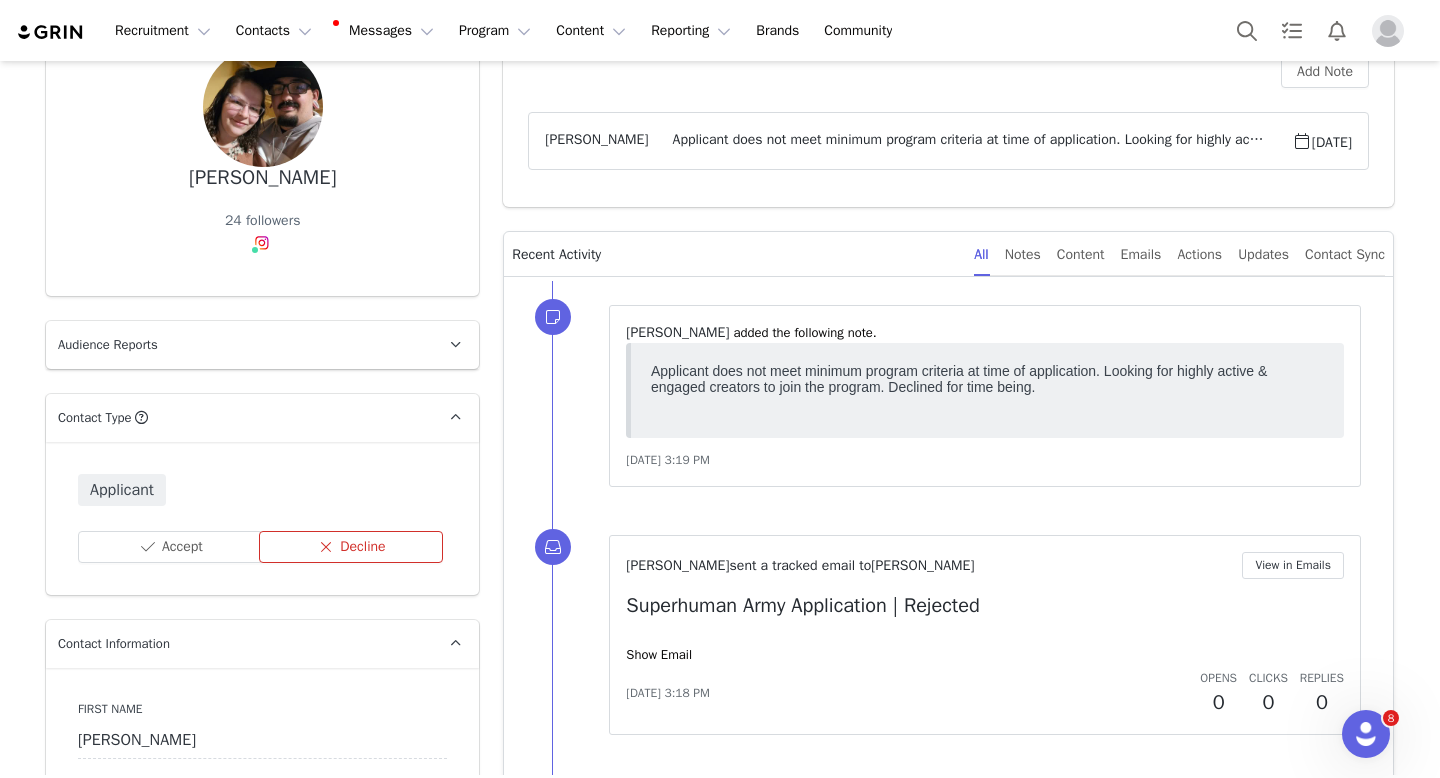 click on "Decline" at bounding box center (351, 547) 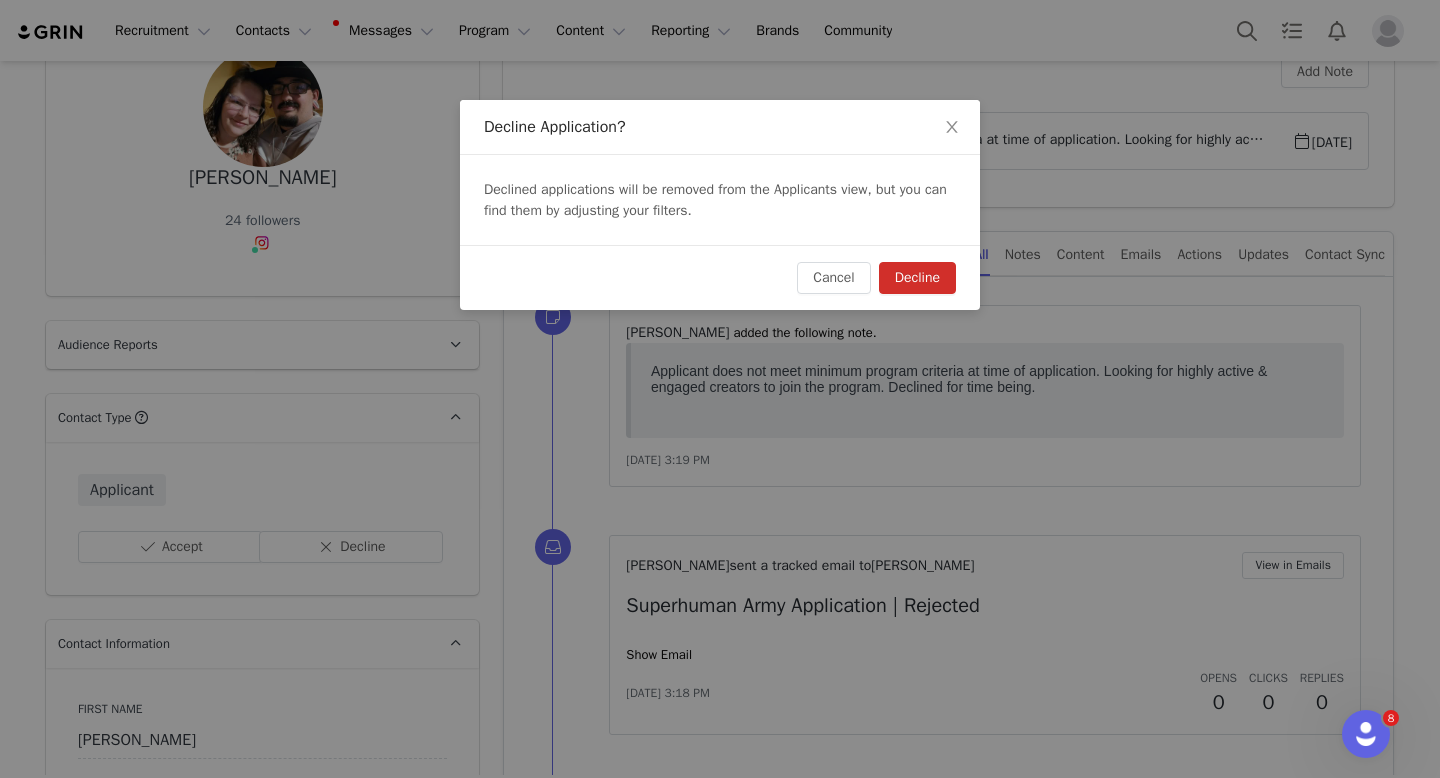 click on "Decline" at bounding box center [917, 278] 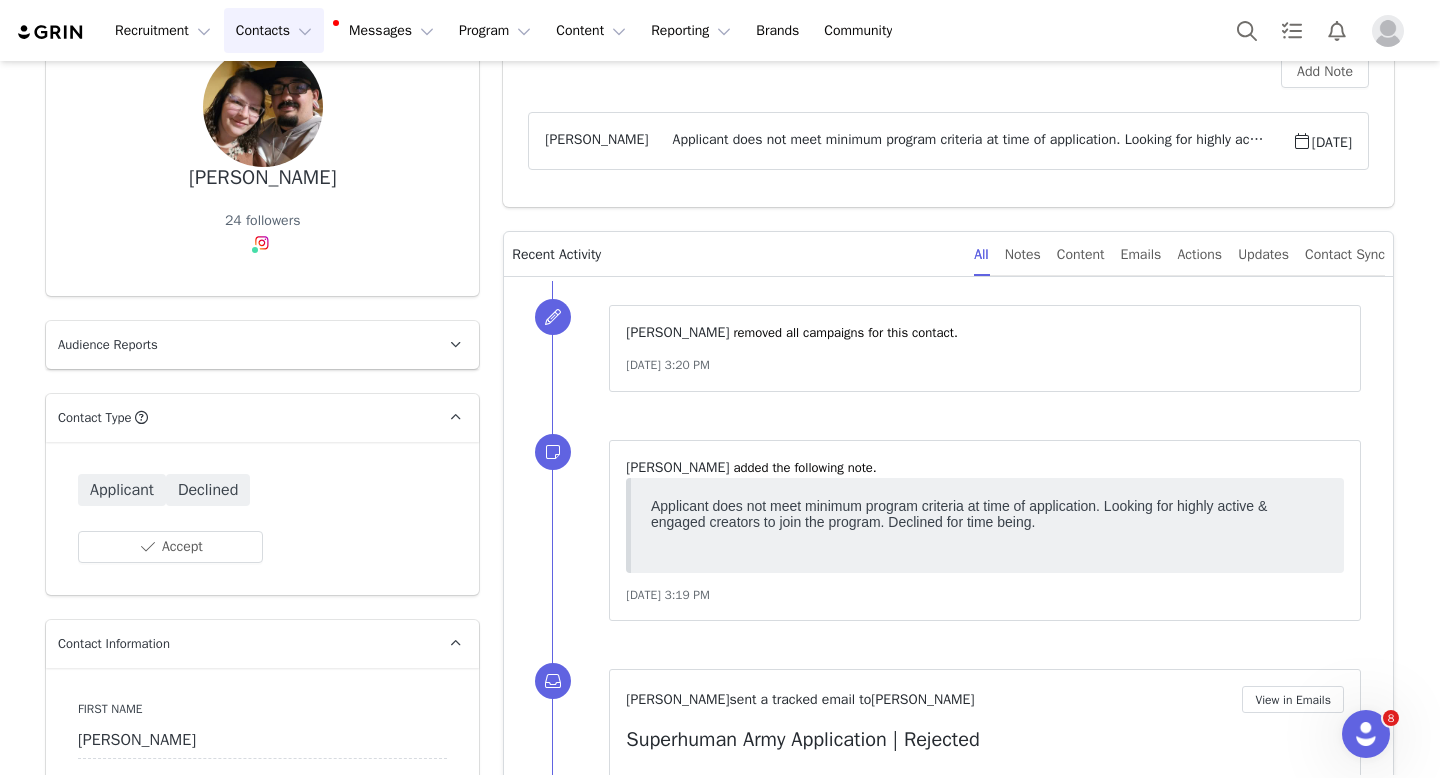 click on "Contacts Contacts" at bounding box center (274, 30) 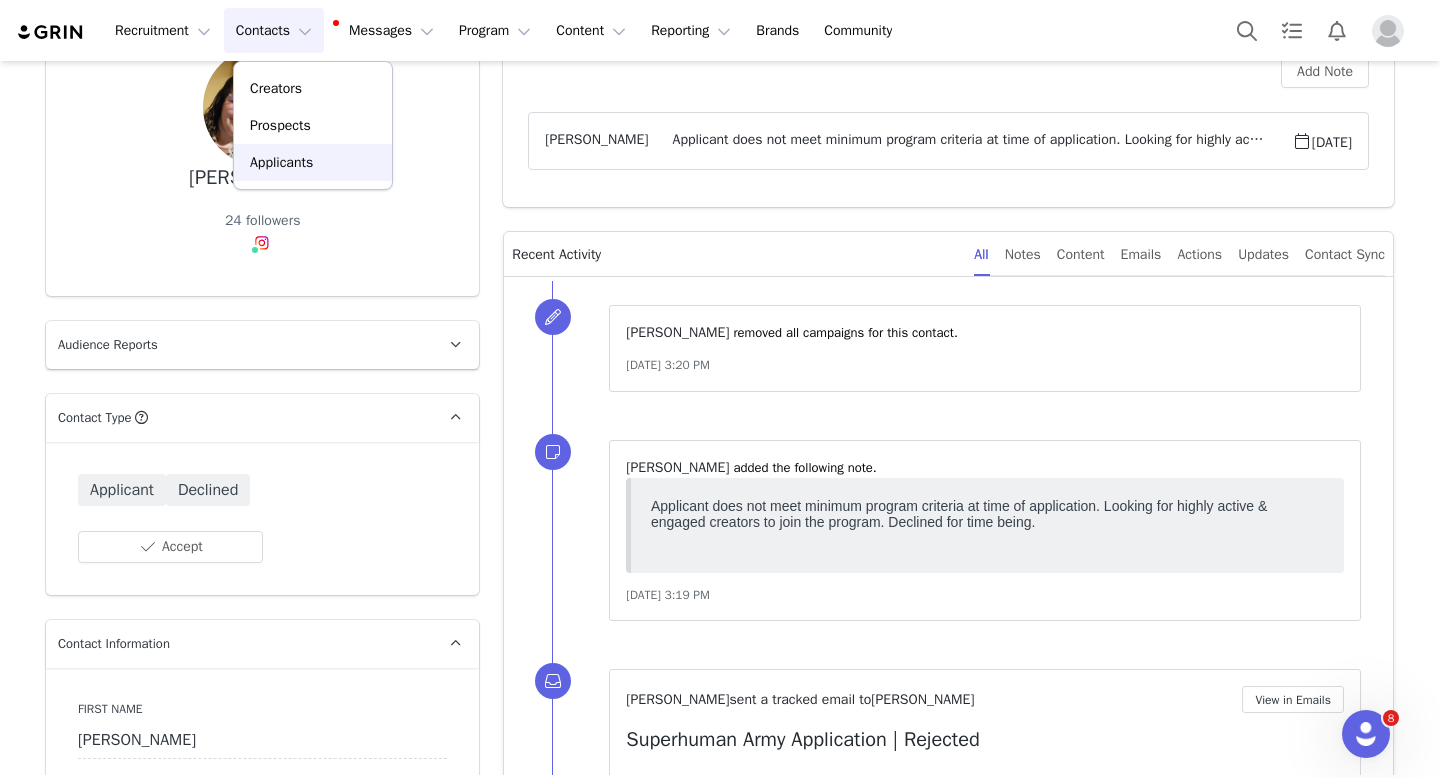 click on "Applicants" at bounding box center [281, 162] 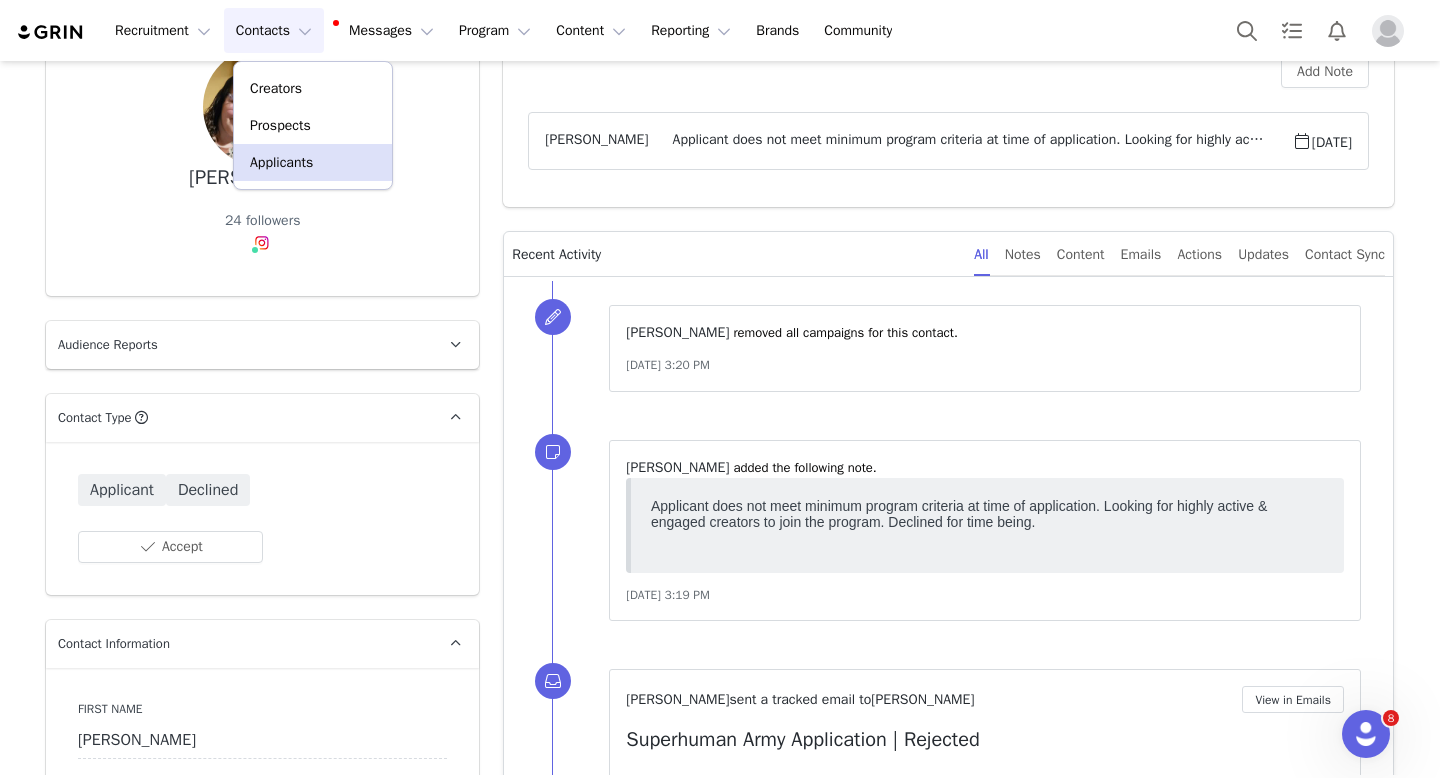 scroll, scrollTop: 0, scrollLeft: 0, axis: both 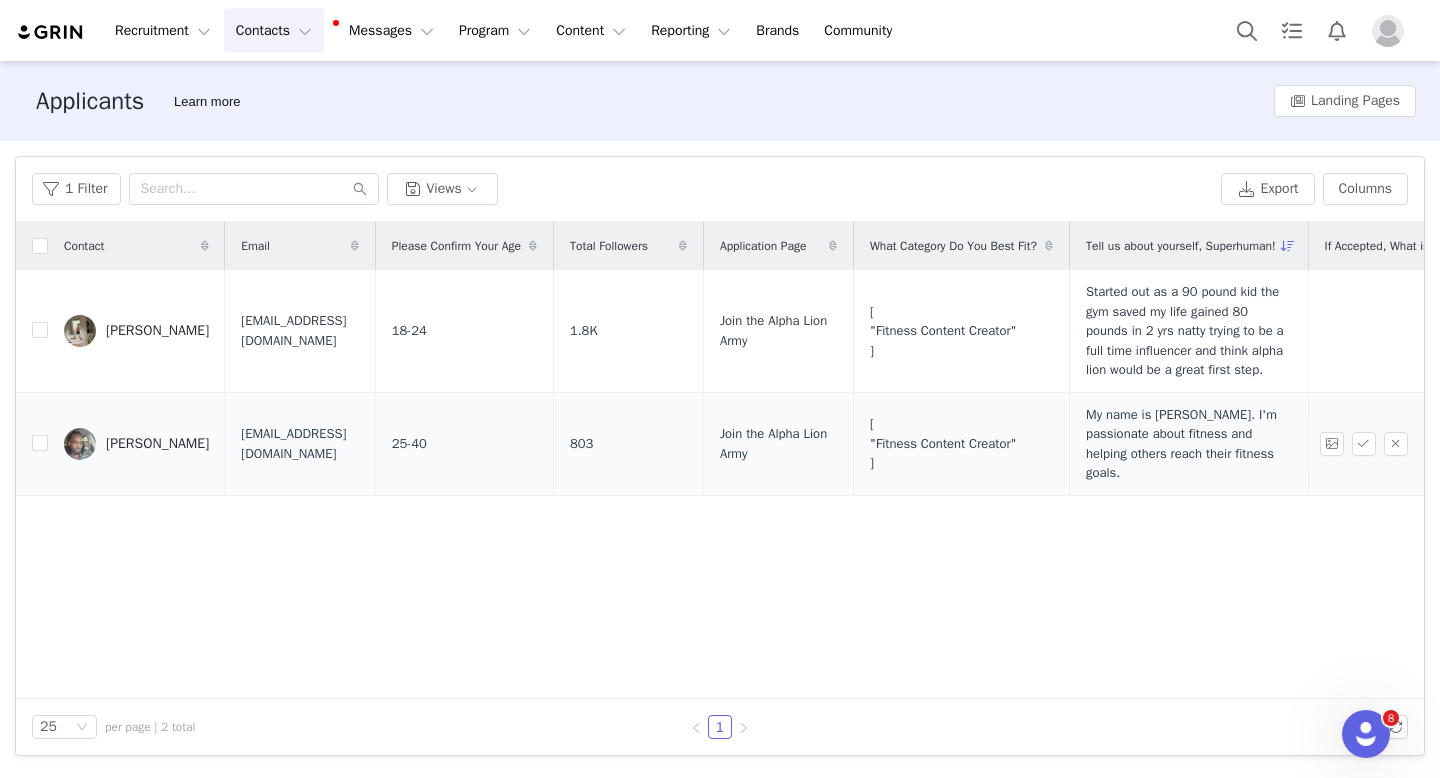 click on "[PERSON_NAME]" at bounding box center (157, 444) 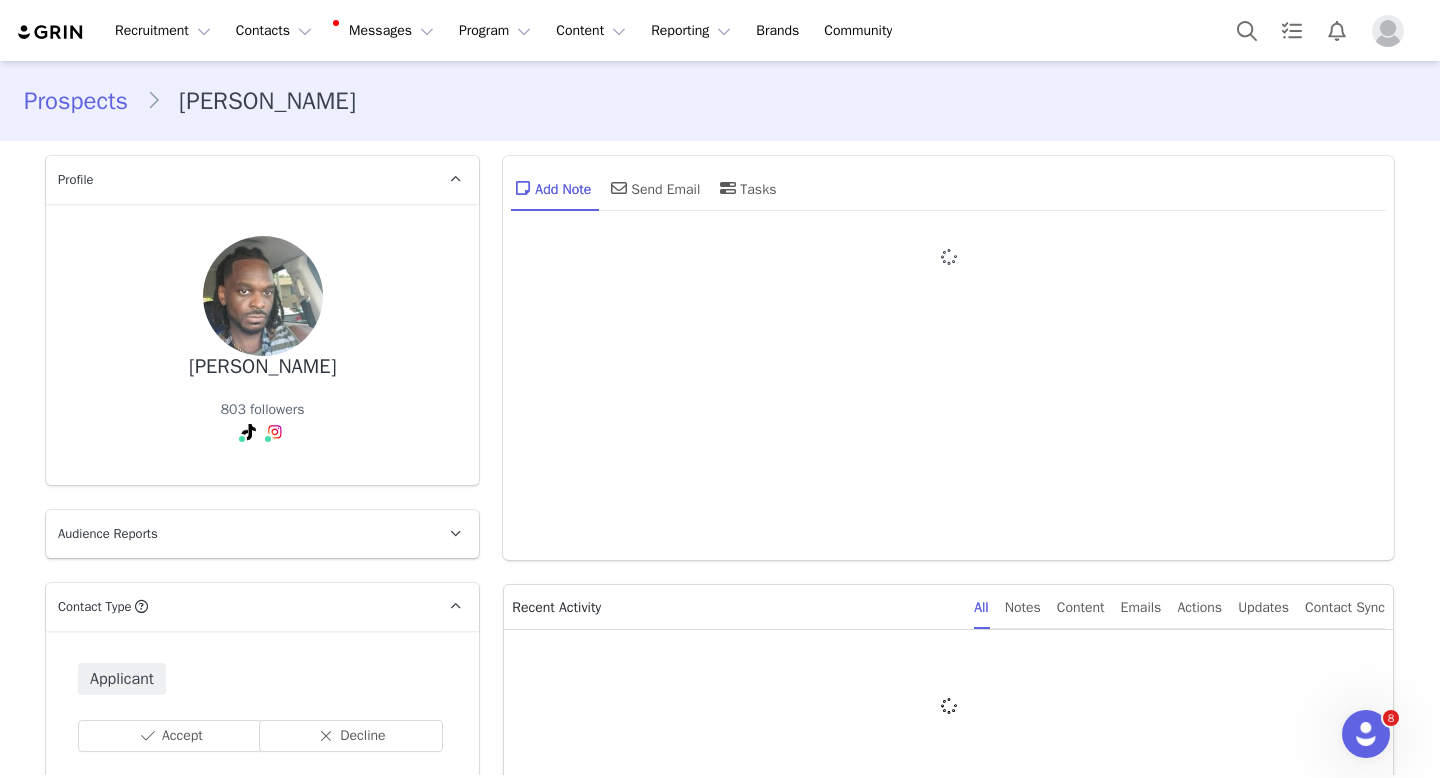 type on "+1 ([GEOGRAPHIC_DATA])" 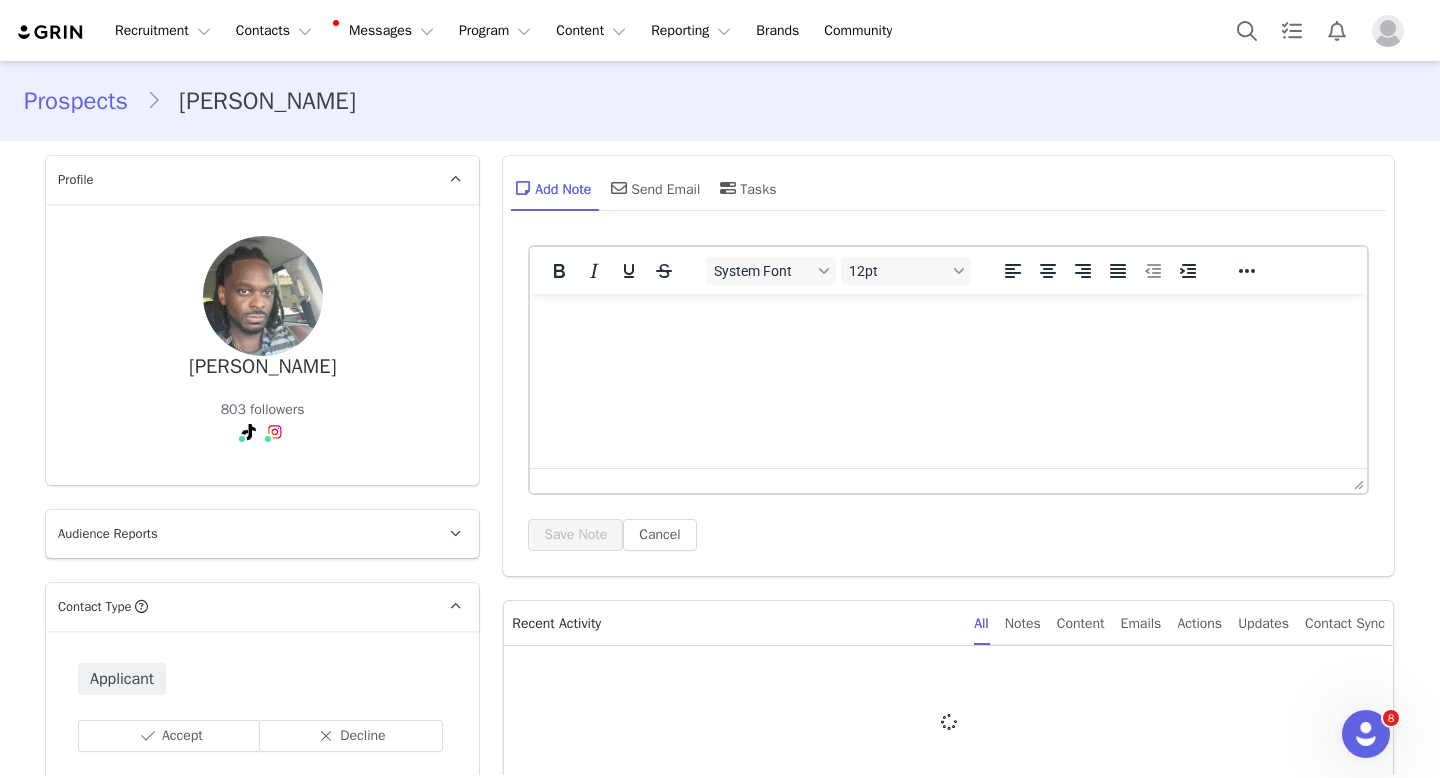 scroll, scrollTop: 0, scrollLeft: 0, axis: both 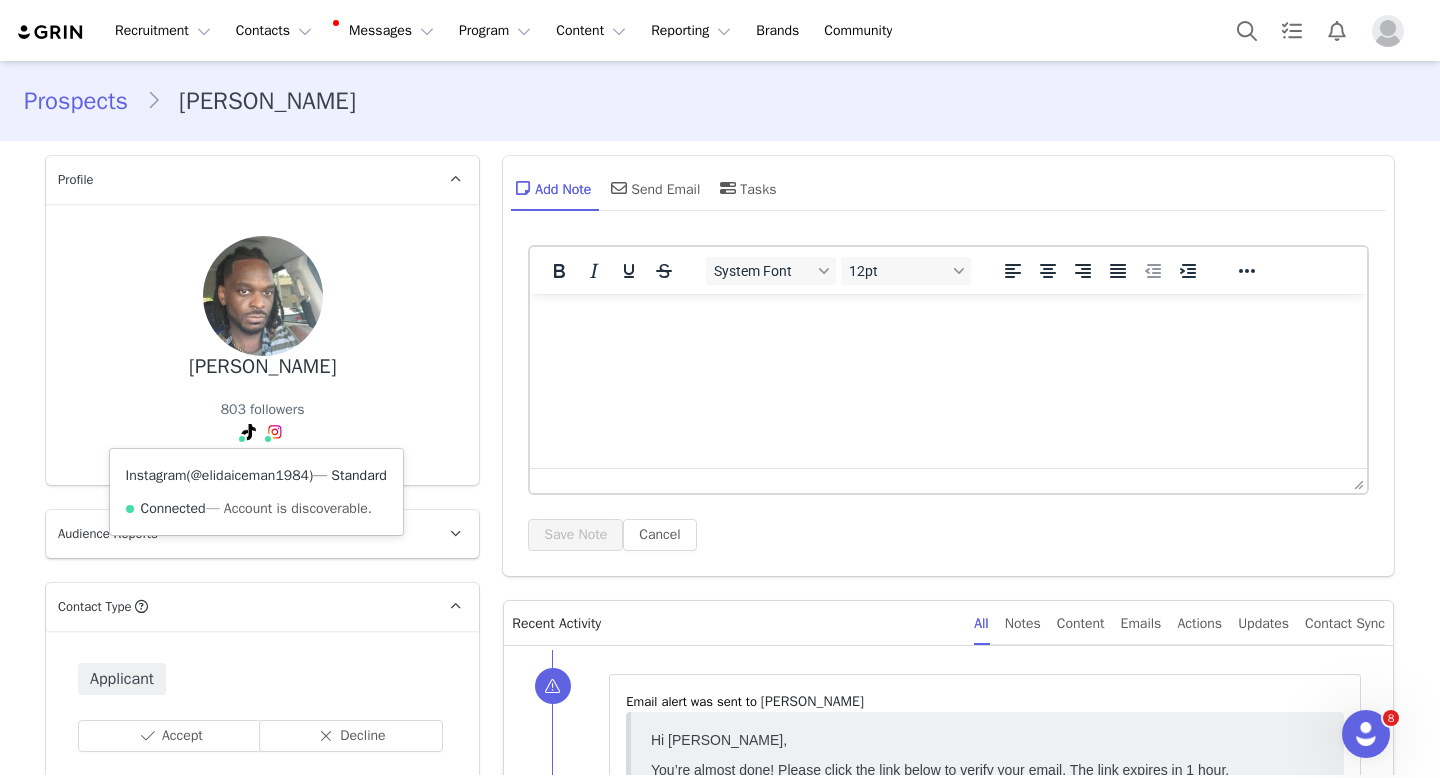 click on "@elidaiceman1984" at bounding box center [250, 475] 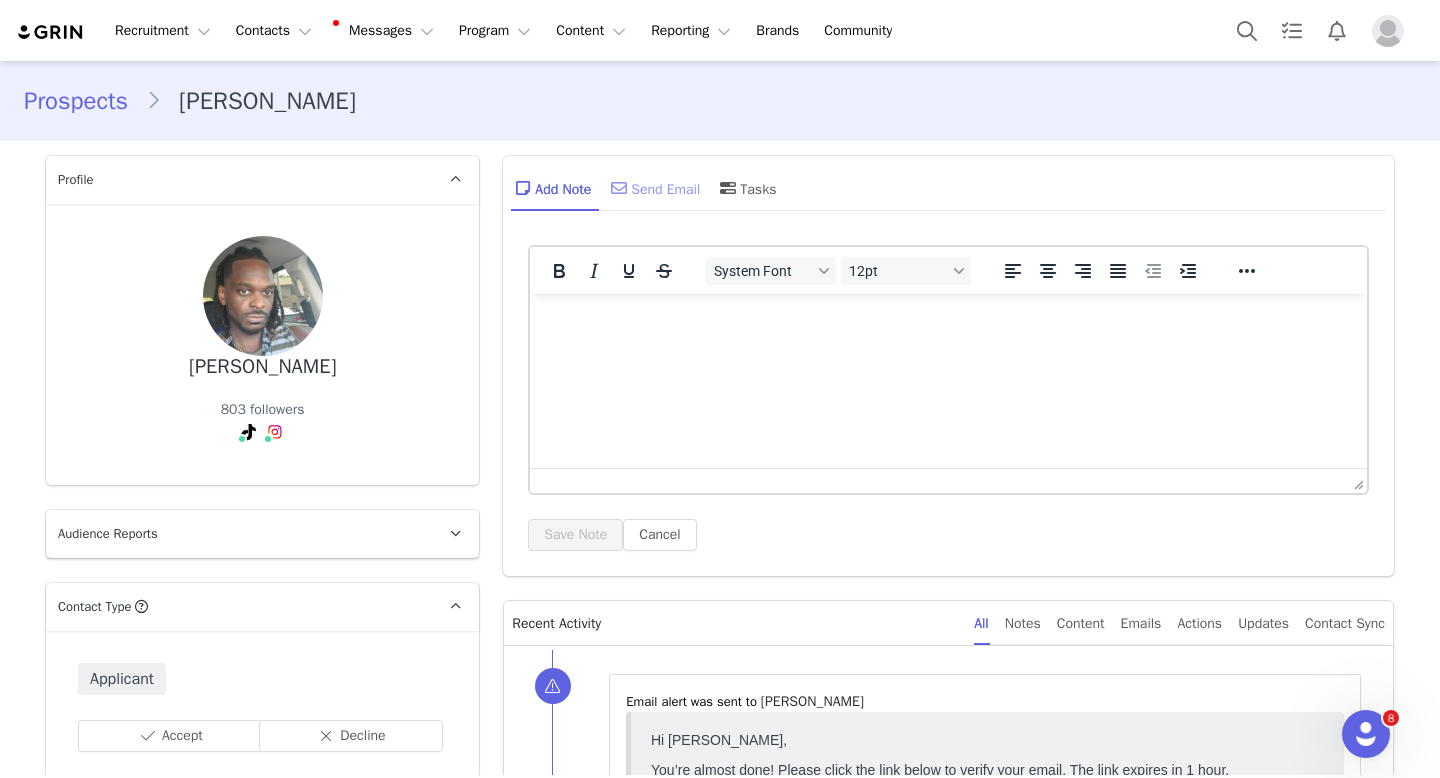 click on "Send Email" at bounding box center (653, 188) 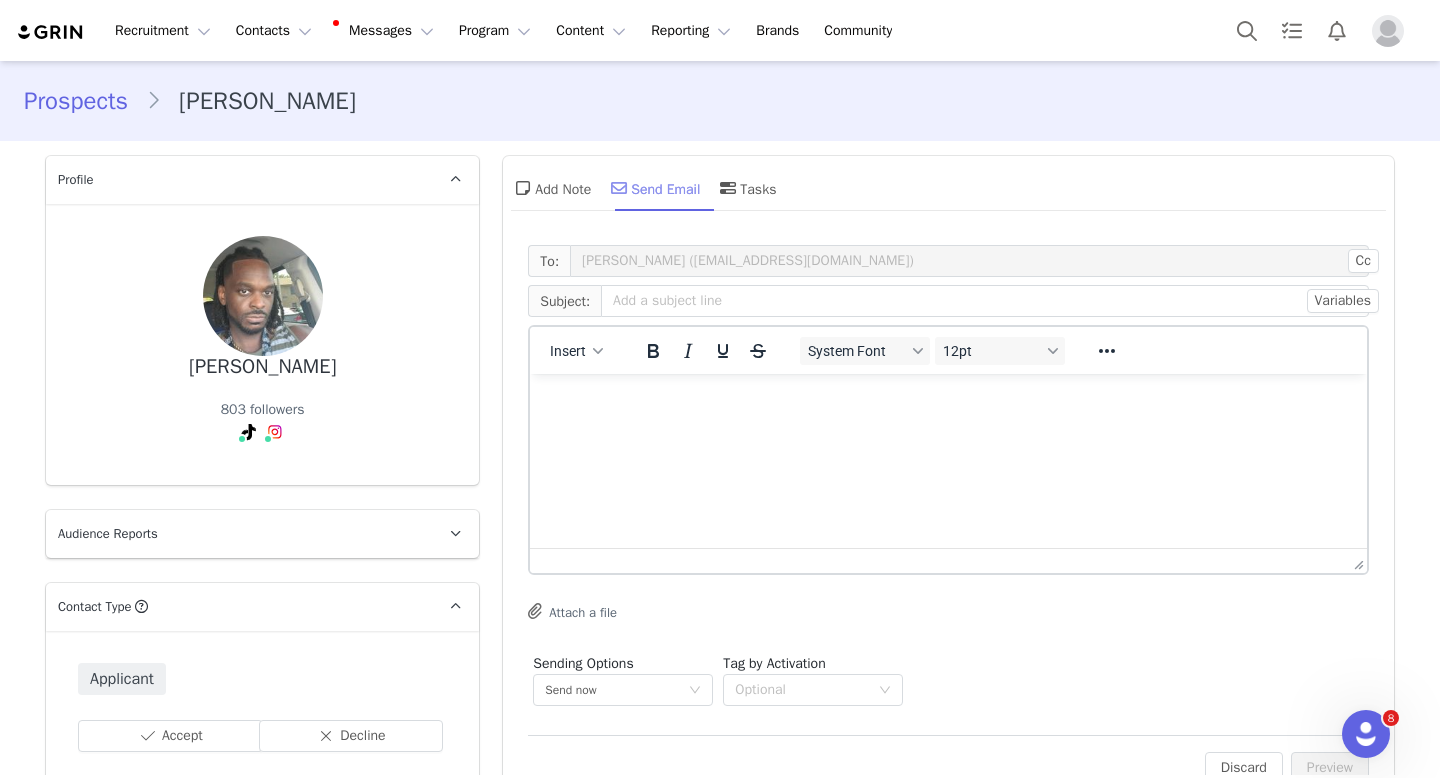 scroll, scrollTop: 0, scrollLeft: 0, axis: both 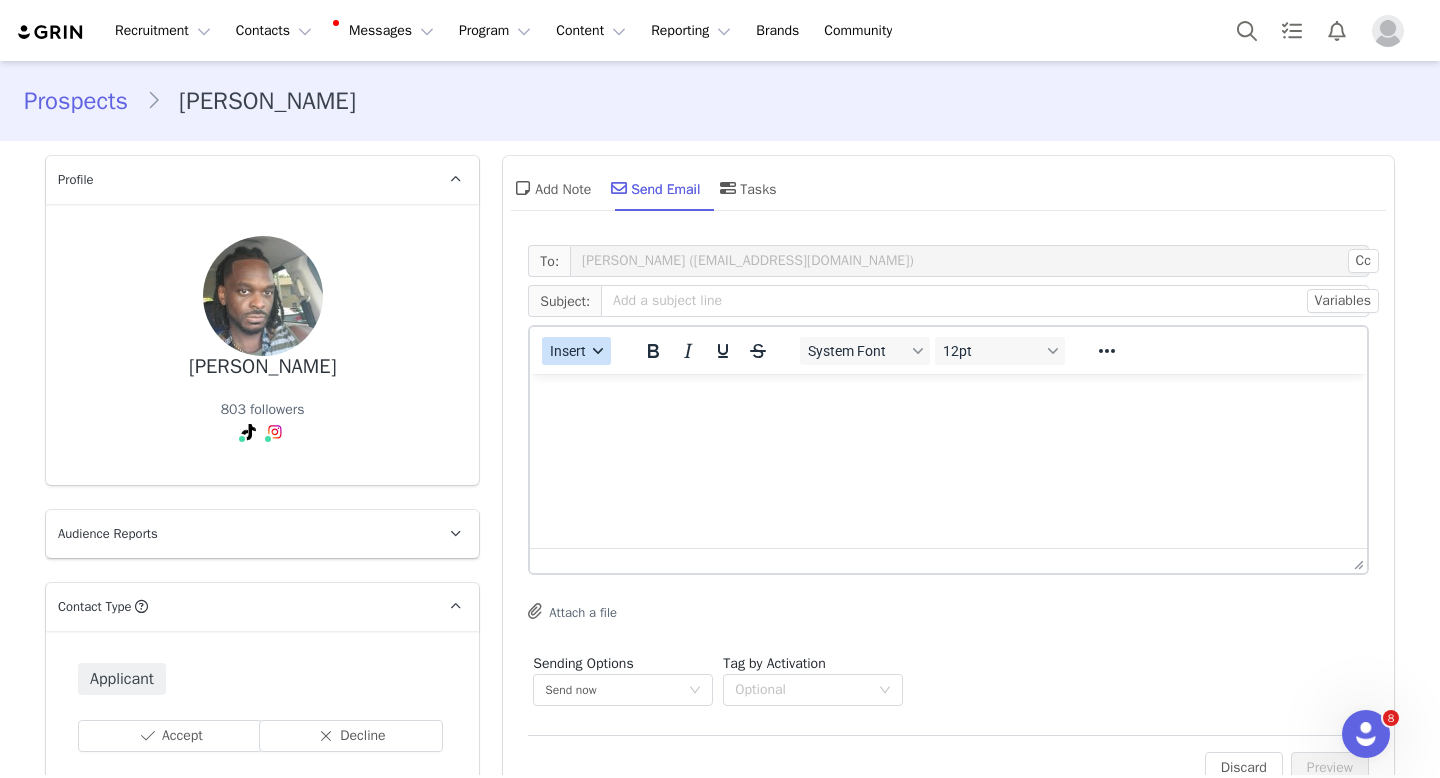 click on "Insert" at bounding box center [569, 351] 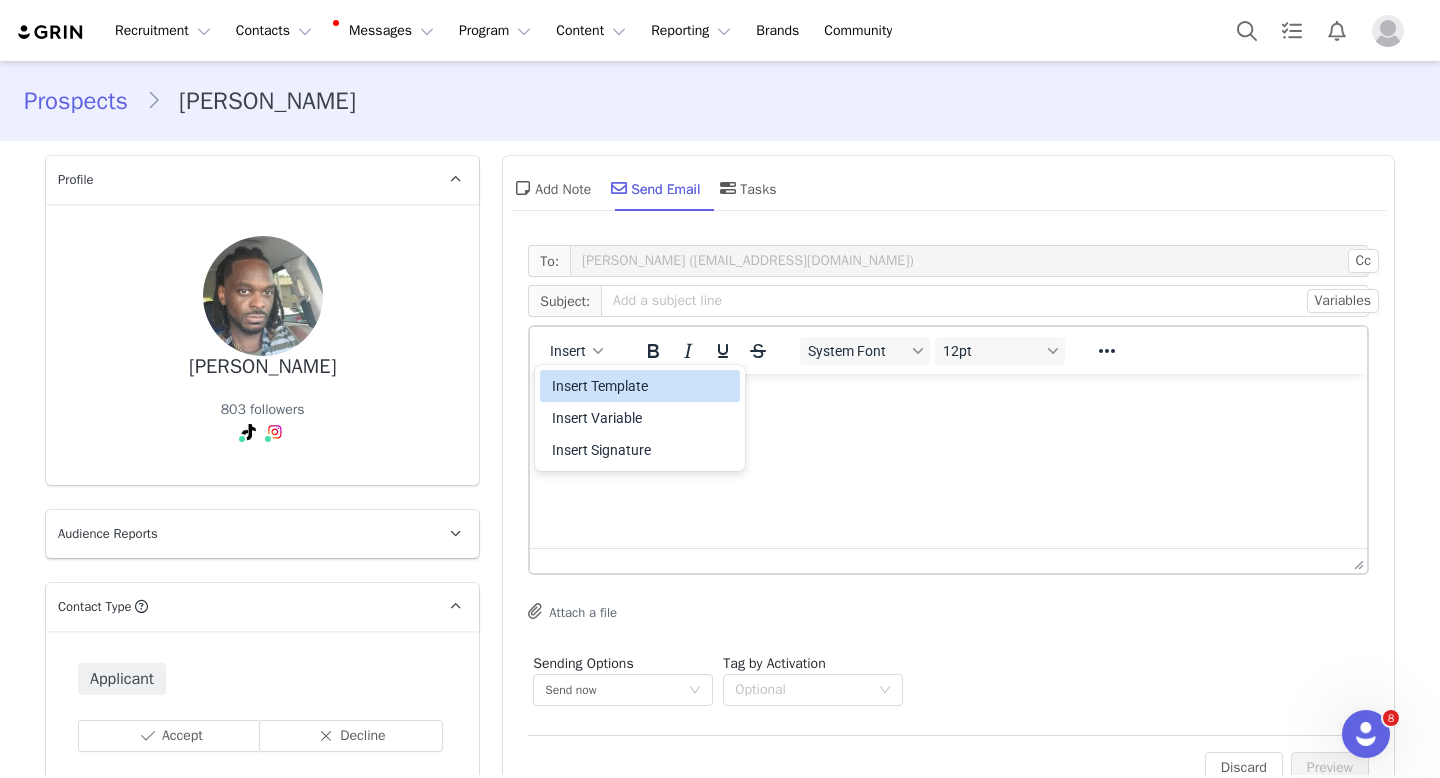 click on "Insert Template" at bounding box center [642, 386] 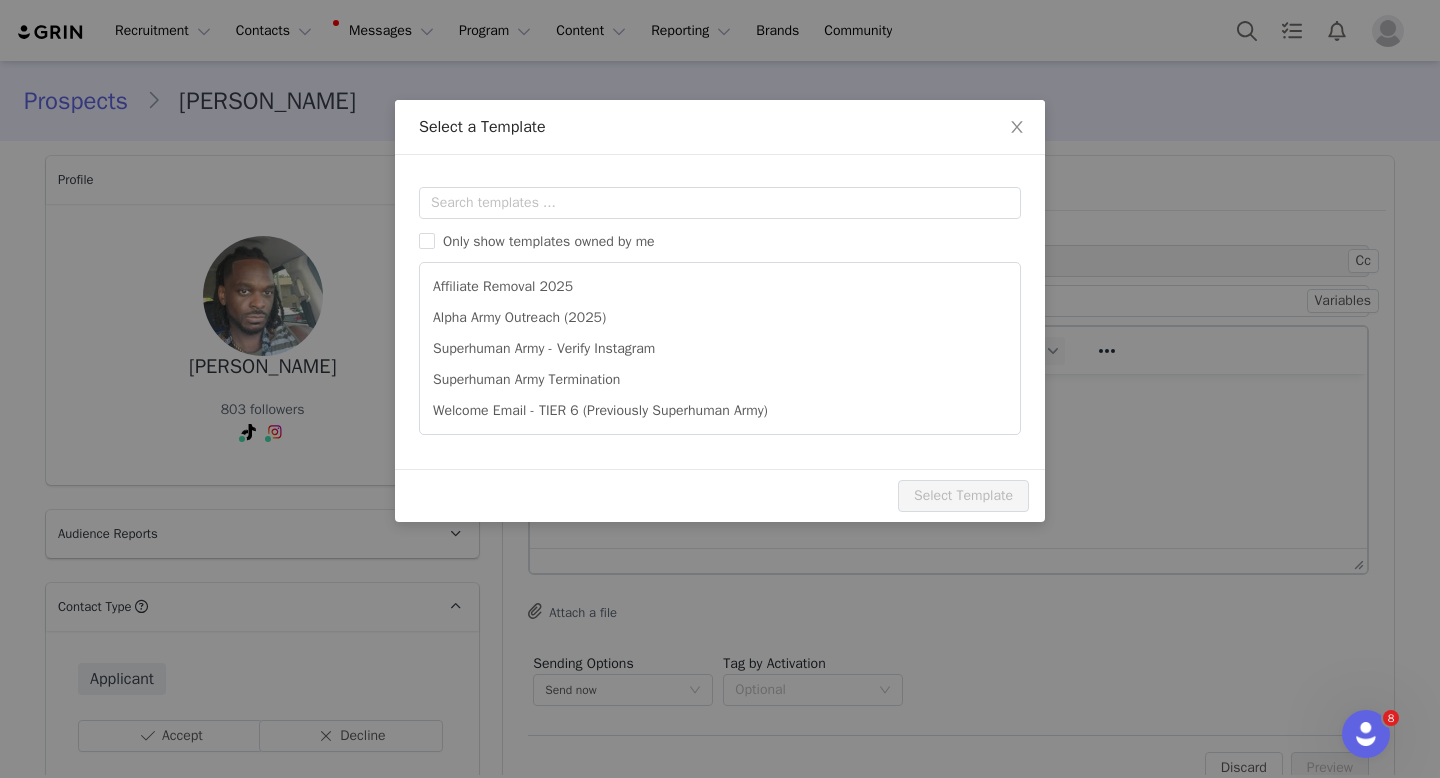 scroll, scrollTop: 0, scrollLeft: 0, axis: both 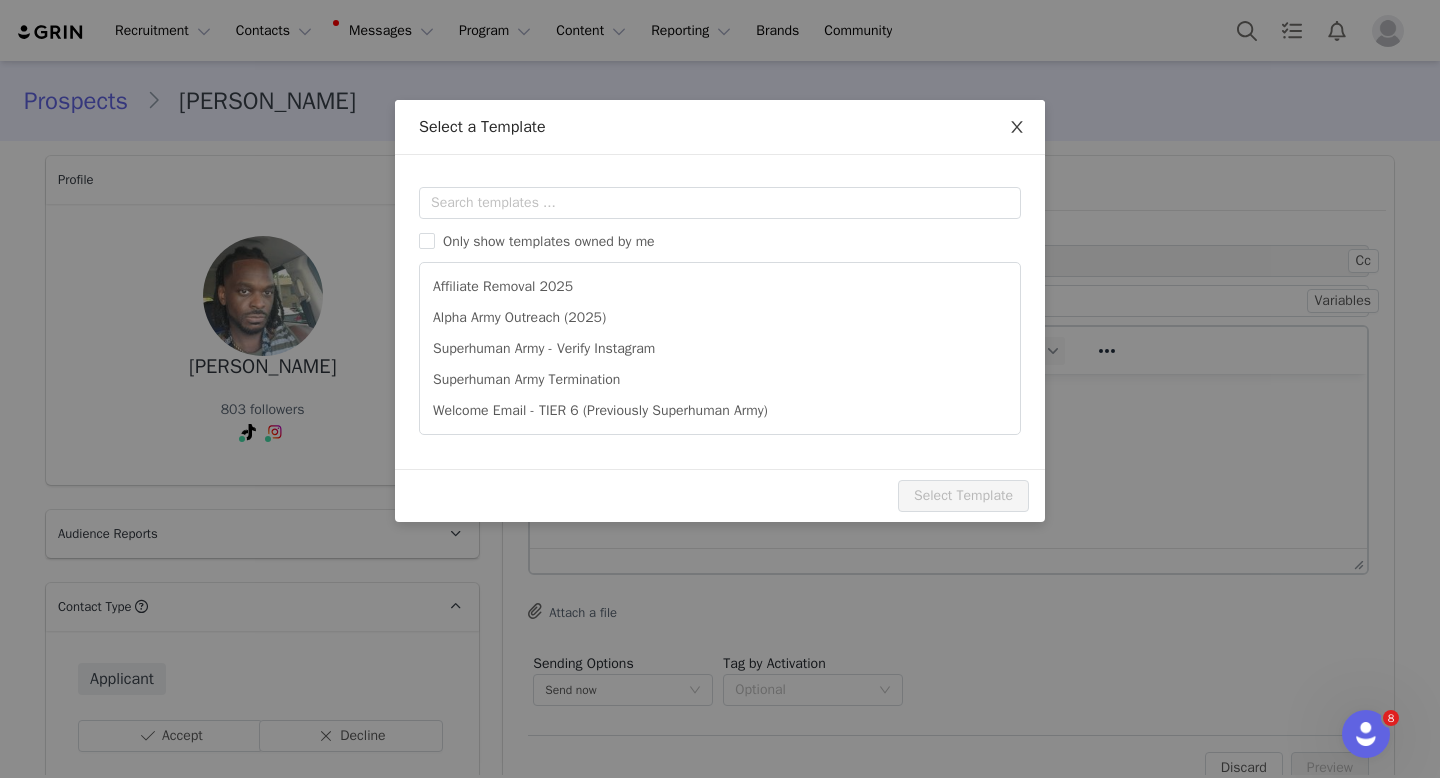 click at bounding box center [1017, 128] 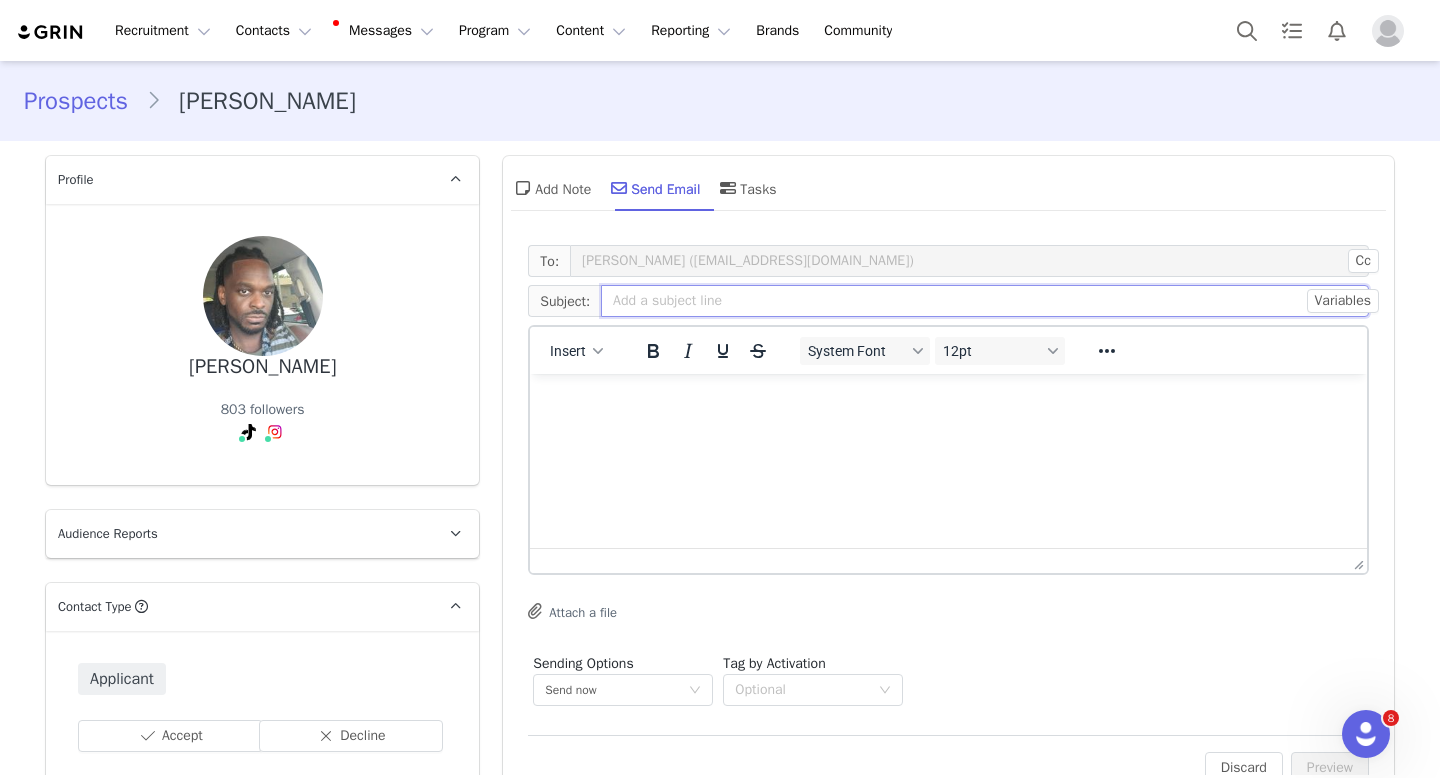 click at bounding box center (985, 301) 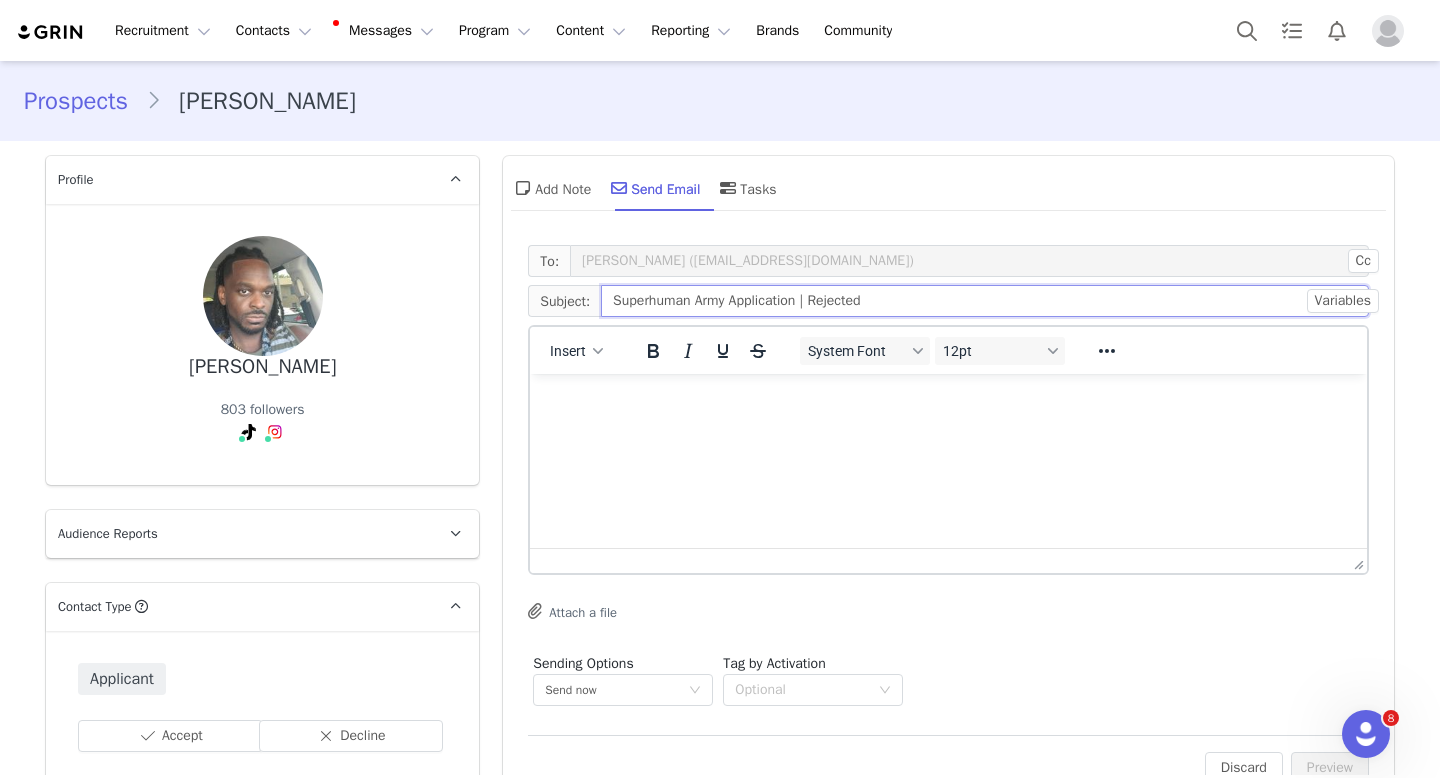 type on "Superhuman Army Application | Rejected" 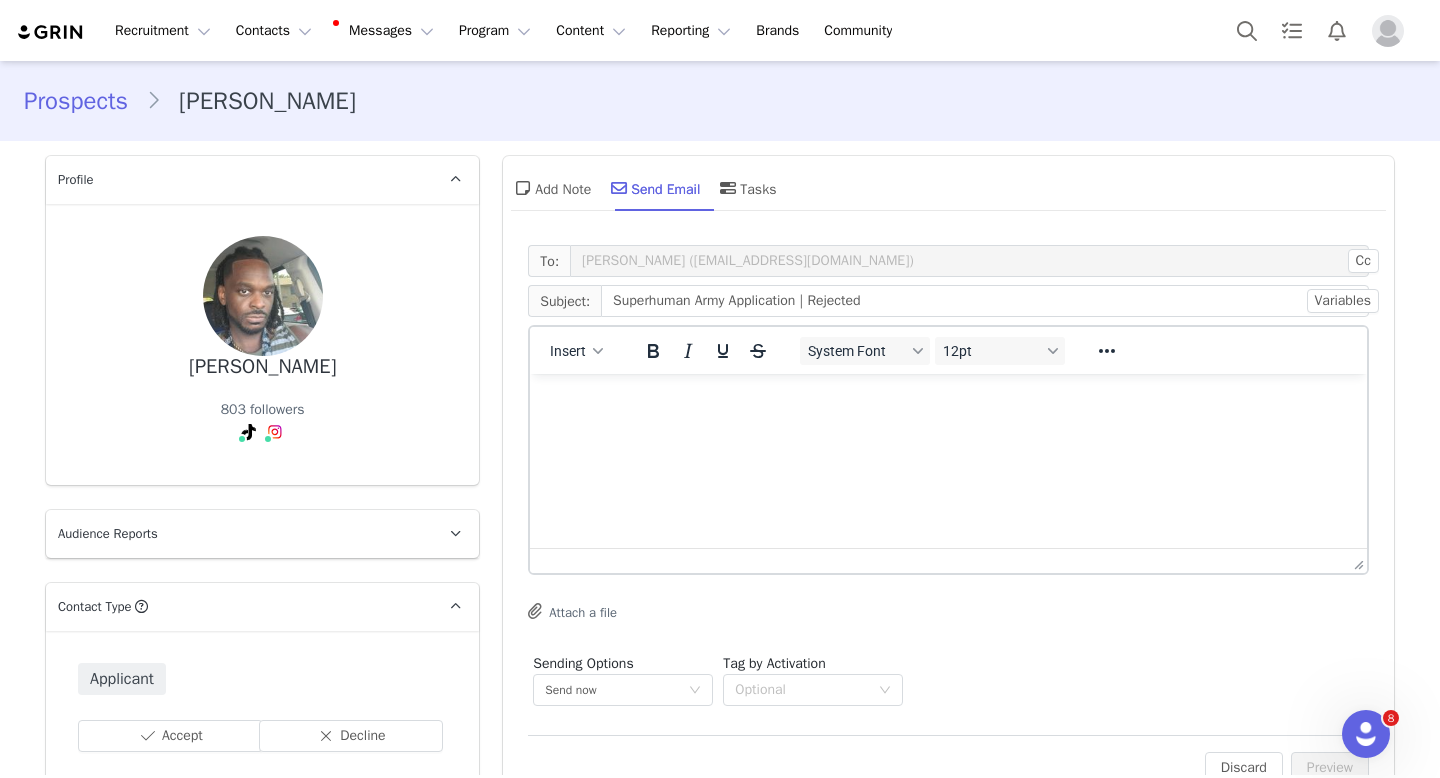 click at bounding box center [948, 401] 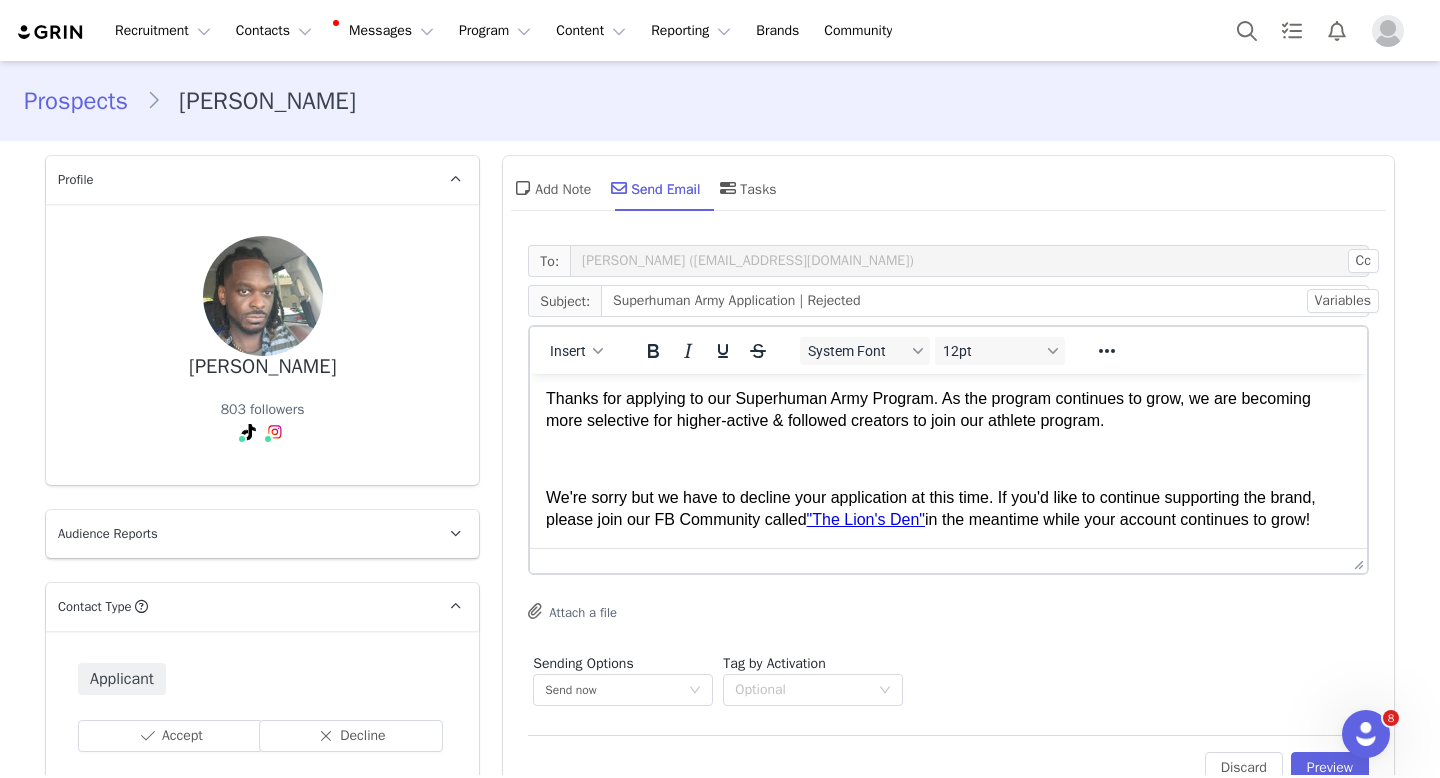 click at bounding box center [948, 460] 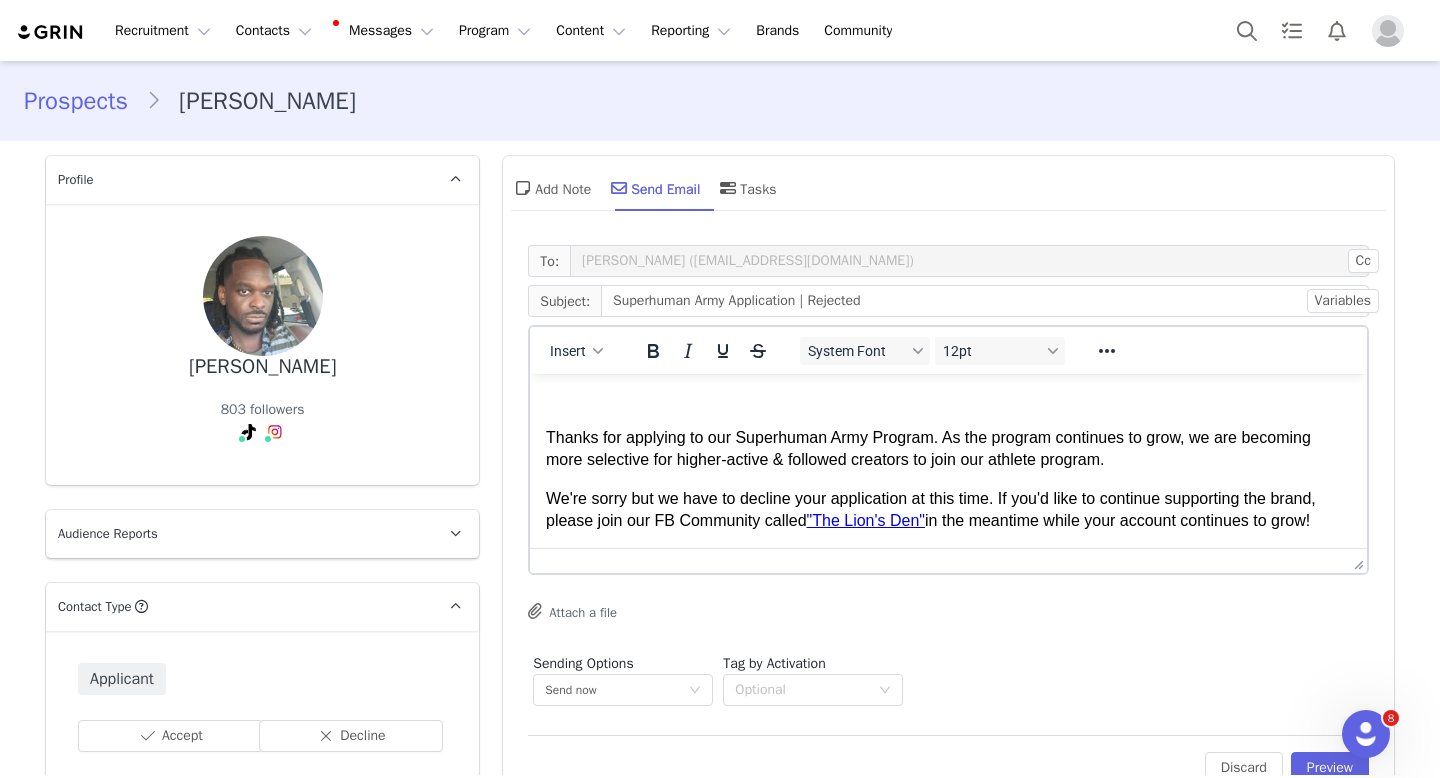 scroll, scrollTop: 63, scrollLeft: 0, axis: vertical 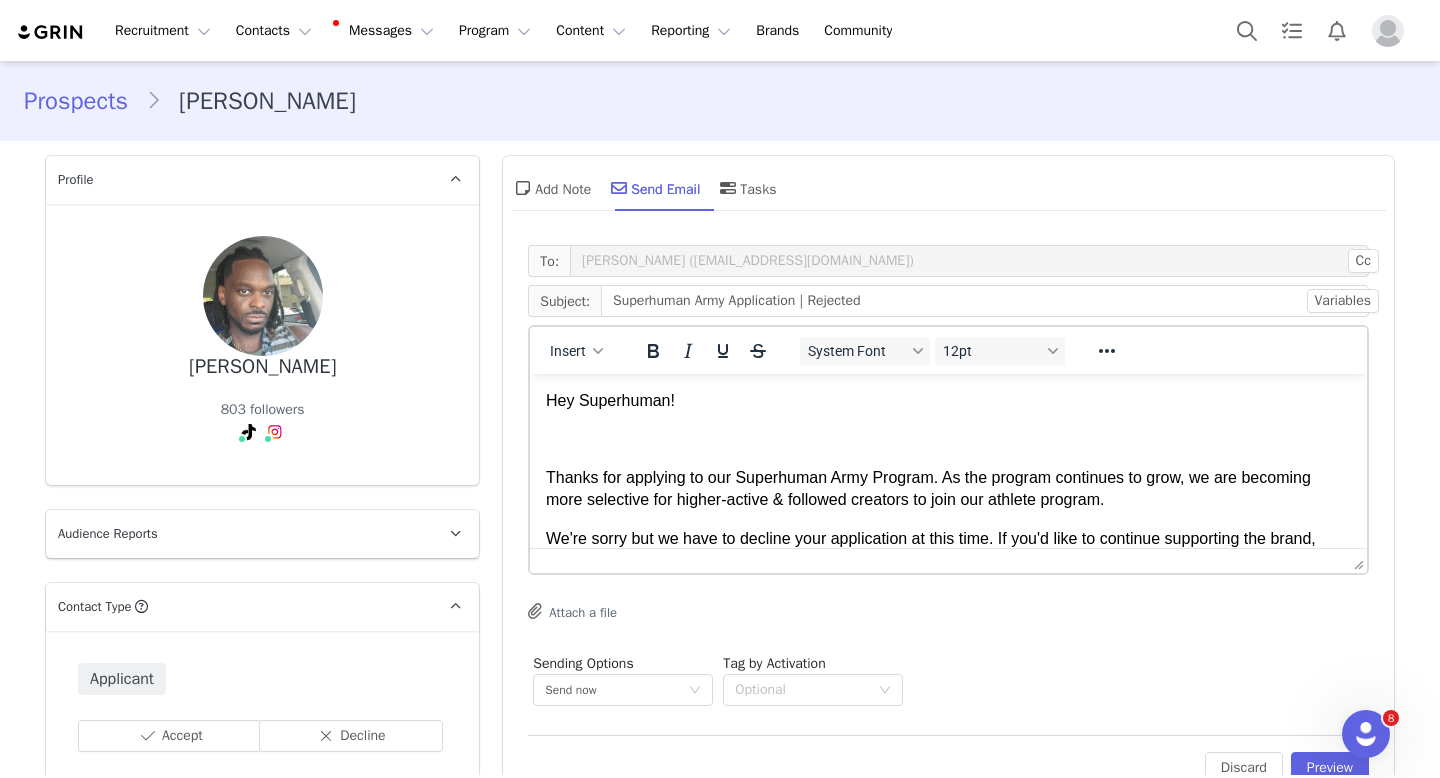 click on "Hey Superhuman! Thanks for applying to our Superhuman Army Program. As the program continues to grow, we are becoming more selective for higher-active & followed creators to join our athlete program. We're sorry but we have to decline your application at this time. If you'd like to continue supporting the brand, please join our FB Community called  "The Lion's Den"  in the meantime while your account continues to grow!" at bounding box center (948, 481) 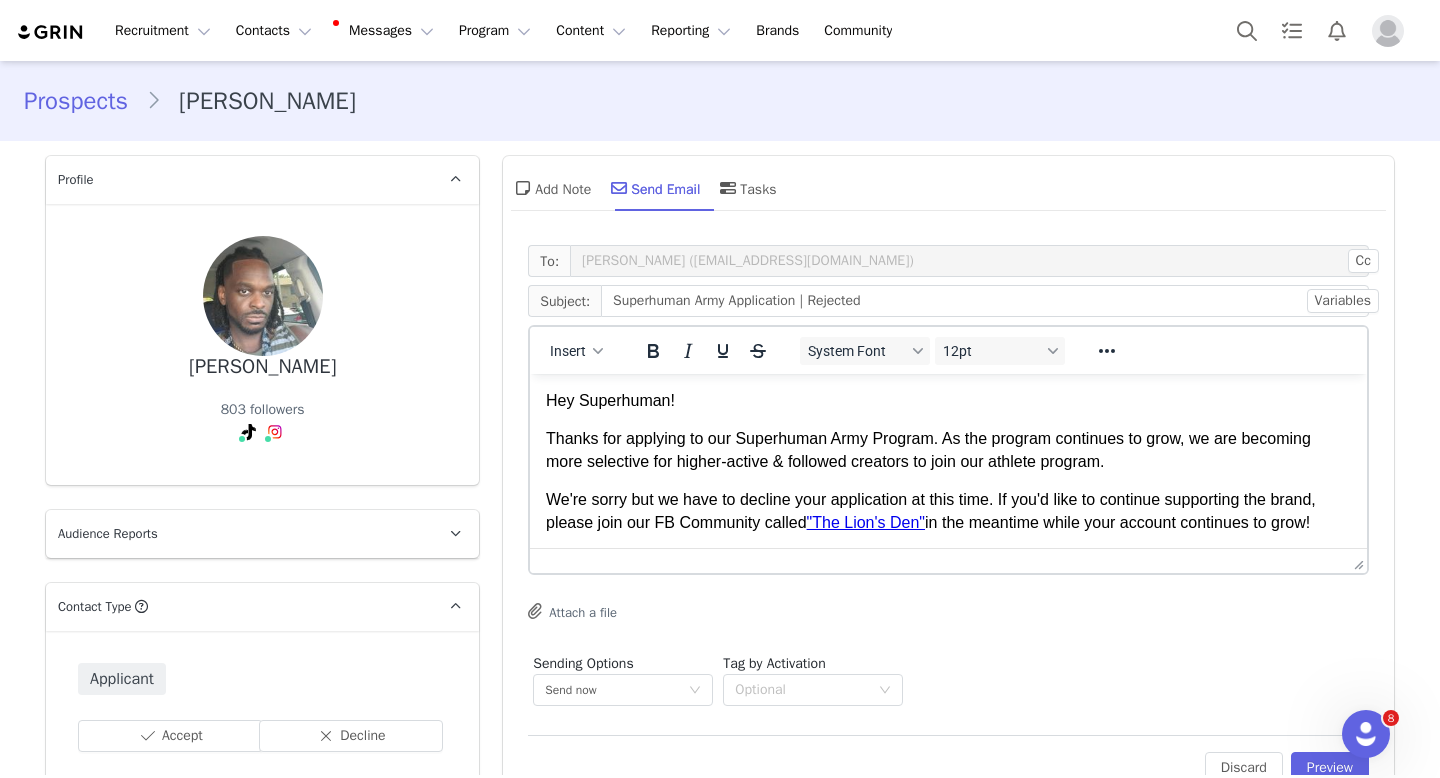 scroll, scrollTop: 24, scrollLeft: 0, axis: vertical 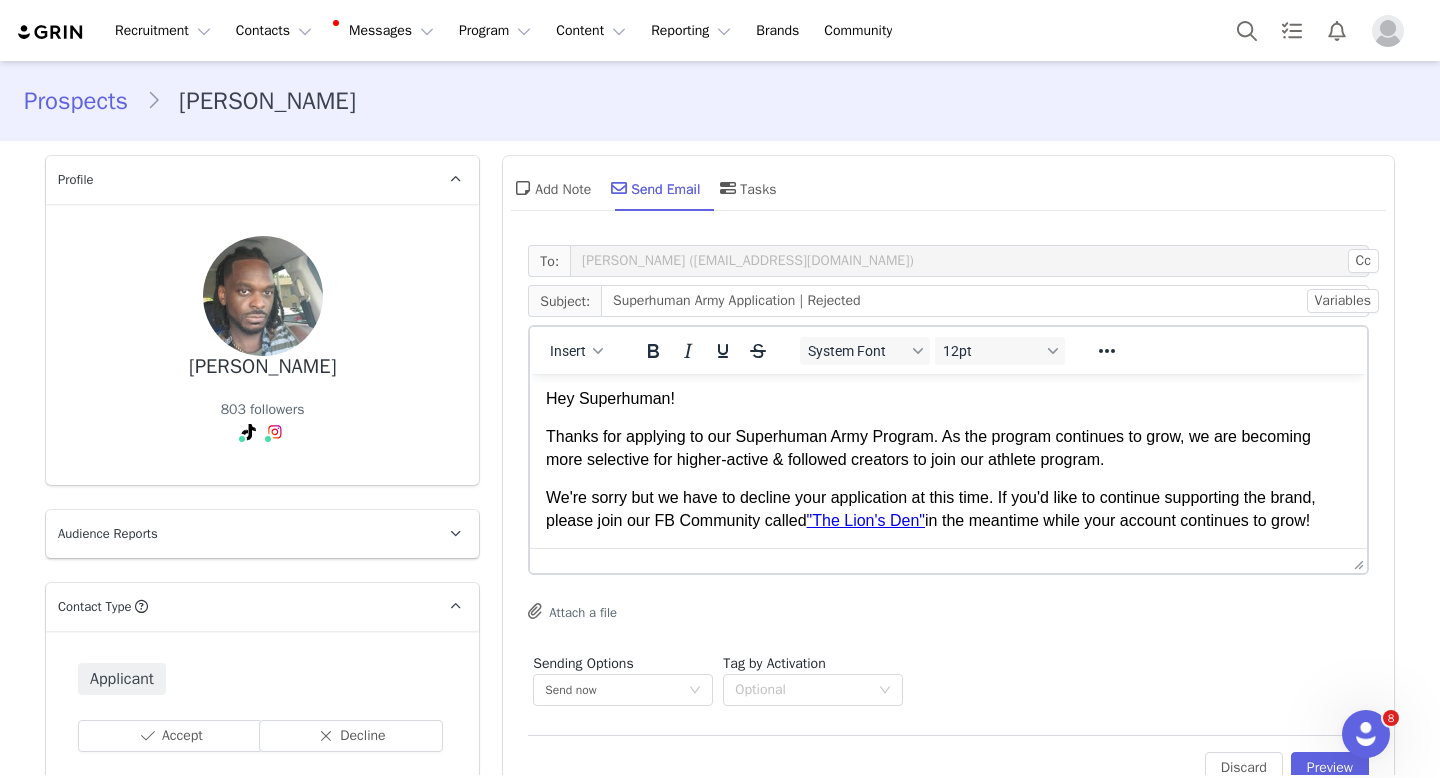 click on "We're sorry but we have to decline your application at this time. If you'd like to continue supporting the brand, please join our FB Community called  "The Lion's Den"  in the meantime while your account continues to grow!" at bounding box center (948, 509) 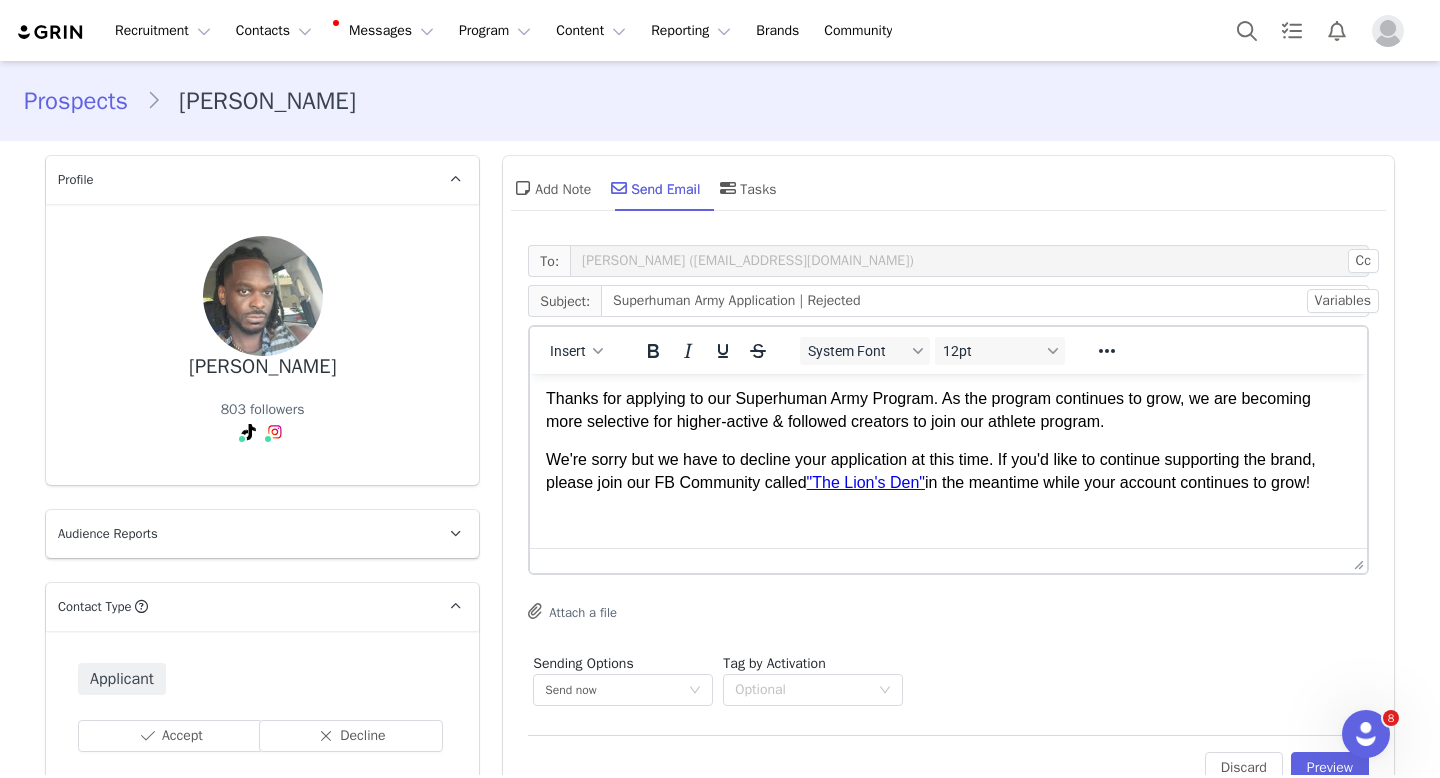 scroll, scrollTop: 144, scrollLeft: 0, axis: vertical 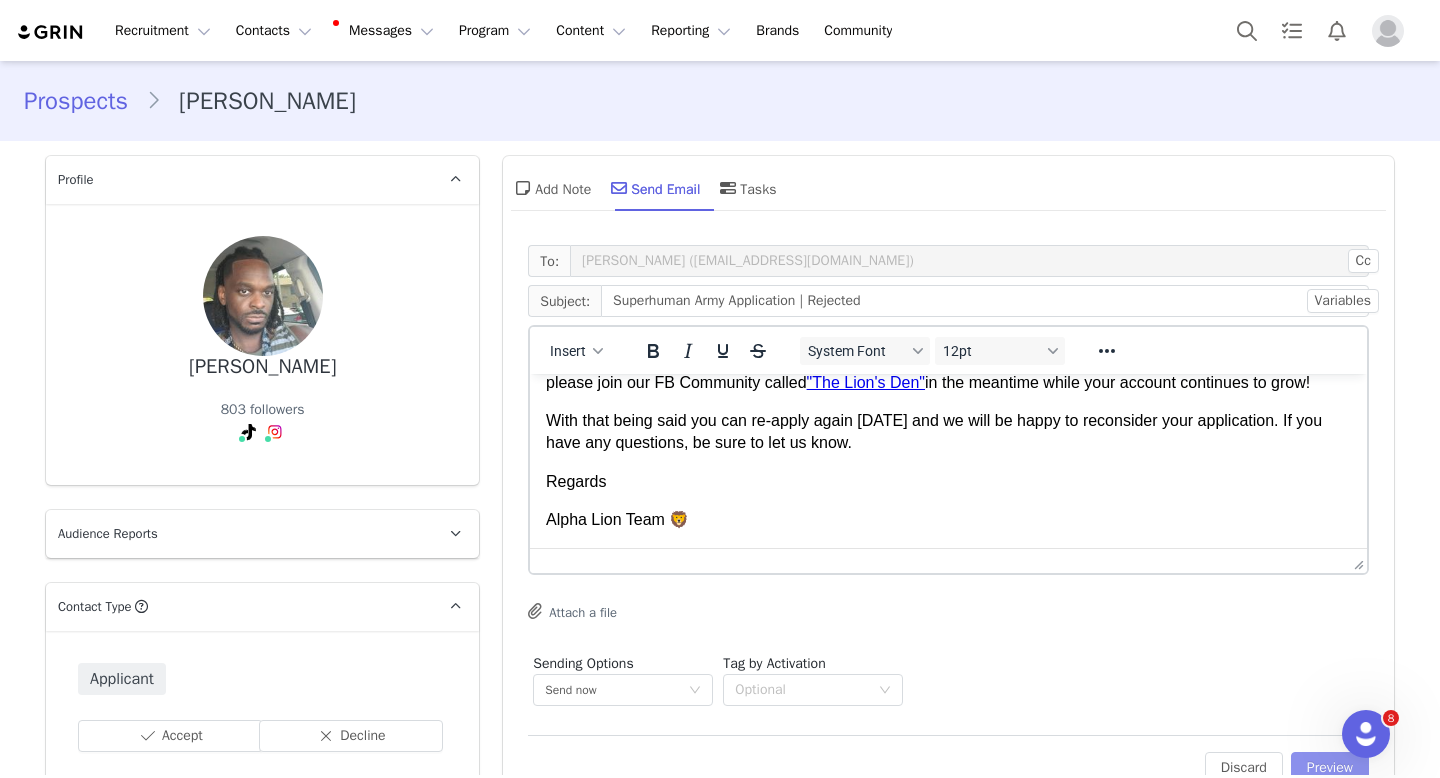 click on "Preview" at bounding box center [1330, 768] 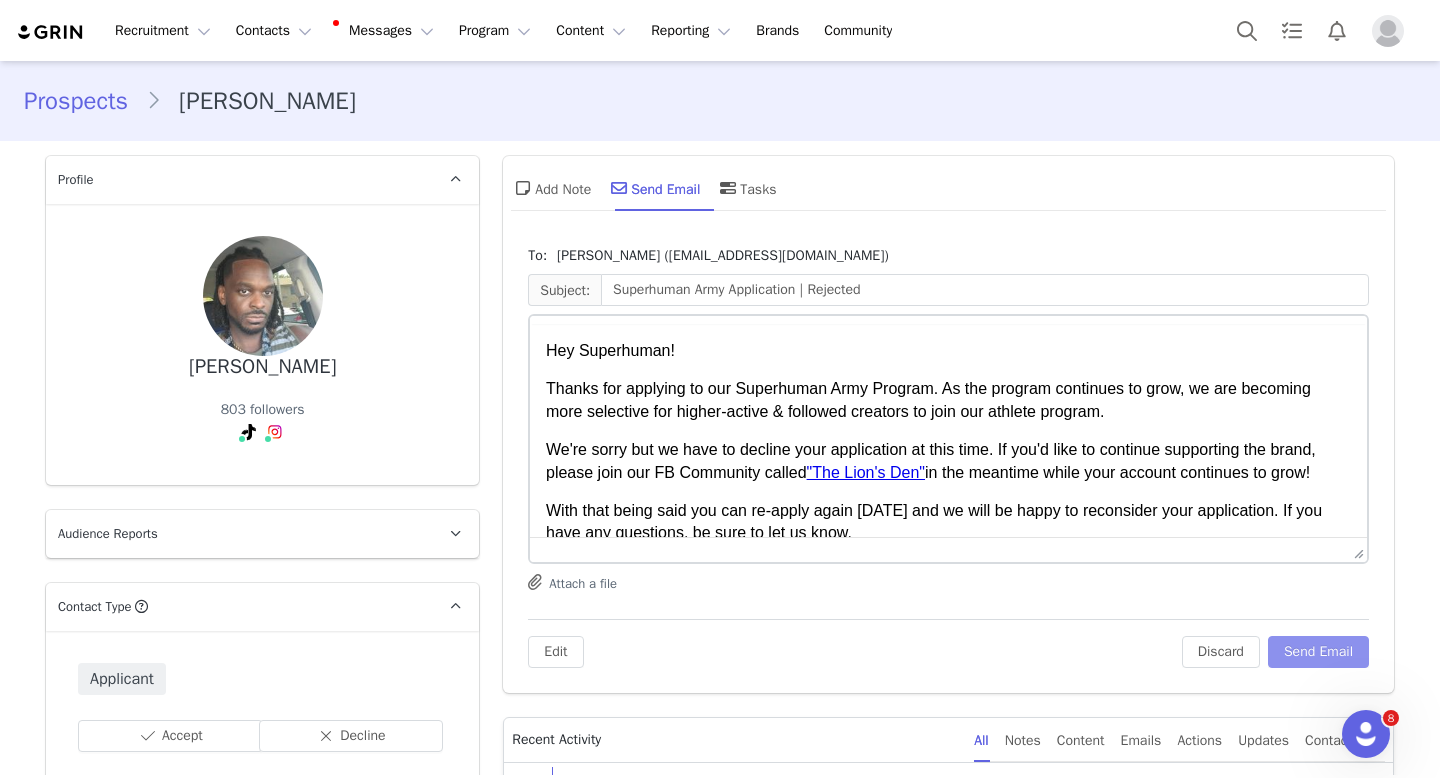 scroll, scrollTop: 0, scrollLeft: 0, axis: both 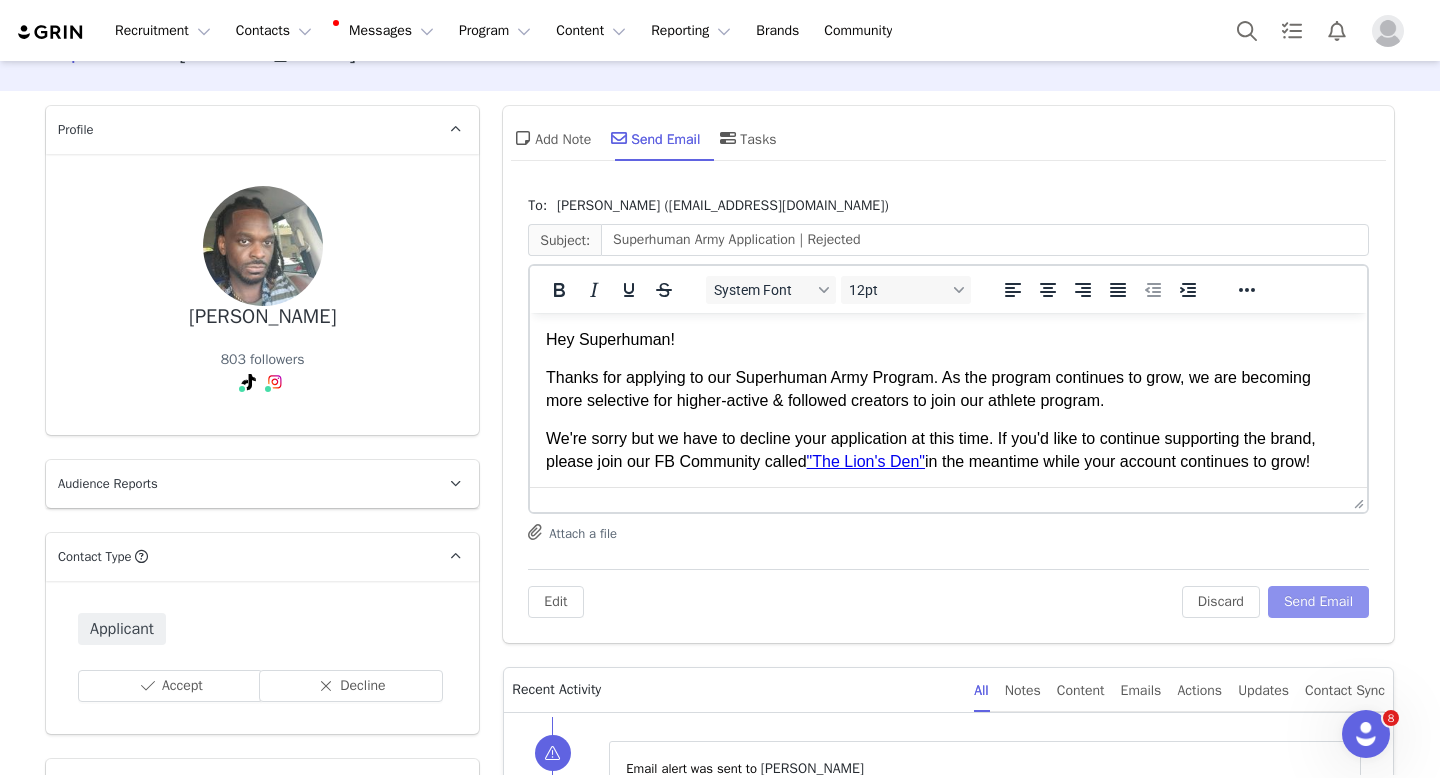 click on "Send Email" at bounding box center (1318, 602) 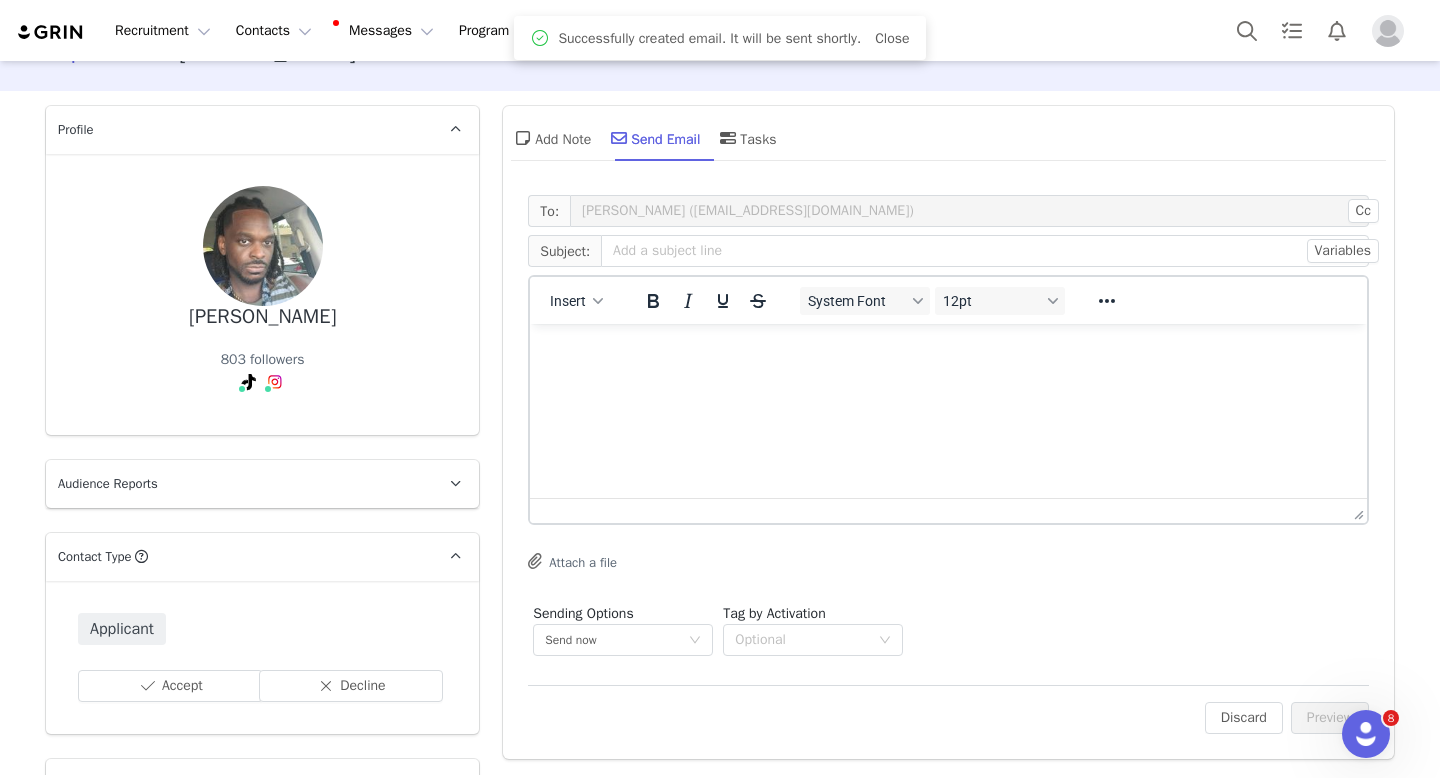 scroll, scrollTop: 0, scrollLeft: 0, axis: both 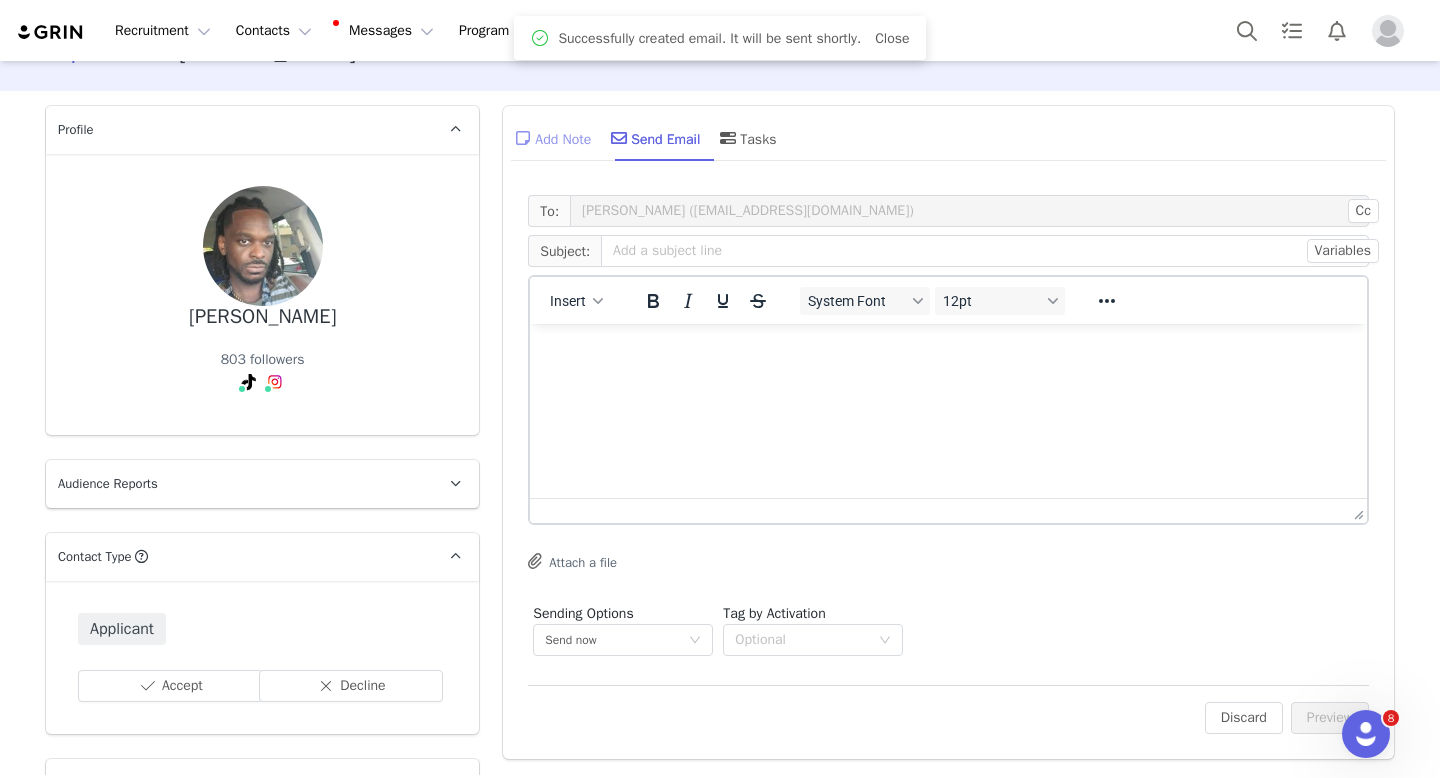 click on "Add Note" at bounding box center [551, 138] 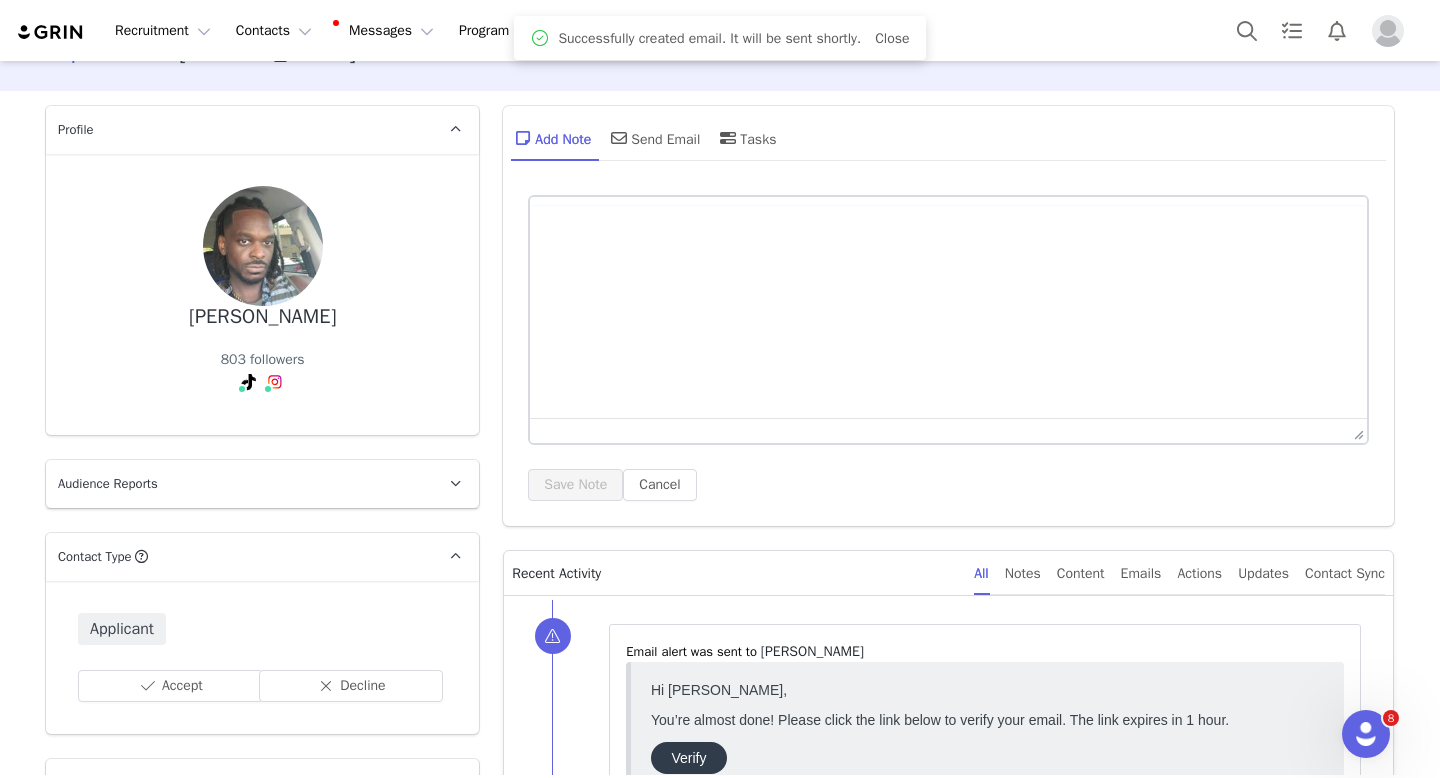 scroll, scrollTop: 0, scrollLeft: 0, axis: both 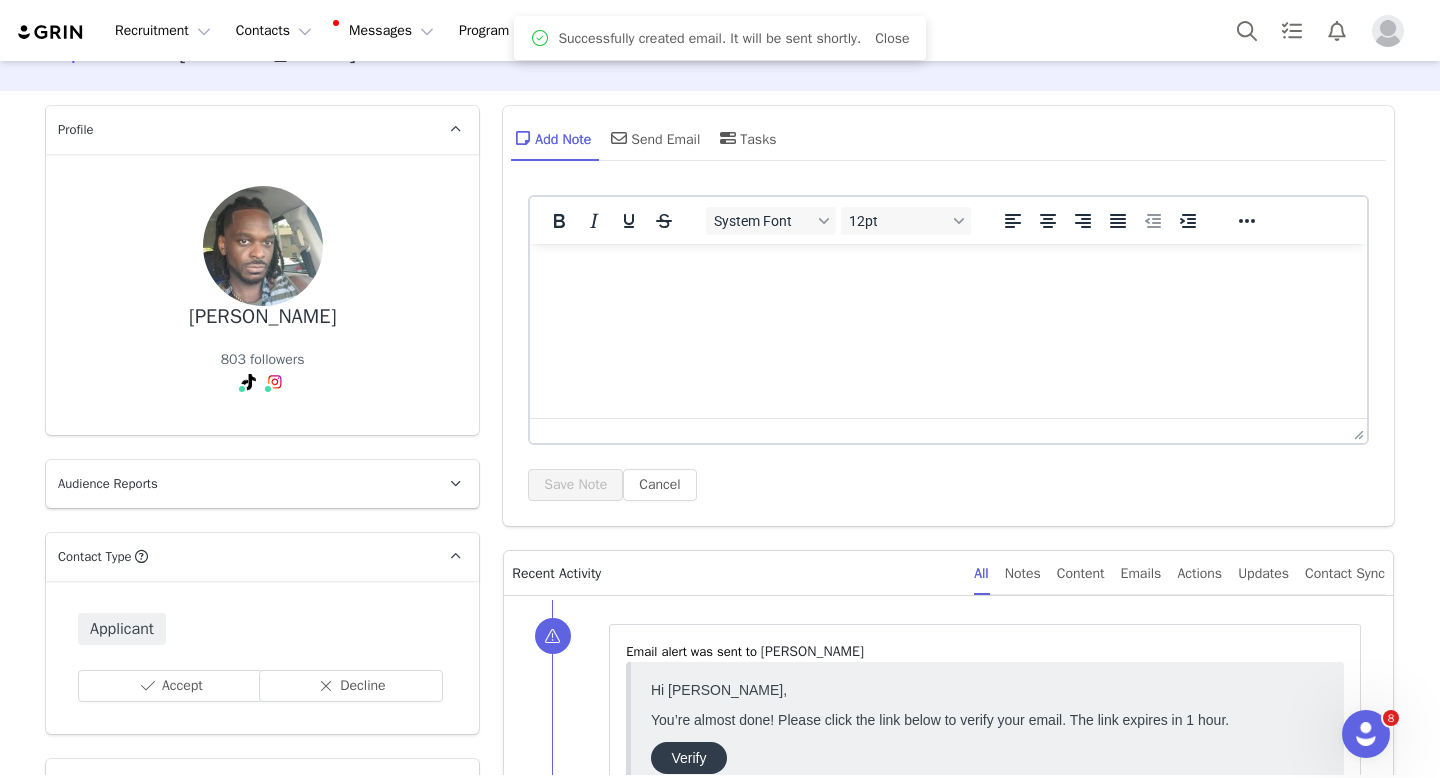 click at bounding box center [948, 271] 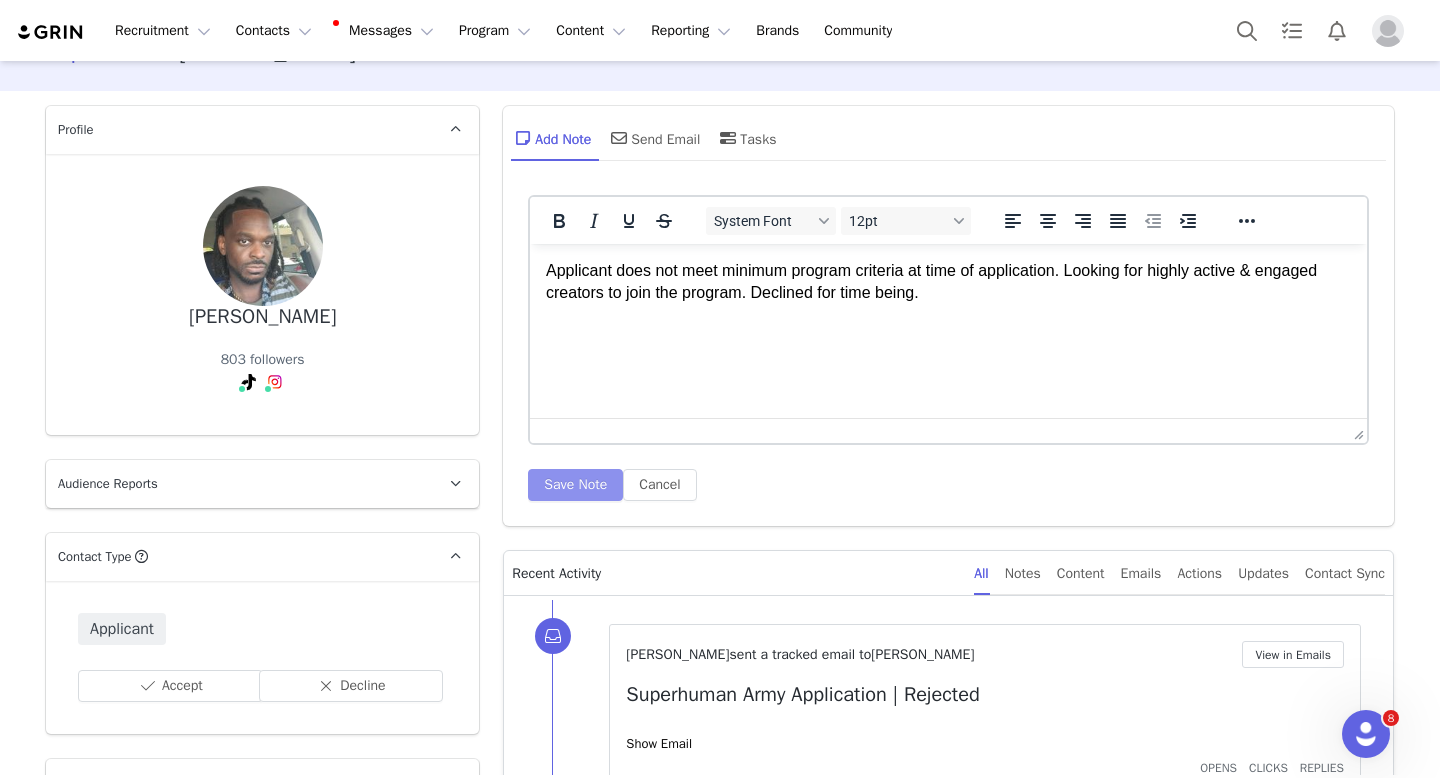click on "Save Note" at bounding box center [575, 485] 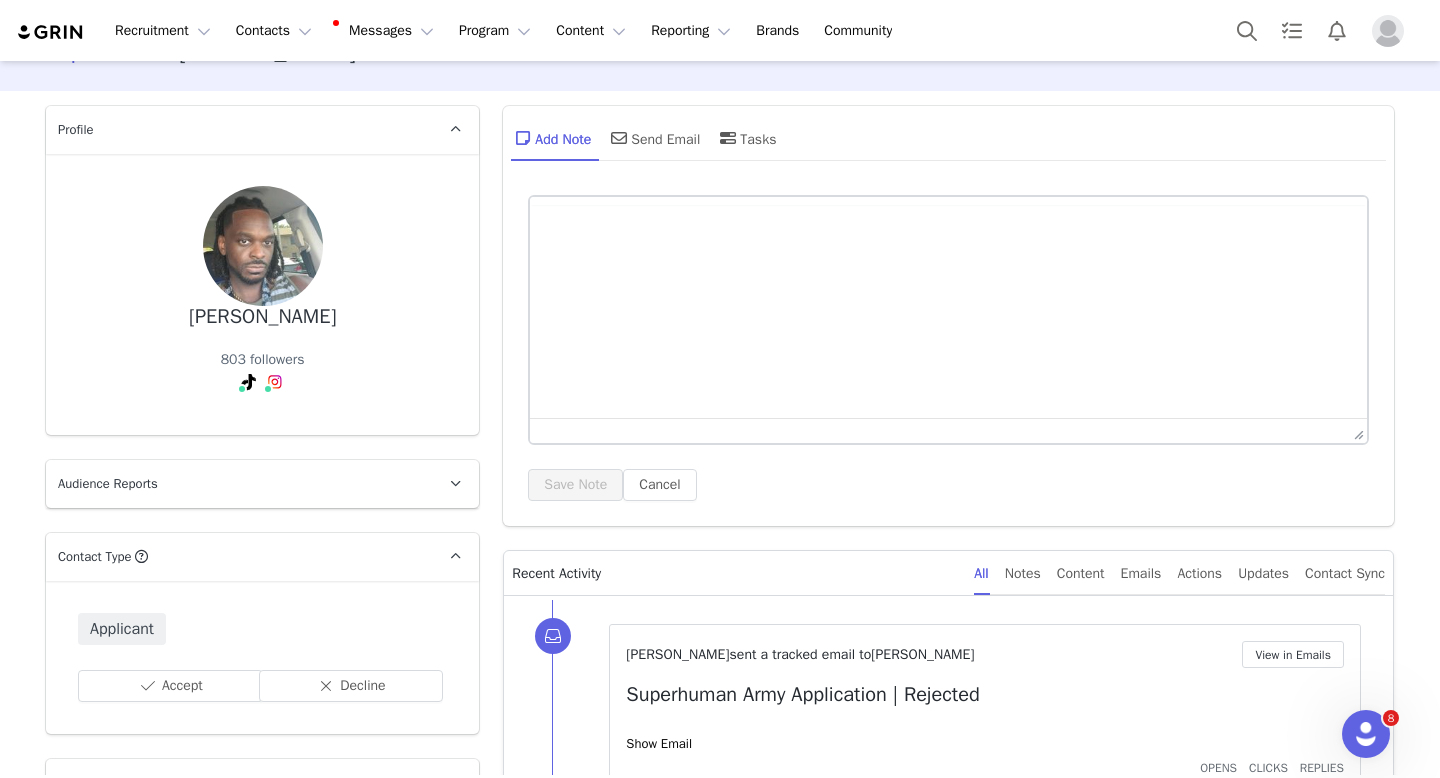 scroll, scrollTop: 0, scrollLeft: 0, axis: both 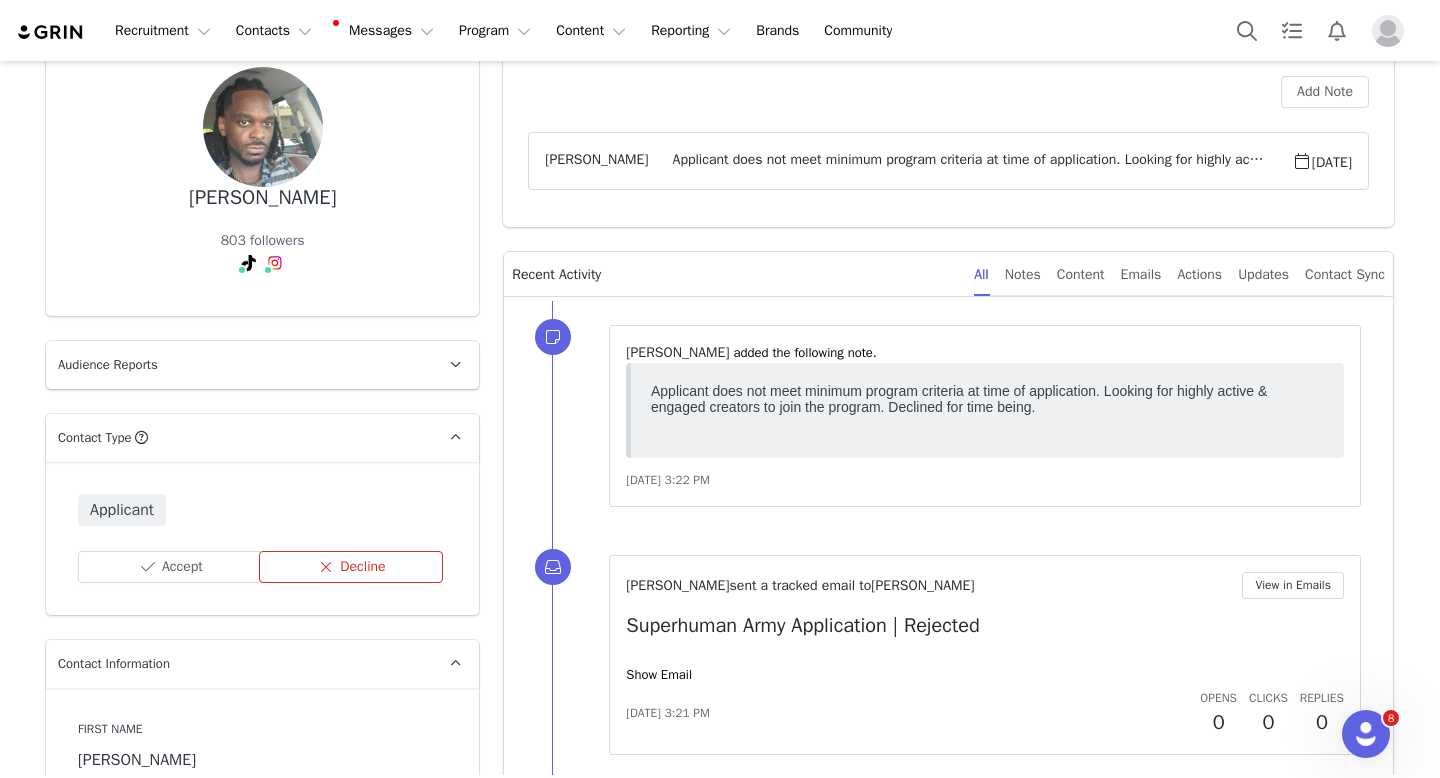 click on "Decline" at bounding box center [351, 567] 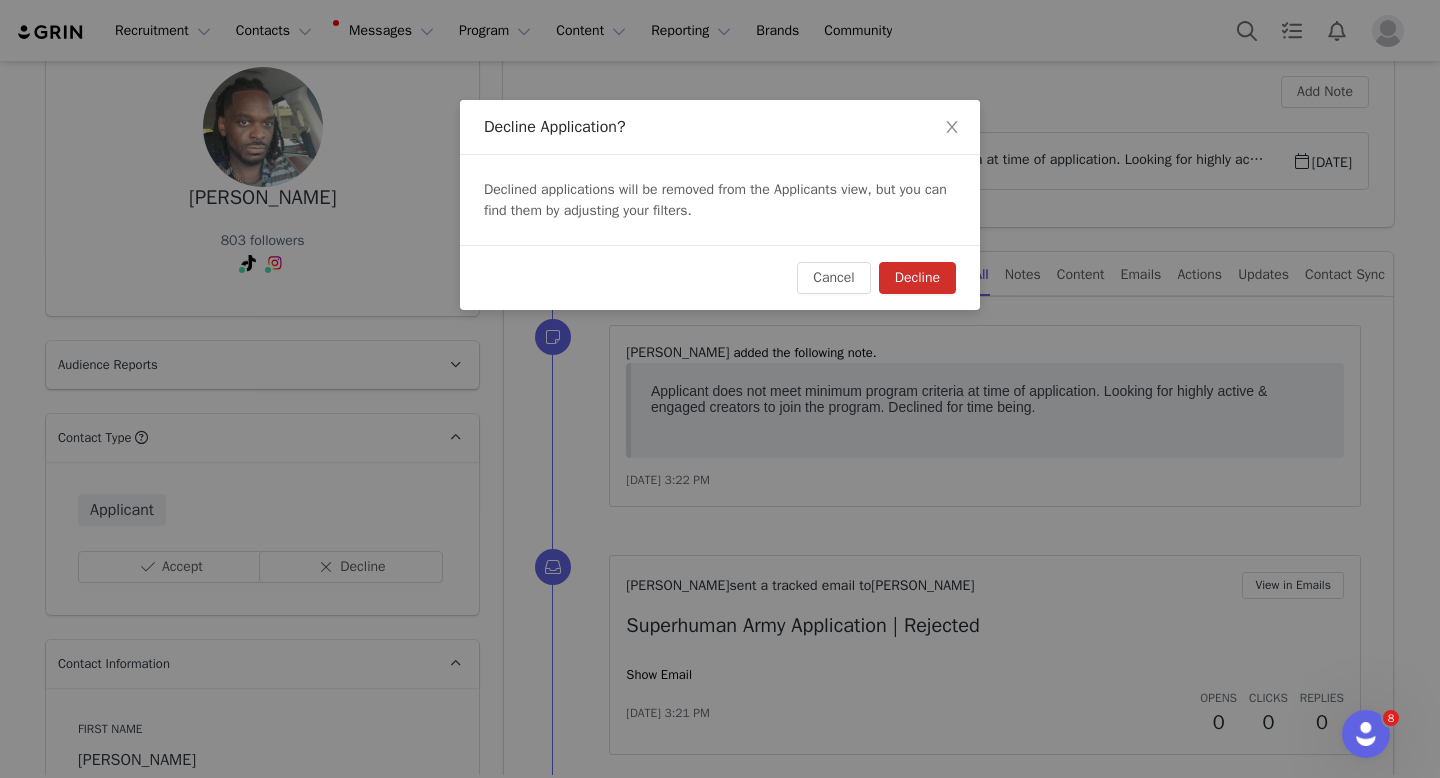 click on "Decline" at bounding box center [917, 278] 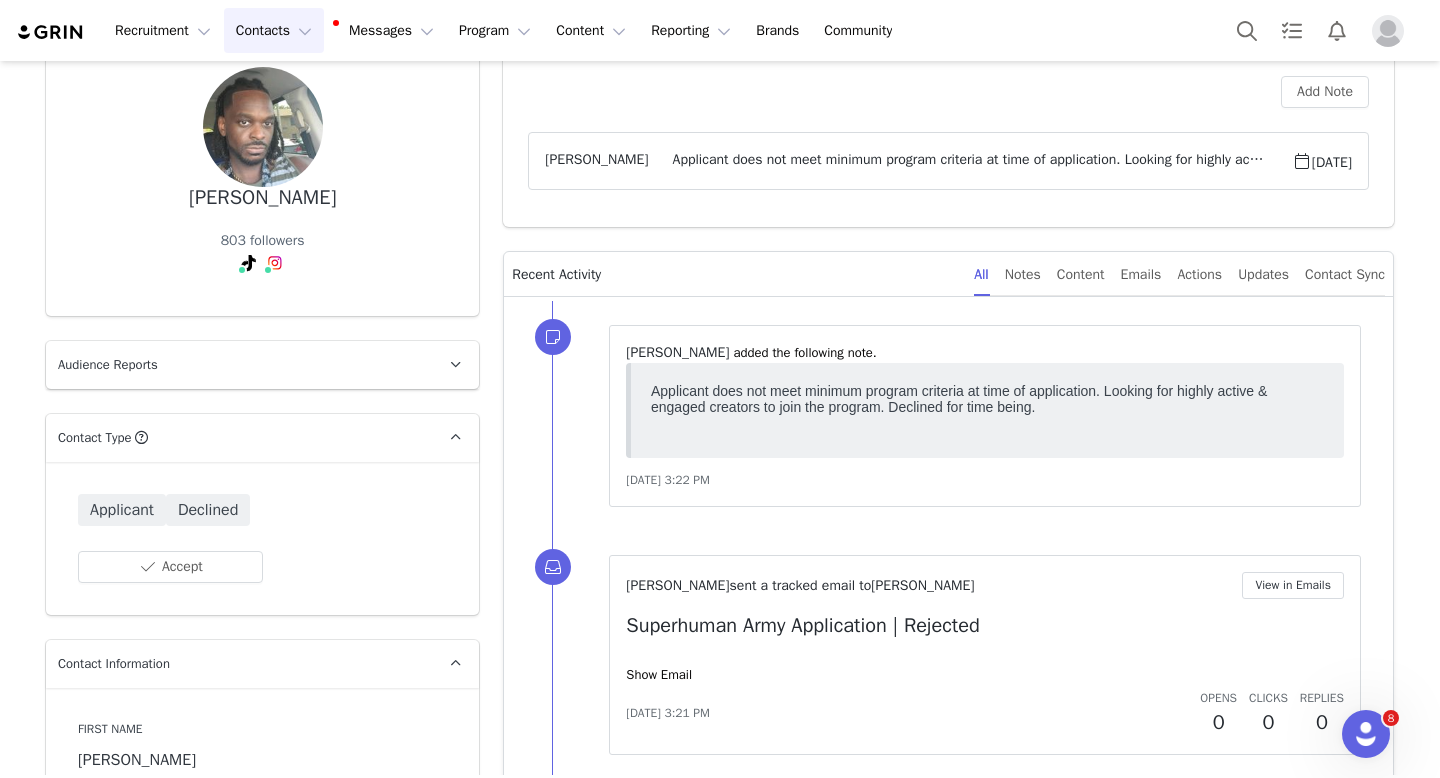 click on "Contacts Contacts" at bounding box center (274, 30) 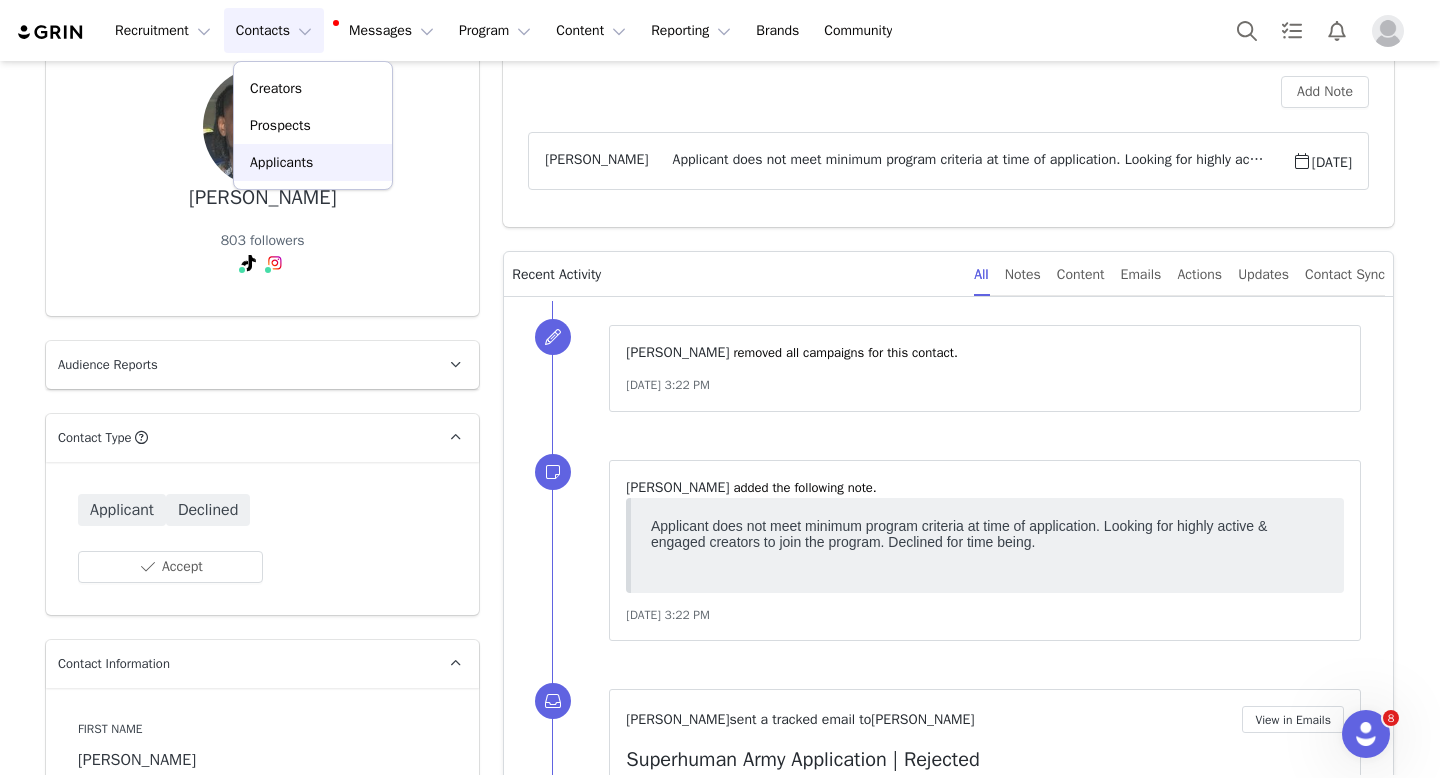 click on "Applicants" at bounding box center [281, 162] 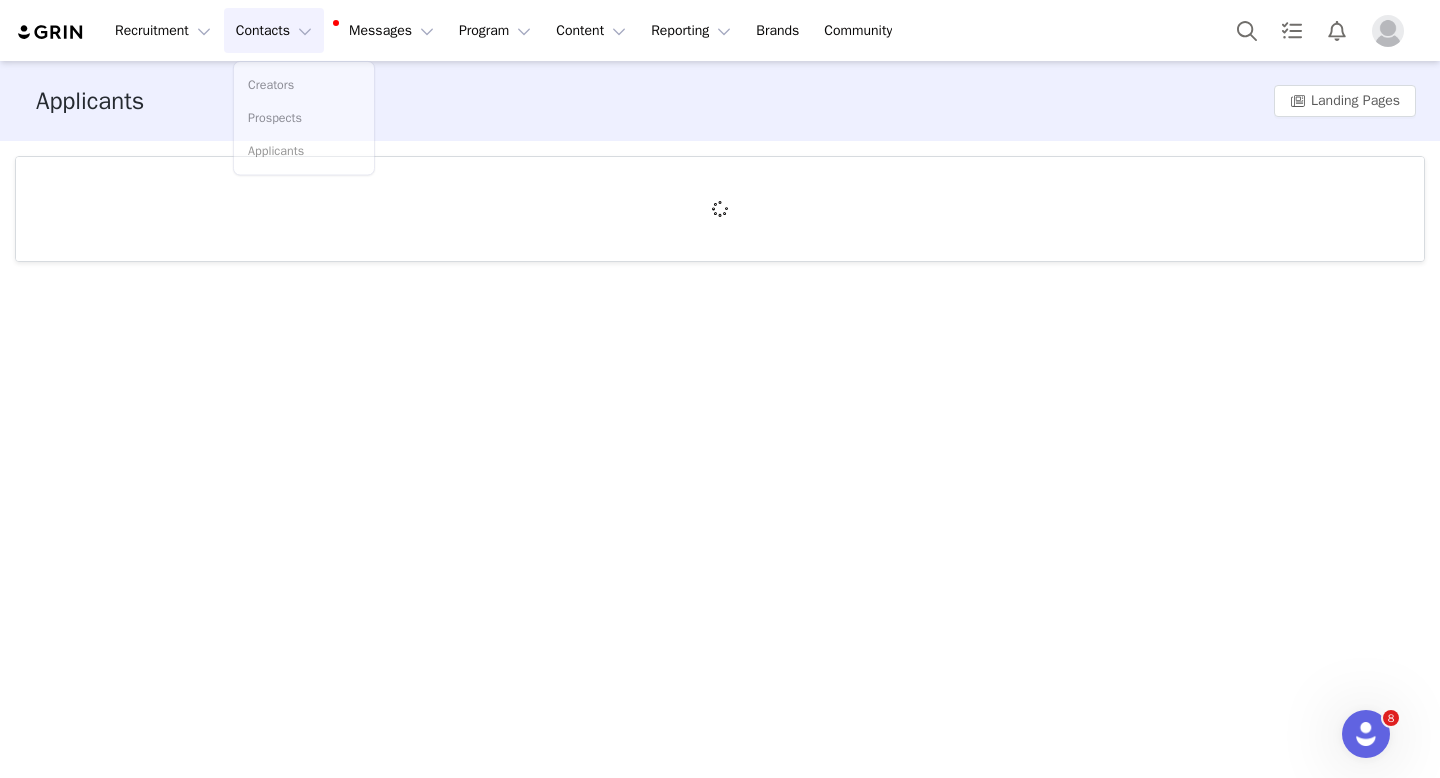 scroll, scrollTop: 0, scrollLeft: 0, axis: both 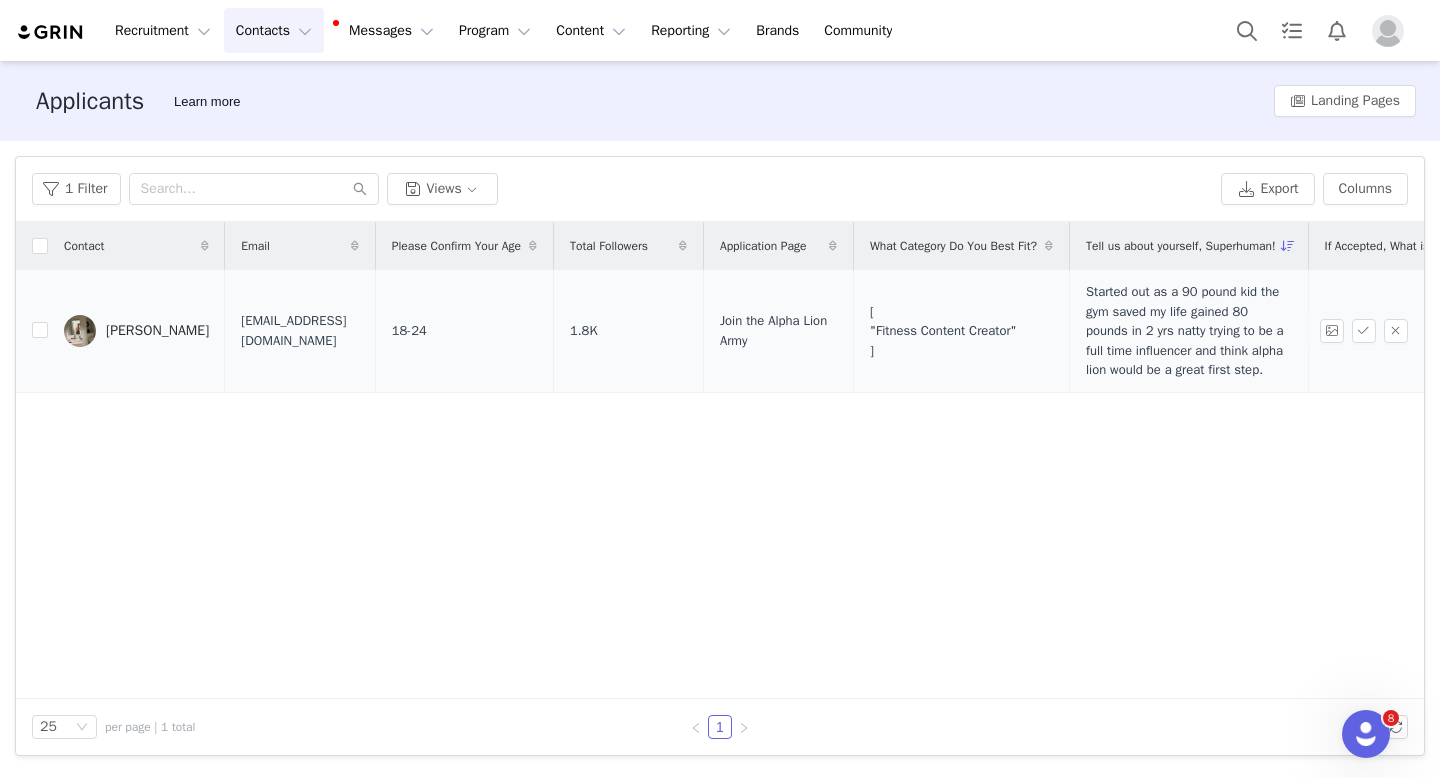 click on "[PERSON_NAME]" at bounding box center [157, 331] 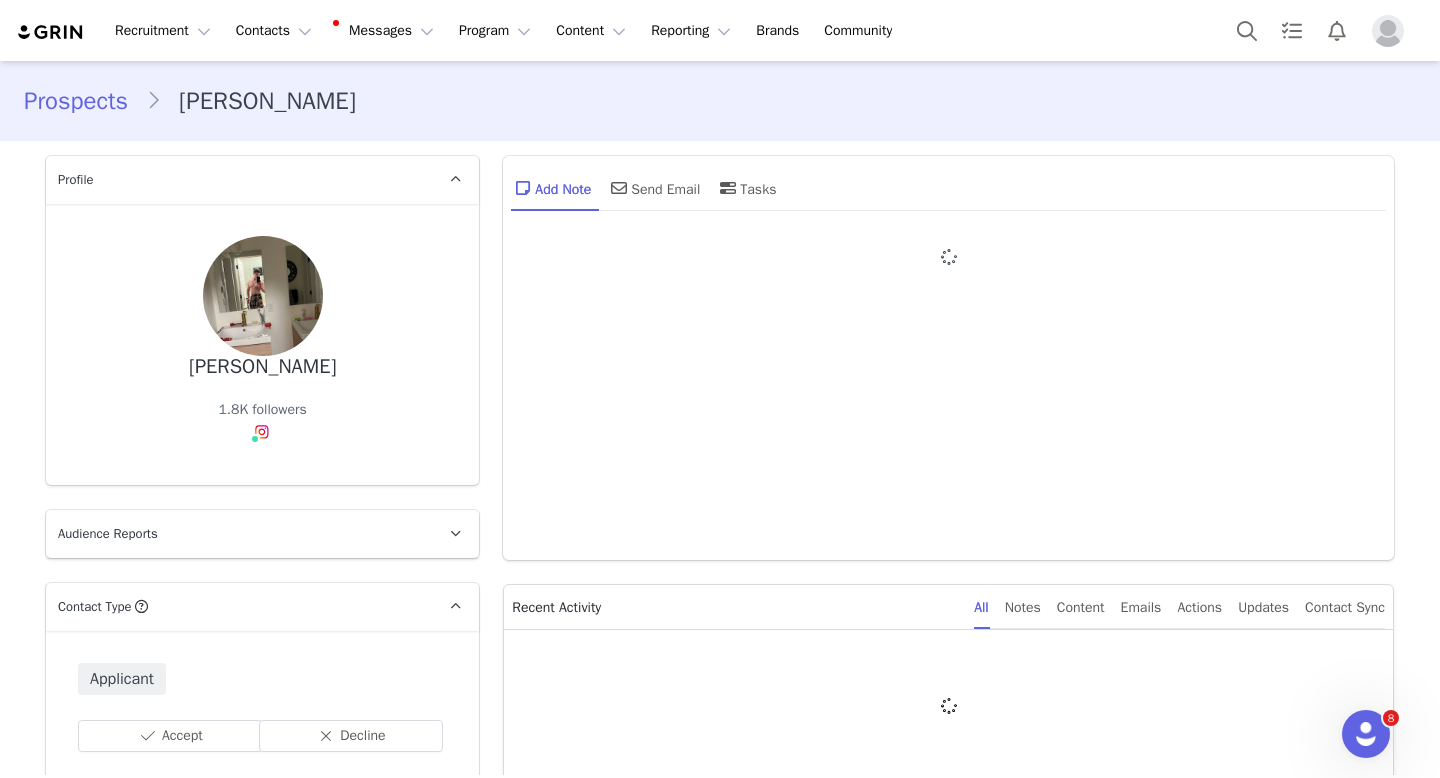 type on "+1 ([GEOGRAPHIC_DATA])" 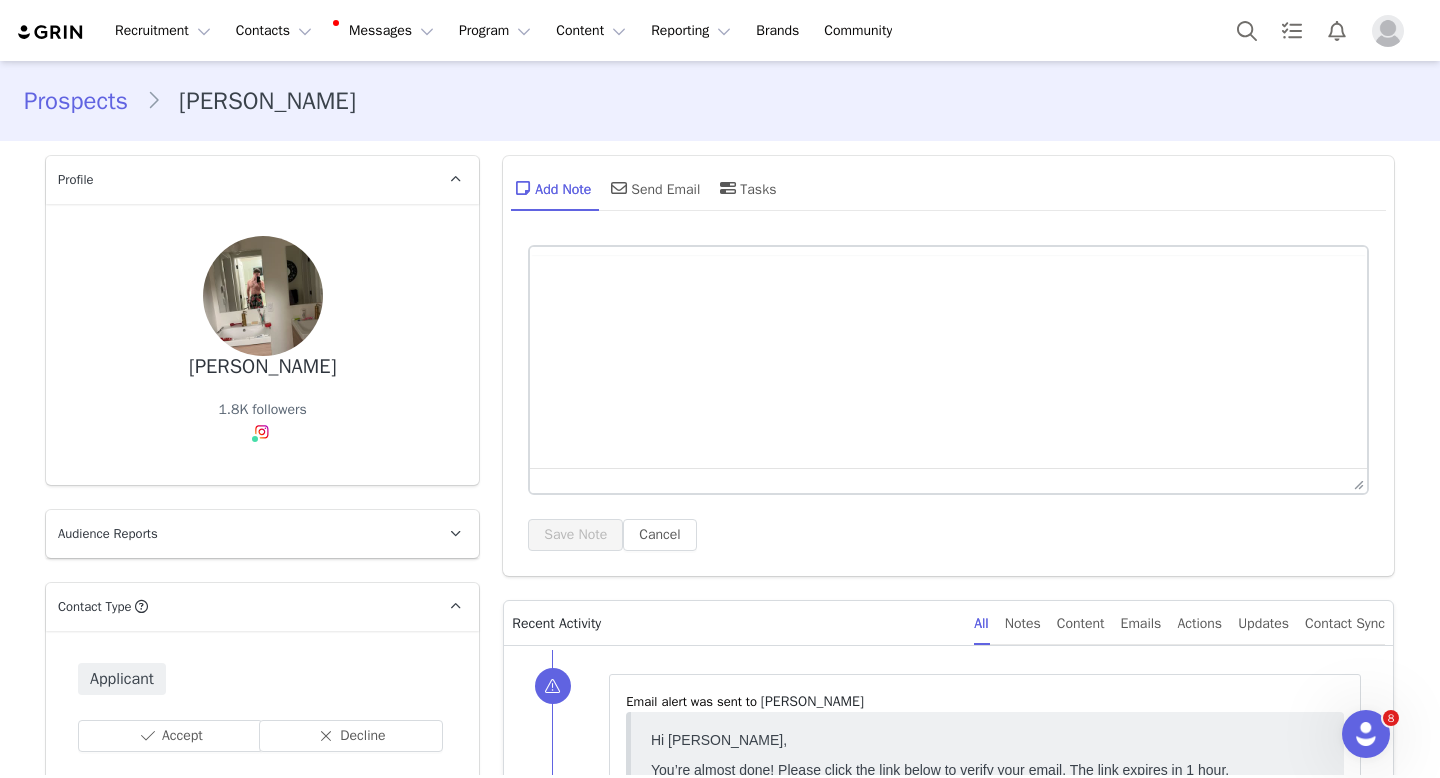 scroll, scrollTop: 0, scrollLeft: 0, axis: both 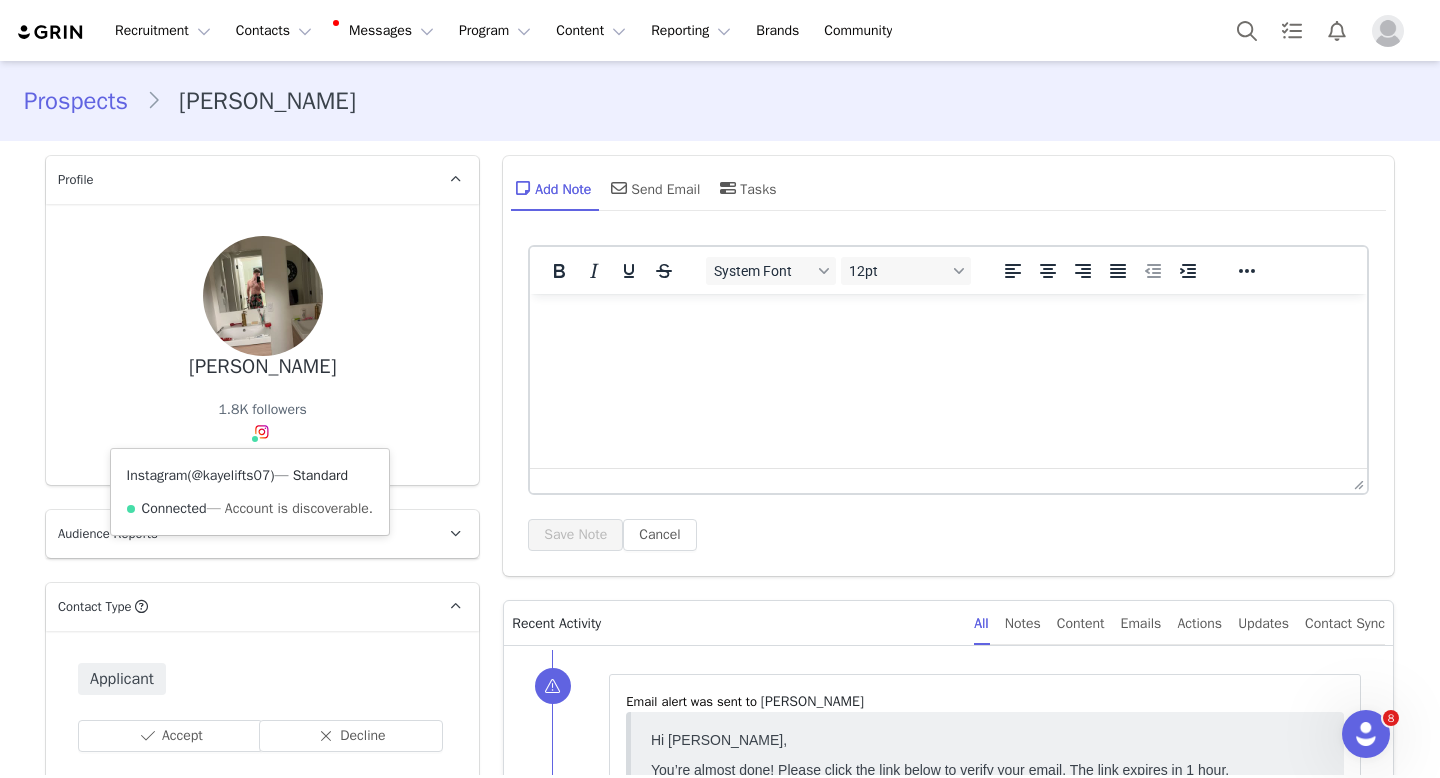 click on "@kayelifts07" at bounding box center (231, 475) 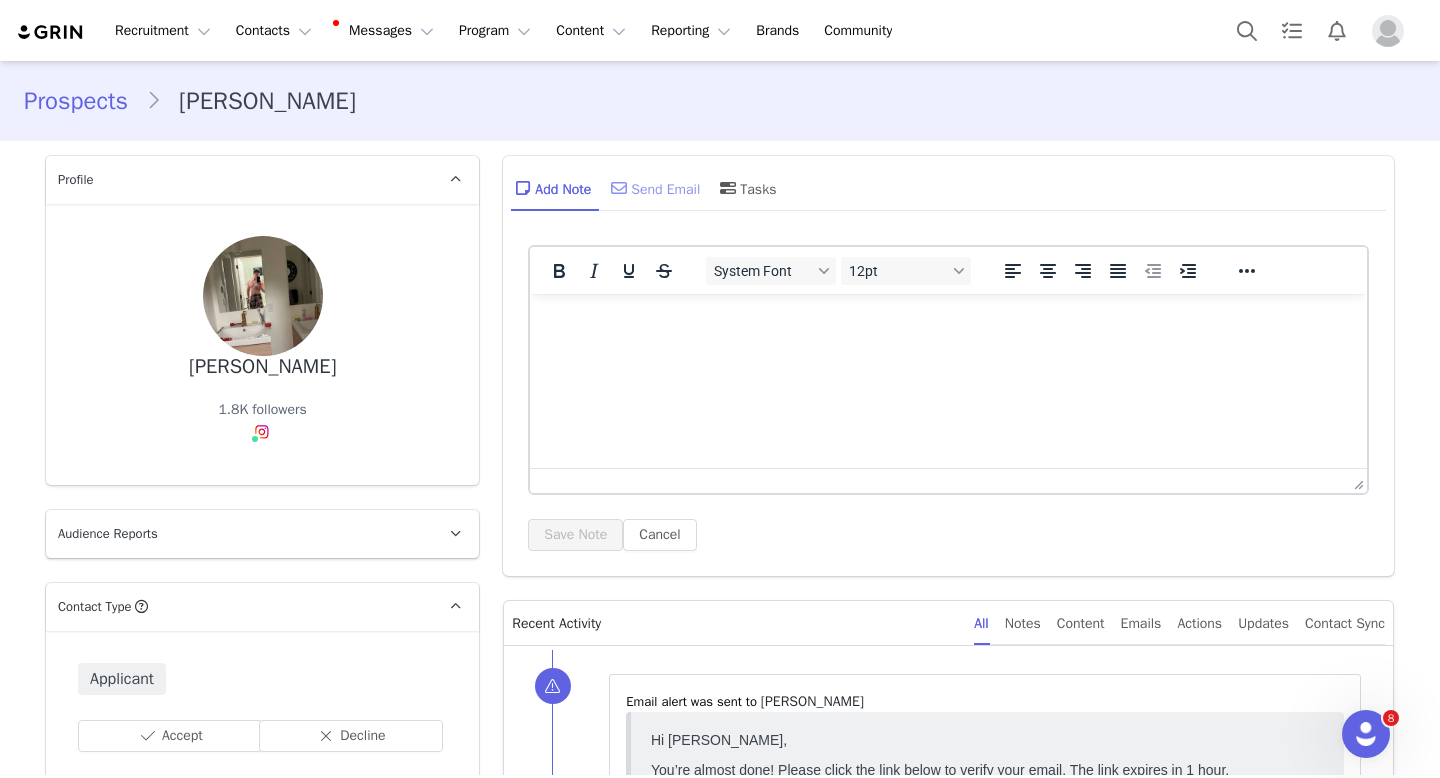 click on "Send Email" at bounding box center (653, 188) 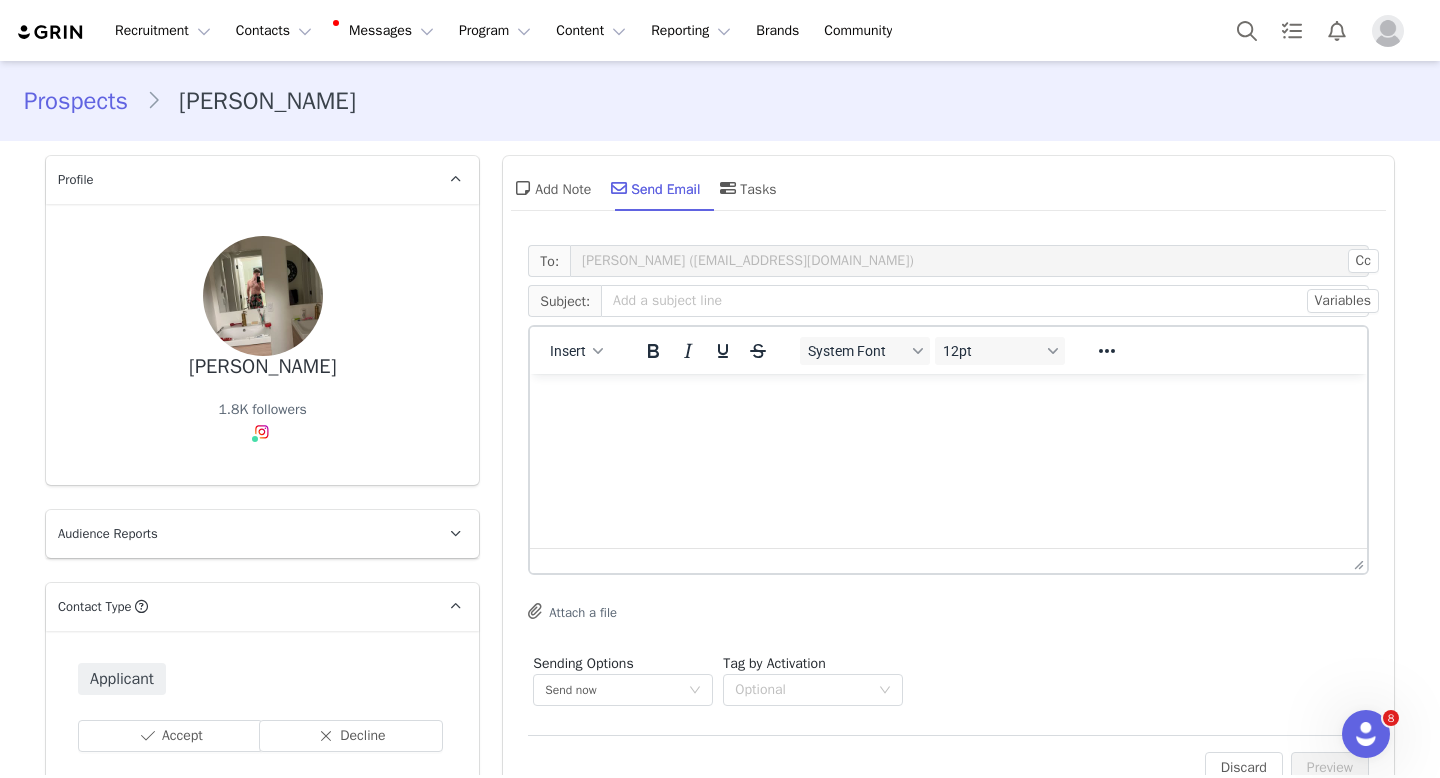 scroll, scrollTop: 0, scrollLeft: 0, axis: both 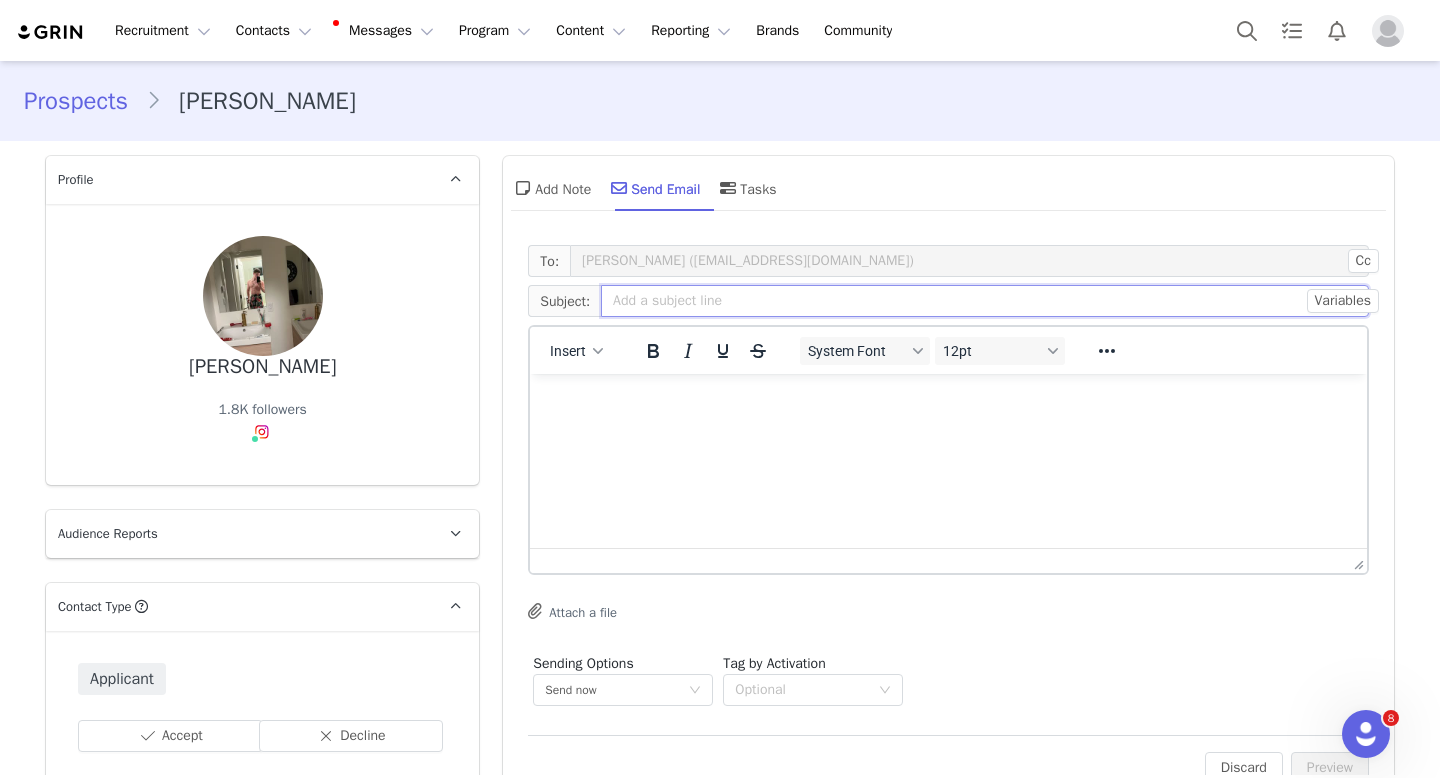 click at bounding box center (985, 301) 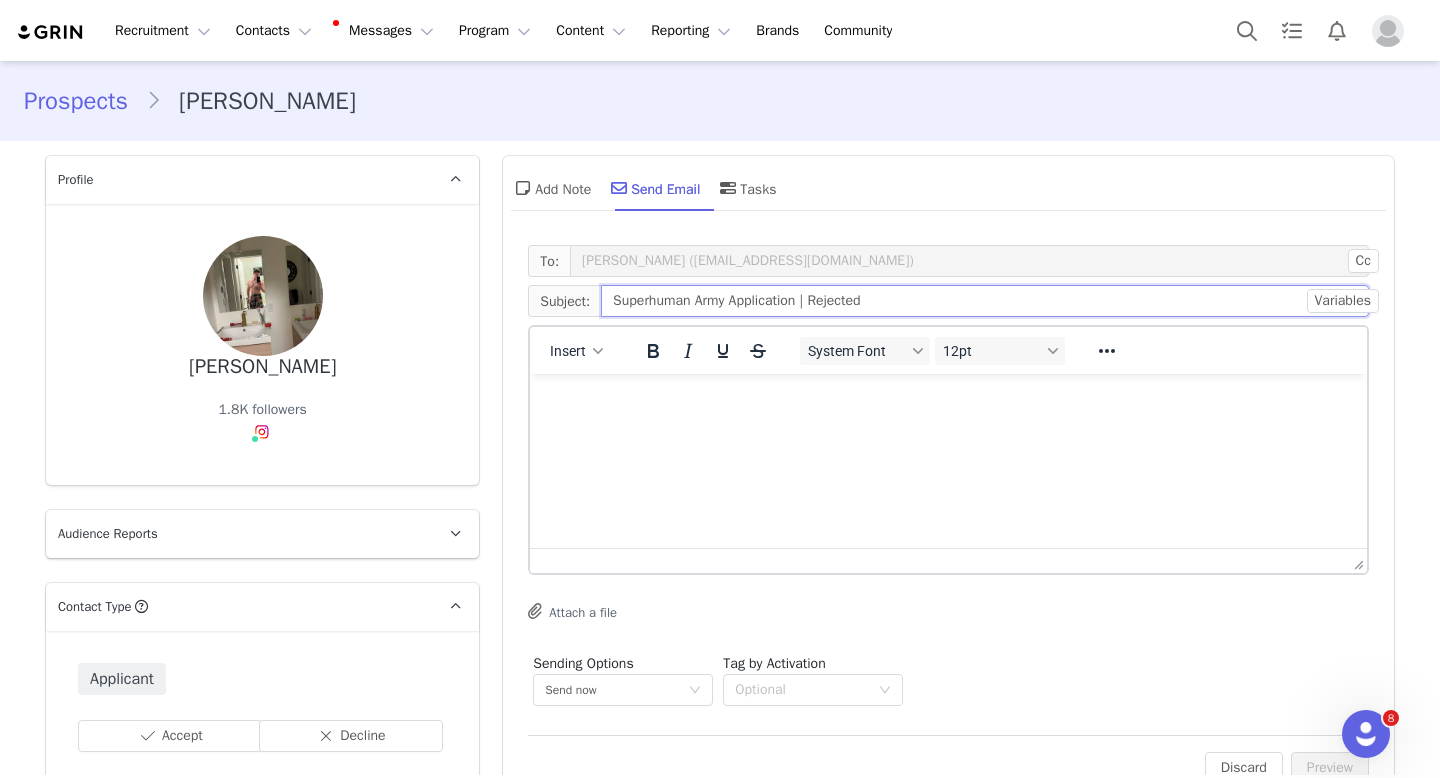type on "Superhuman Army Application | Rejected" 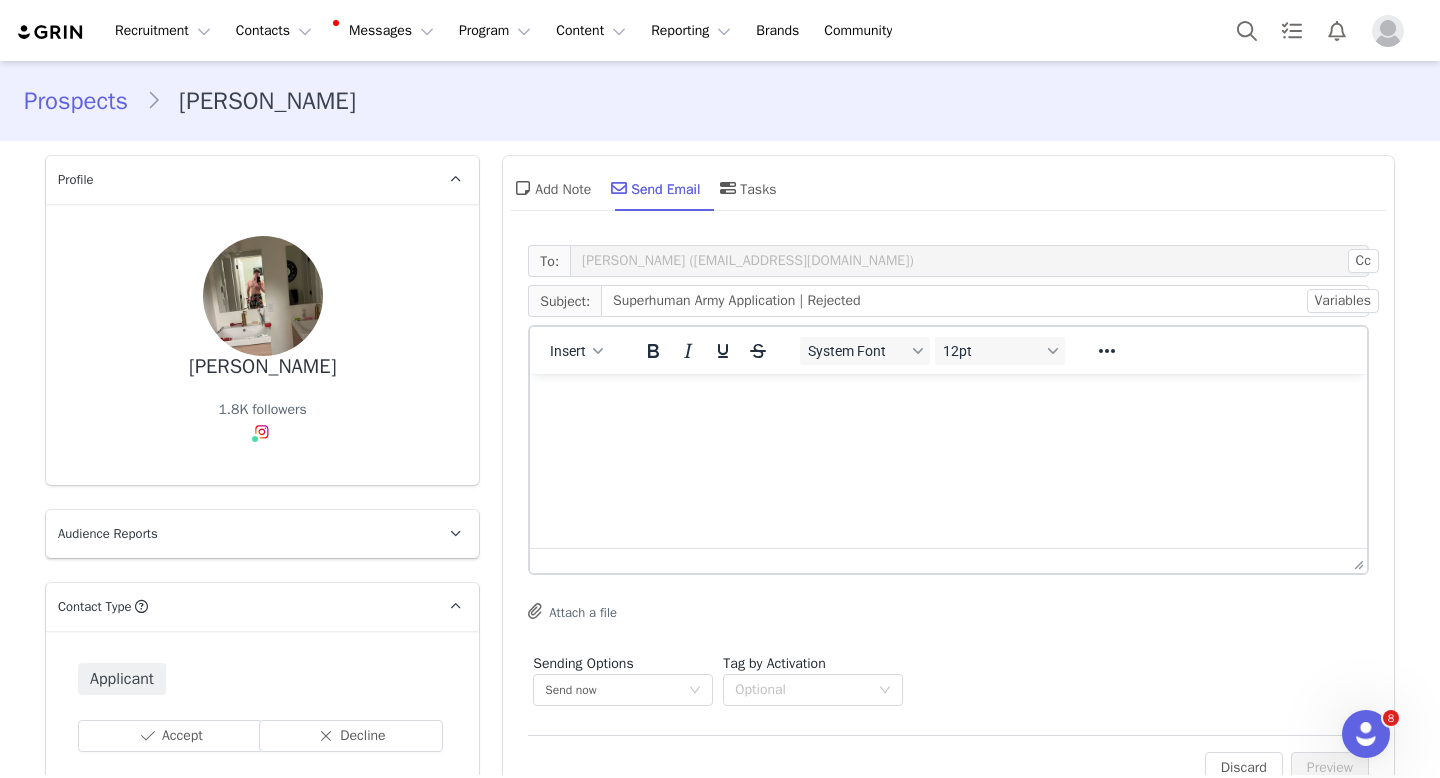 click at bounding box center (948, 401) 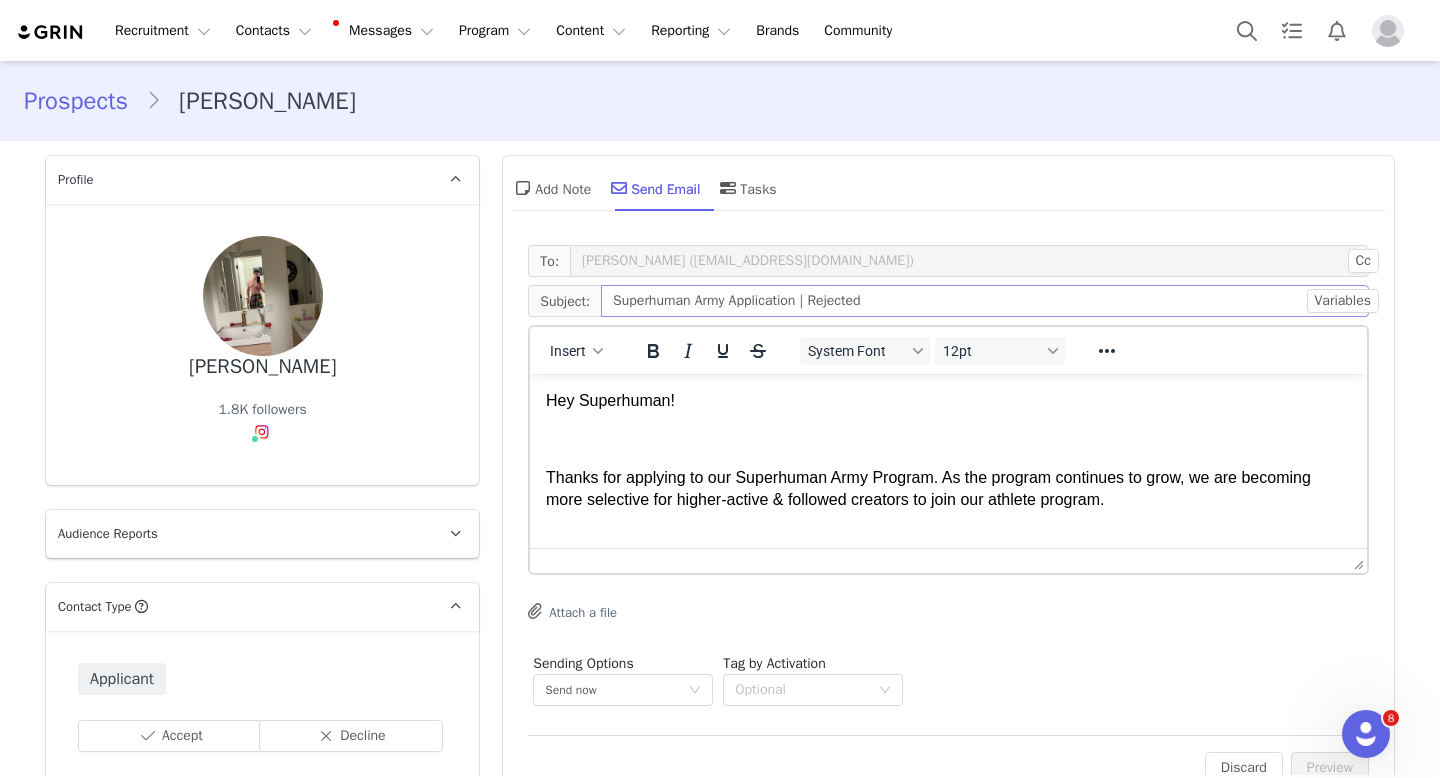 scroll, scrollTop: 83, scrollLeft: 0, axis: vertical 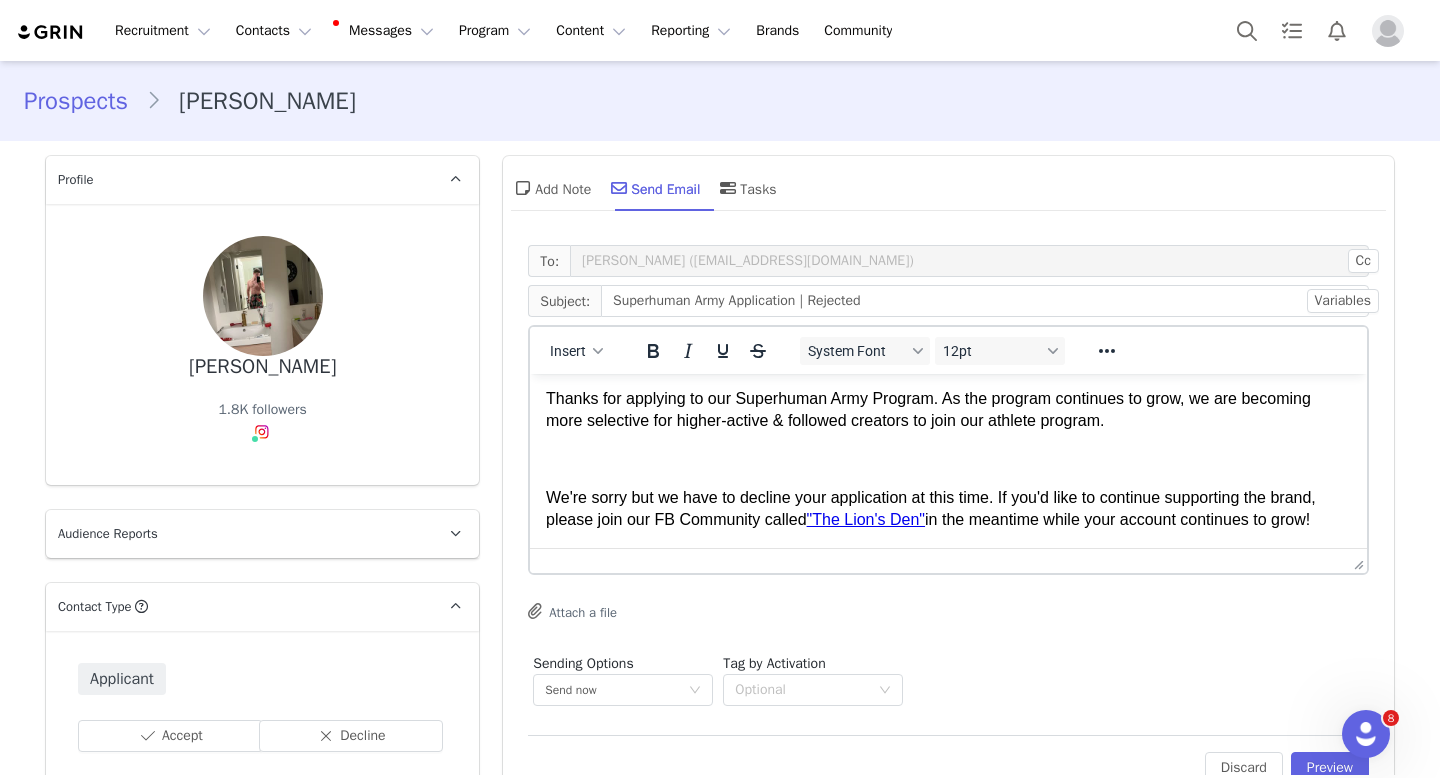 click at bounding box center [948, 460] 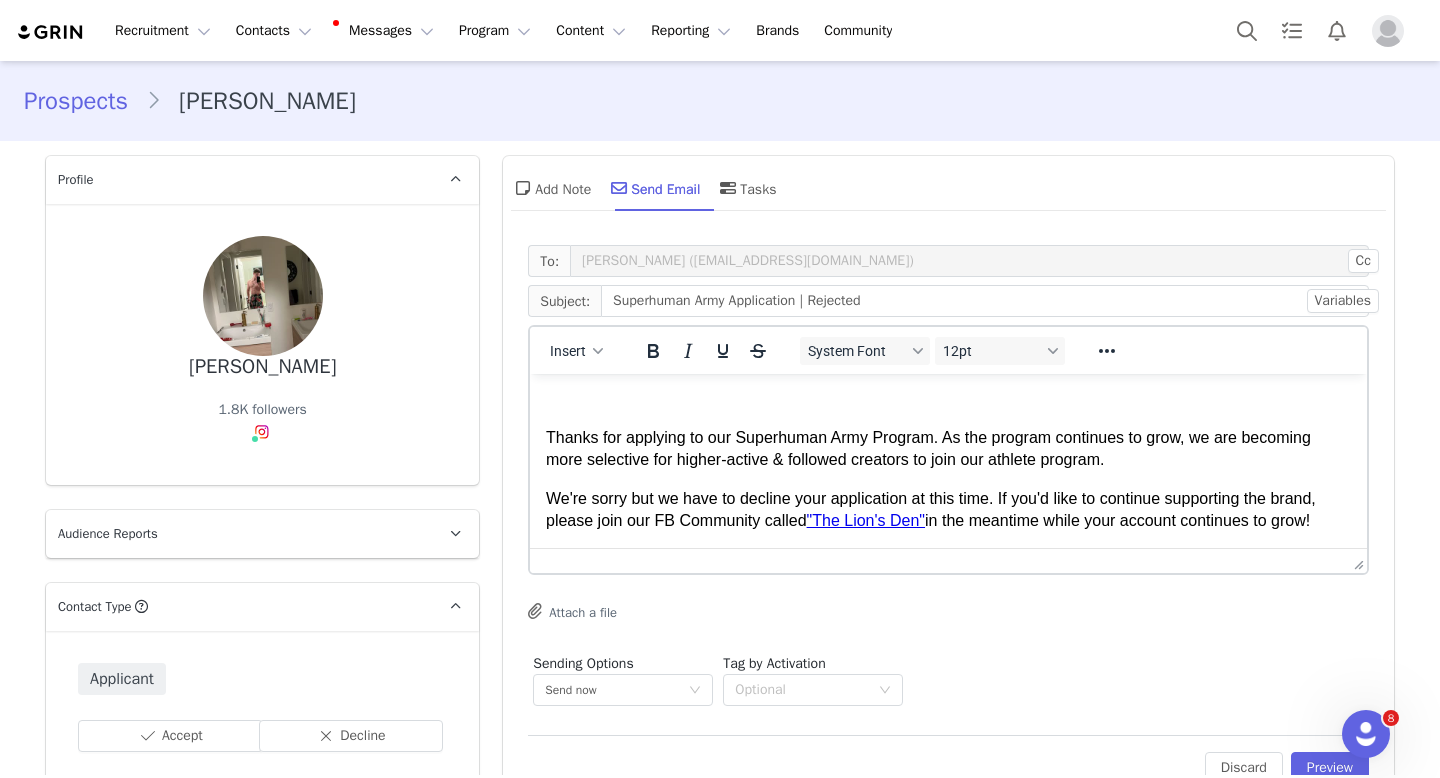 scroll, scrollTop: 0, scrollLeft: 0, axis: both 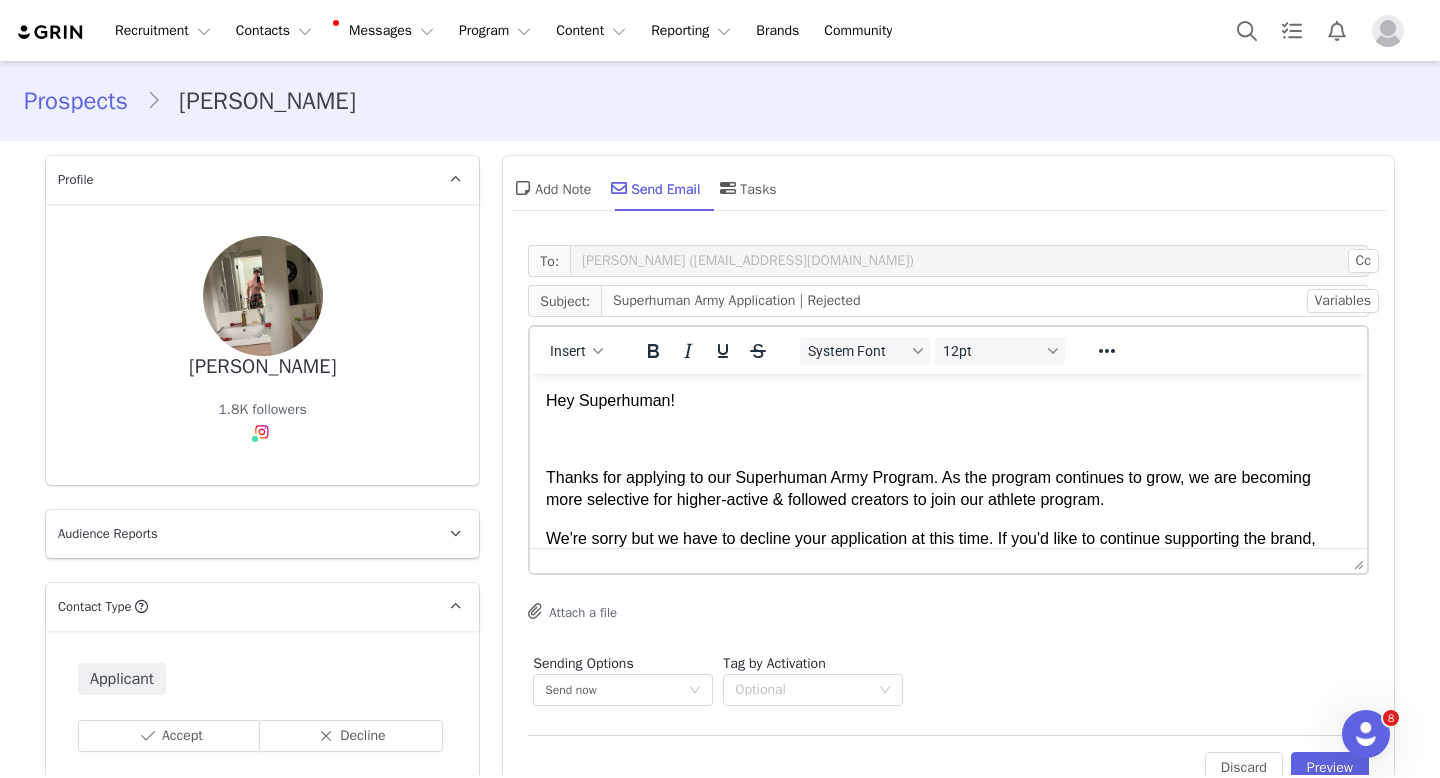 click at bounding box center [948, 439] 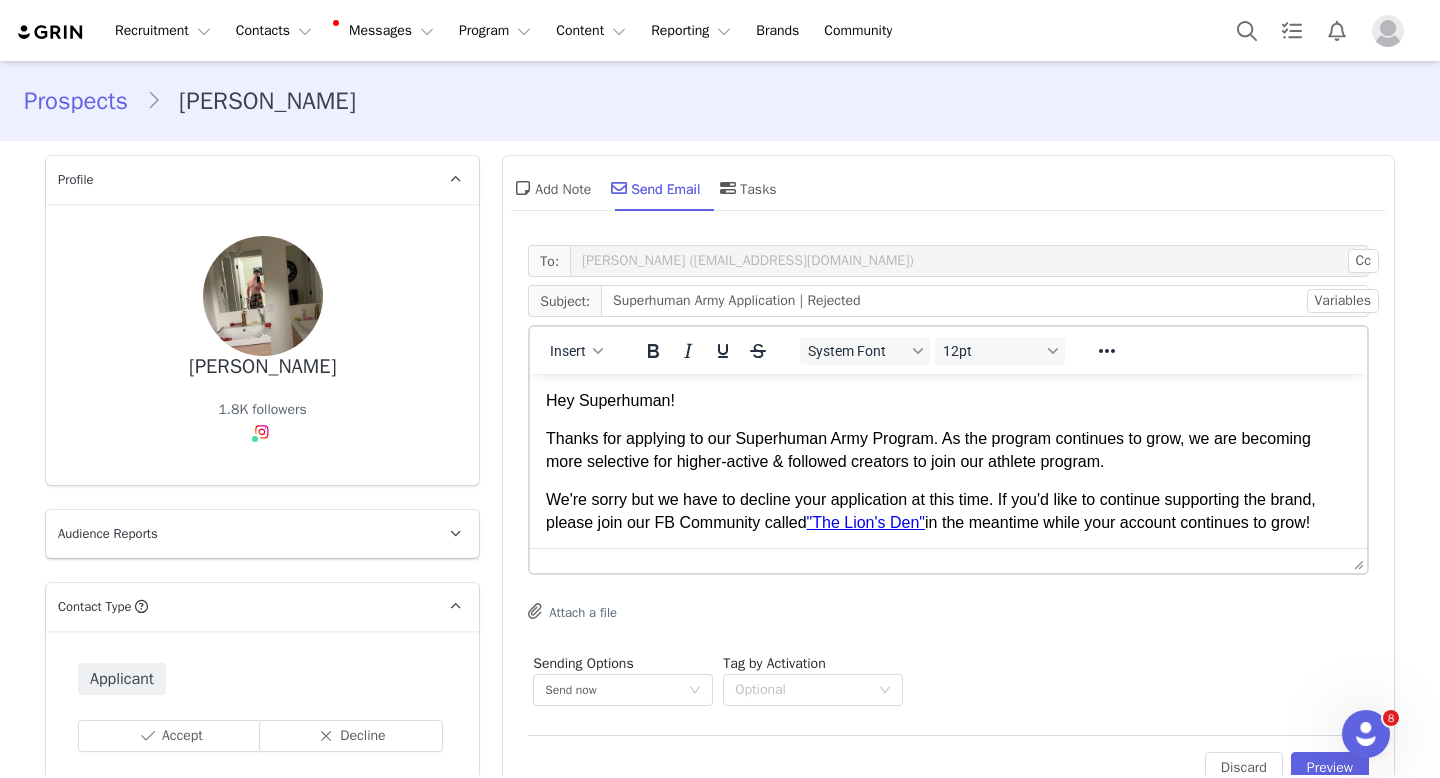 scroll, scrollTop: 24, scrollLeft: 0, axis: vertical 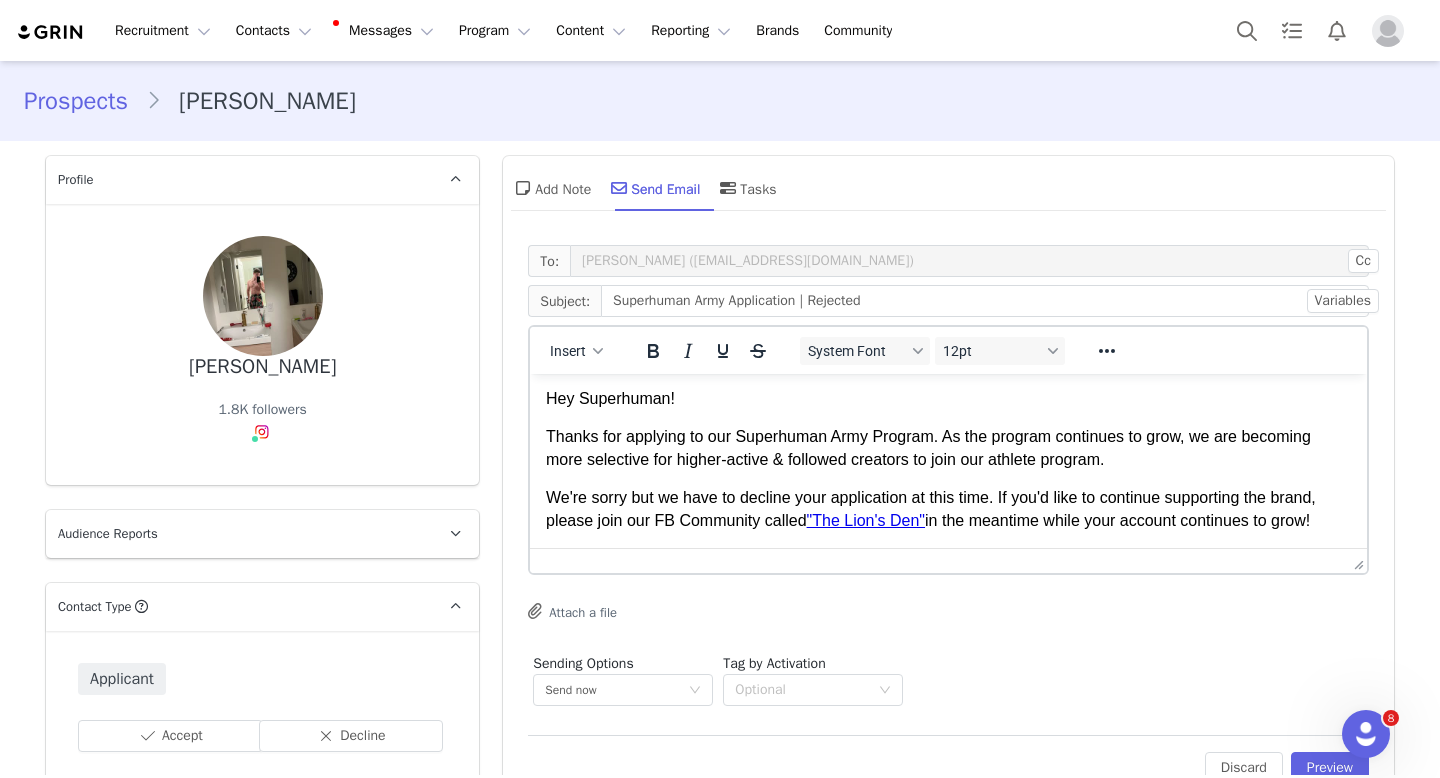 click on "We're sorry but we have to decline your application at this time. If you'd like to continue supporting the brand, please join our FB Community called  "The Lion's Den"  in the meantime while your account continues to grow!" at bounding box center (948, 509) 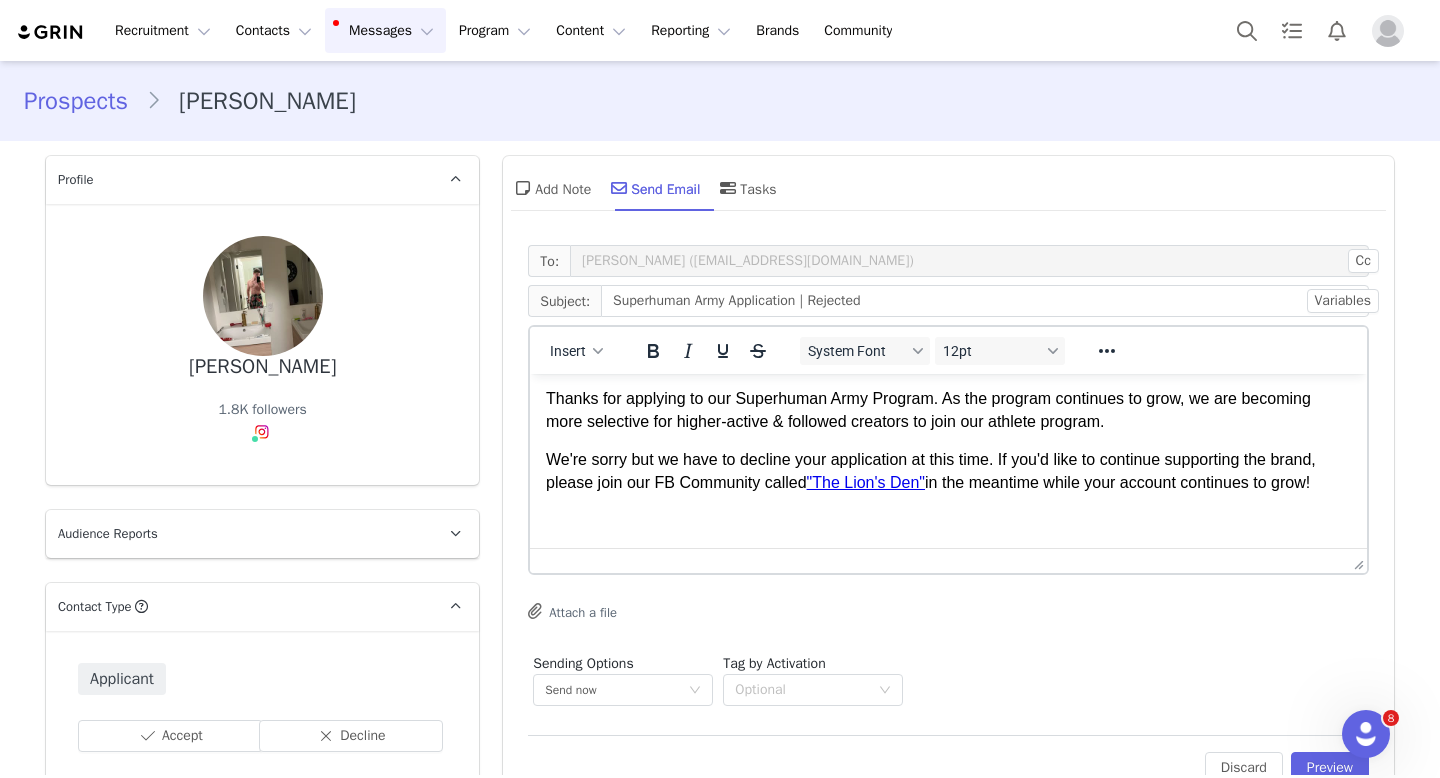 scroll, scrollTop: 144, scrollLeft: 0, axis: vertical 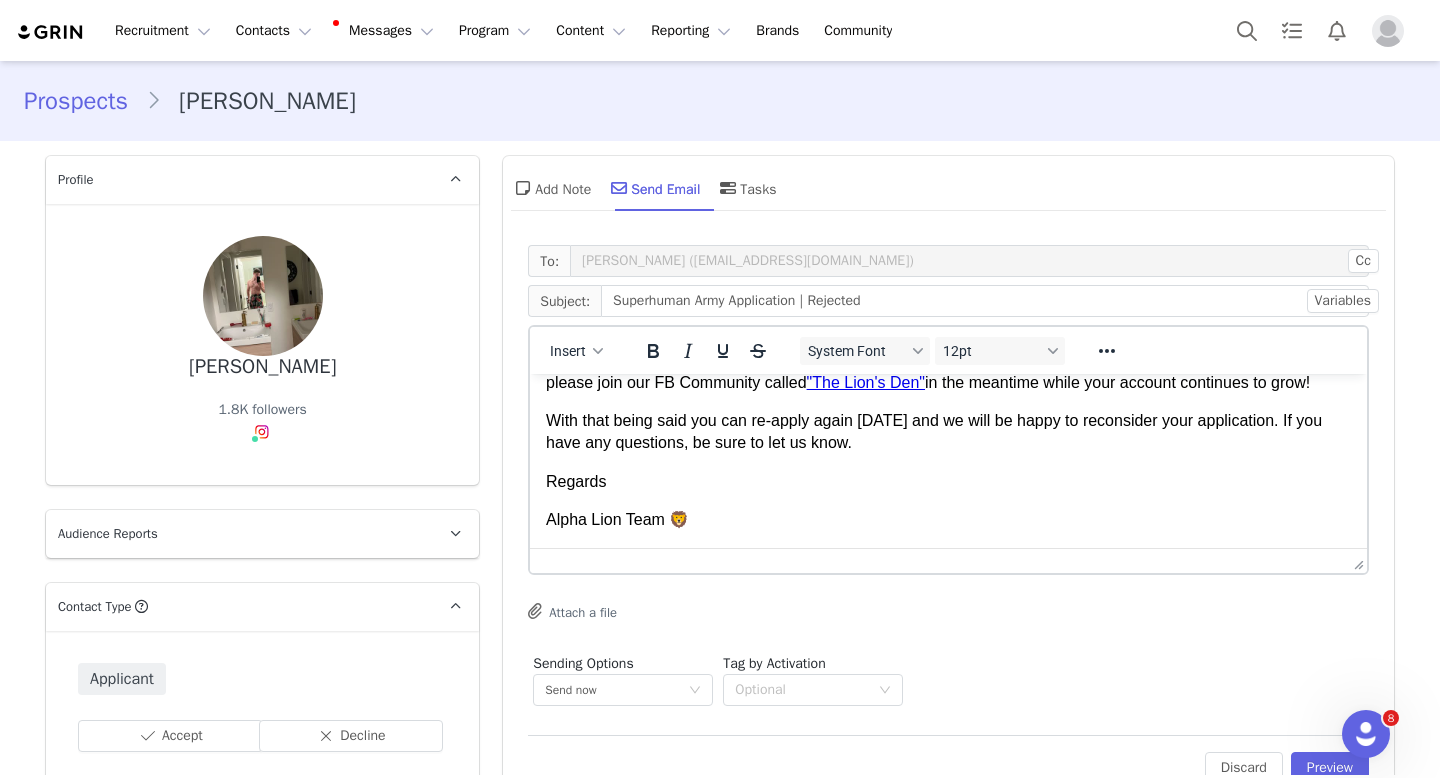 drag, startPoint x: 1360, startPoint y: 468, endPoint x: 1928, endPoint y: 905, distance: 716.65405 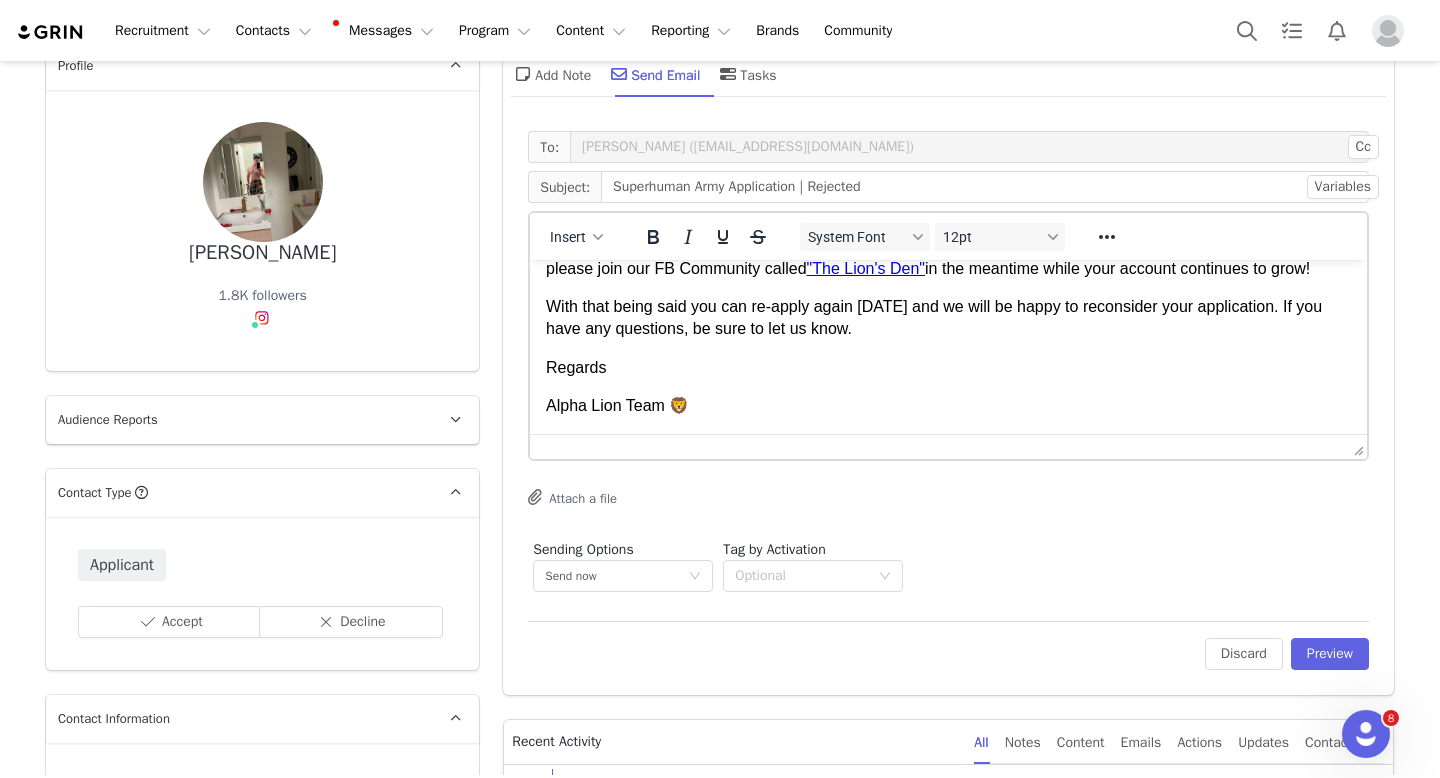 scroll, scrollTop: 169, scrollLeft: 0, axis: vertical 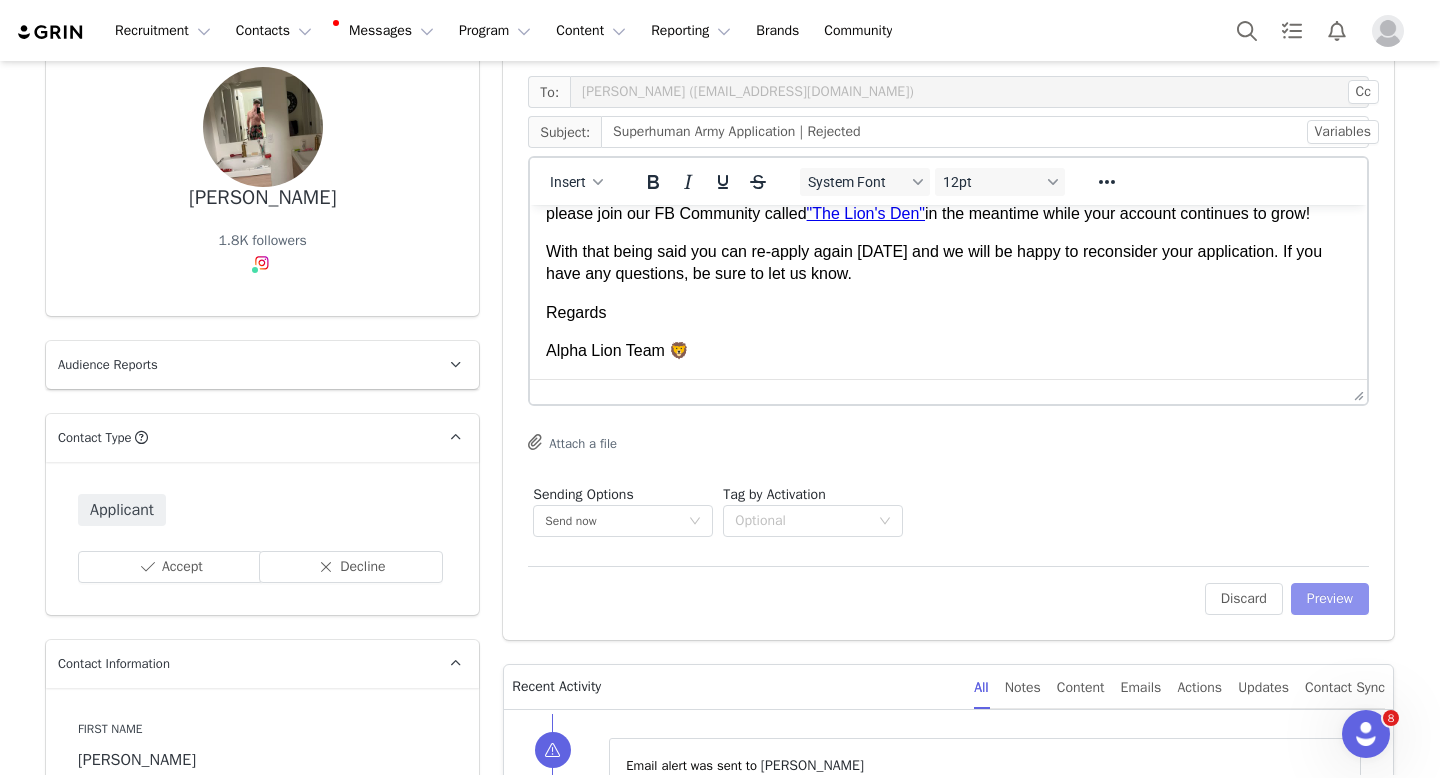 click on "Preview" at bounding box center [1330, 599] 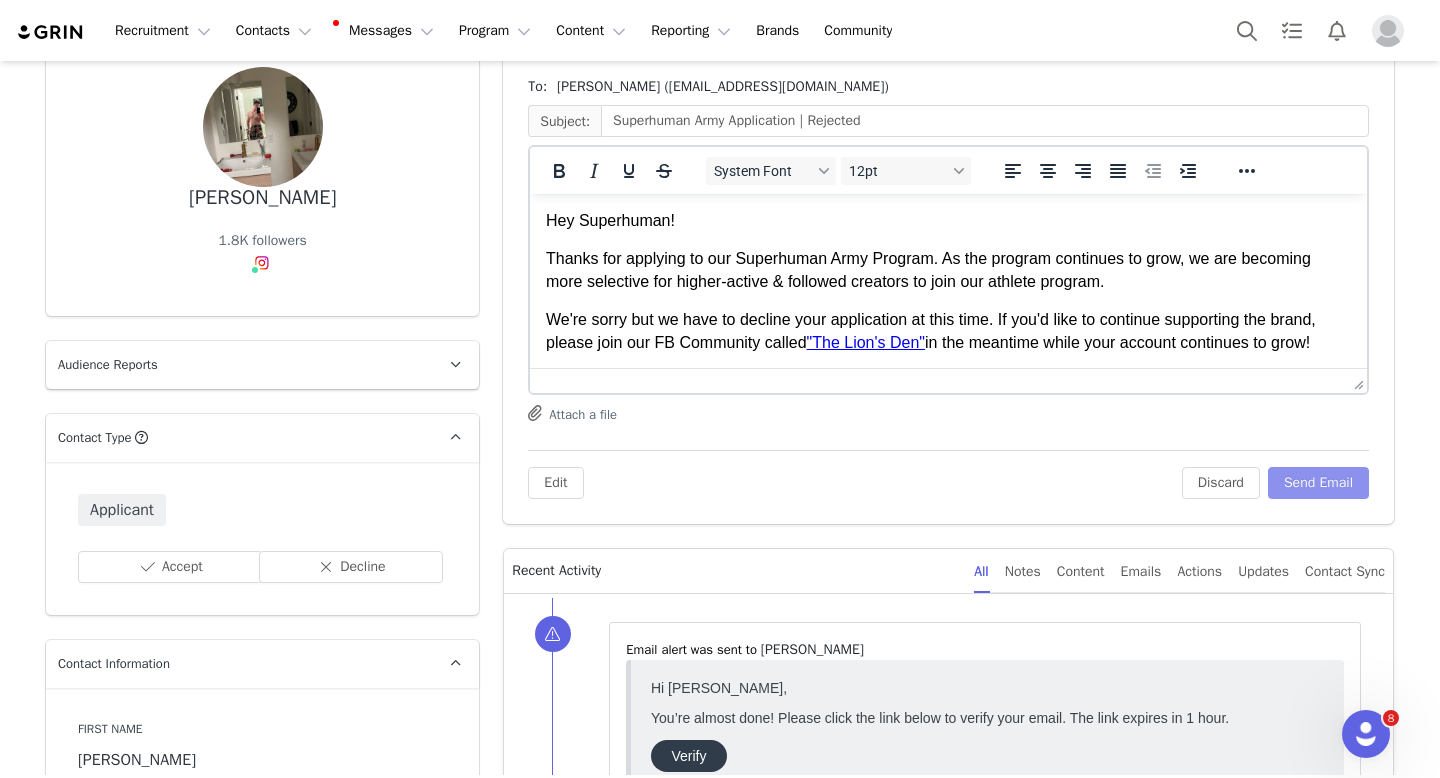 scroll, scrollTop: 0, scrollLeft: 0, axis: both 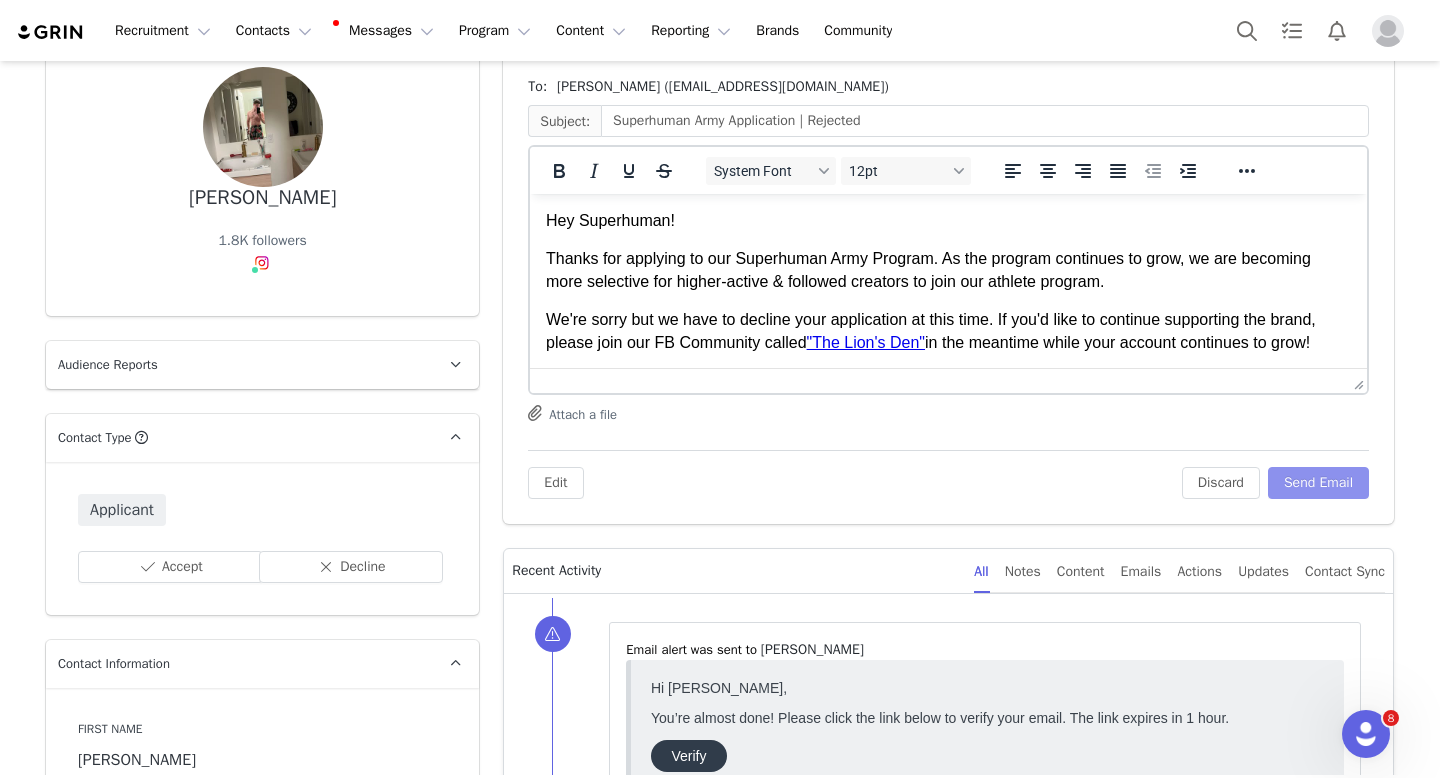 click on "Send Email" at bounding box center (1318, 483) 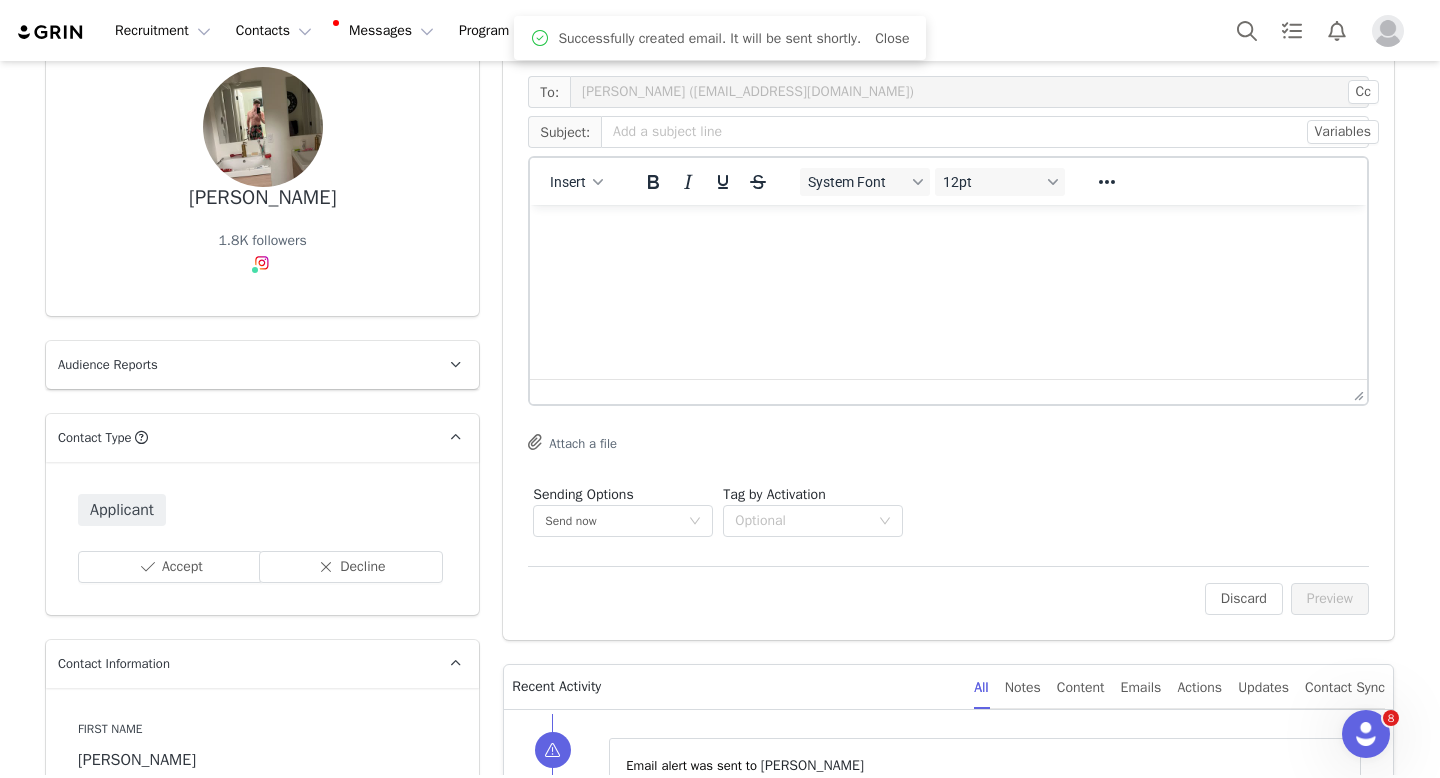 scroll, scrollTop: 0, scrollLeft: 0, axis: both 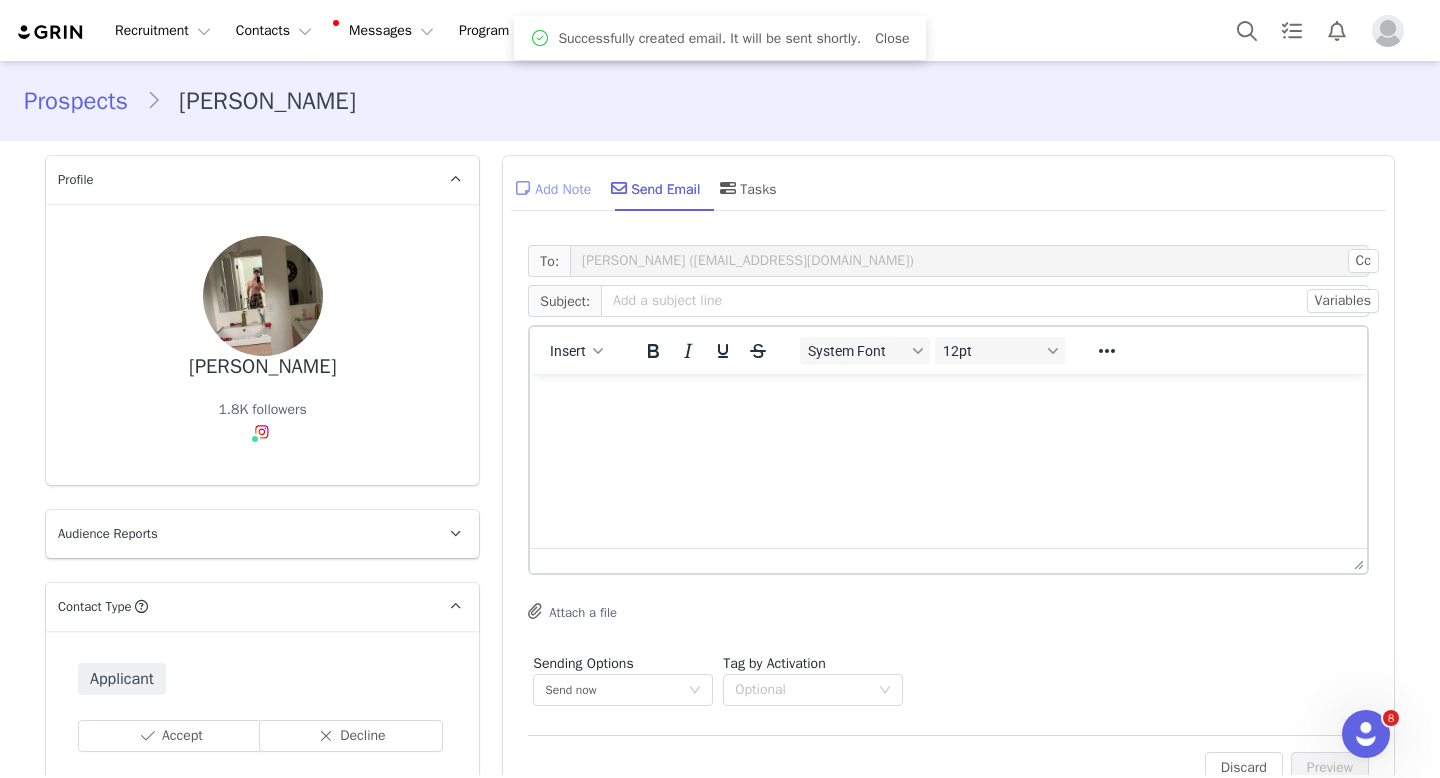 click on "Add Note" at bounding box center [551, 188] 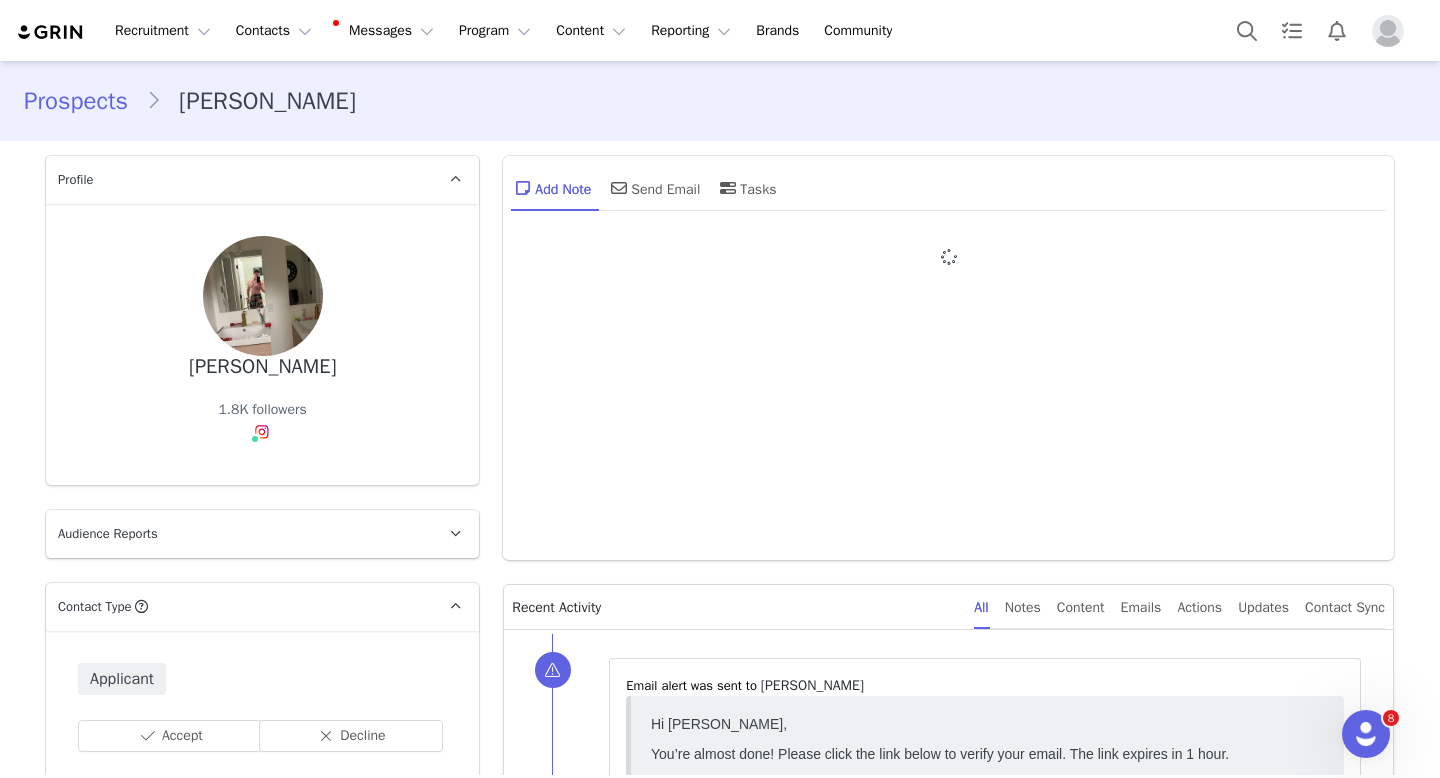 click at bounding box center (948, 390) 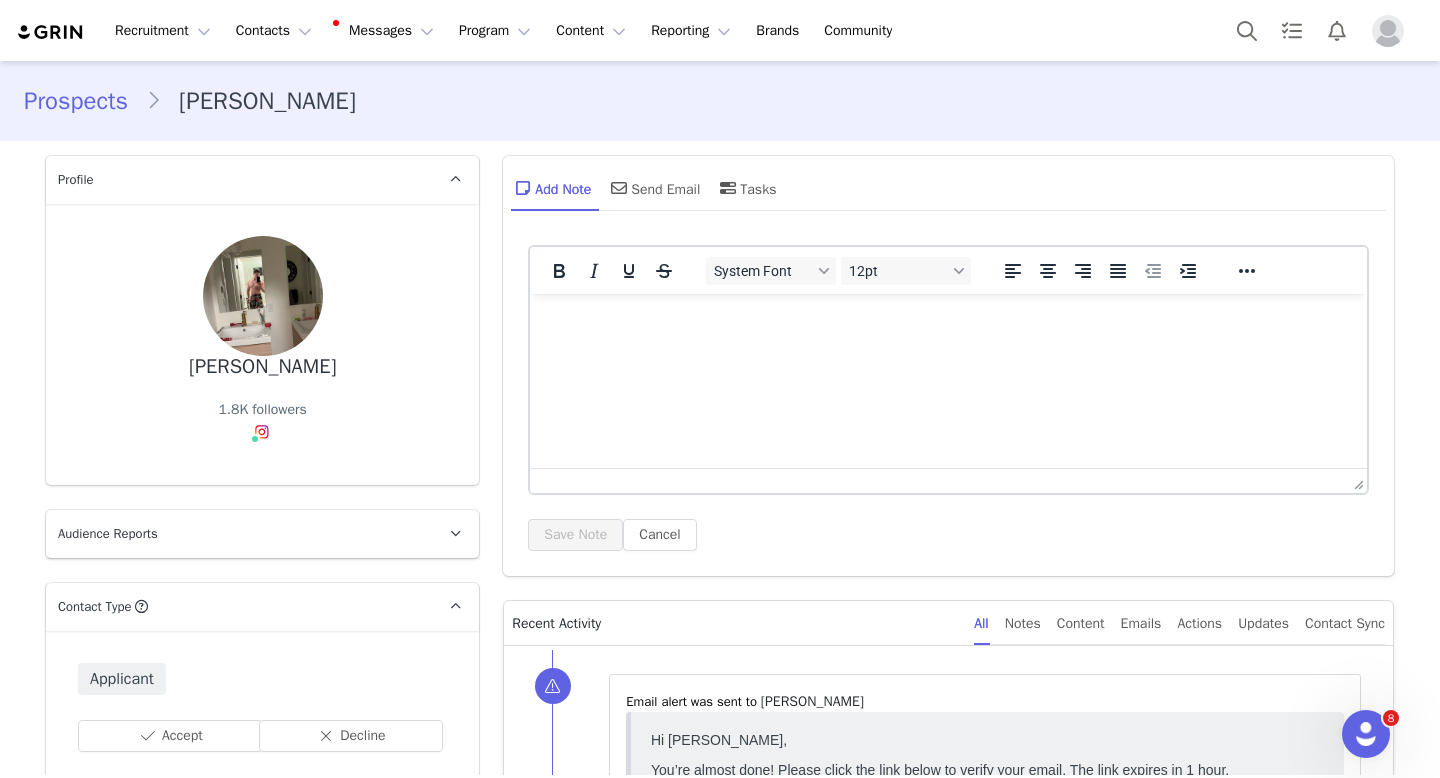scroll, scrollTop: 0, scrollLeft: 0, axis: both 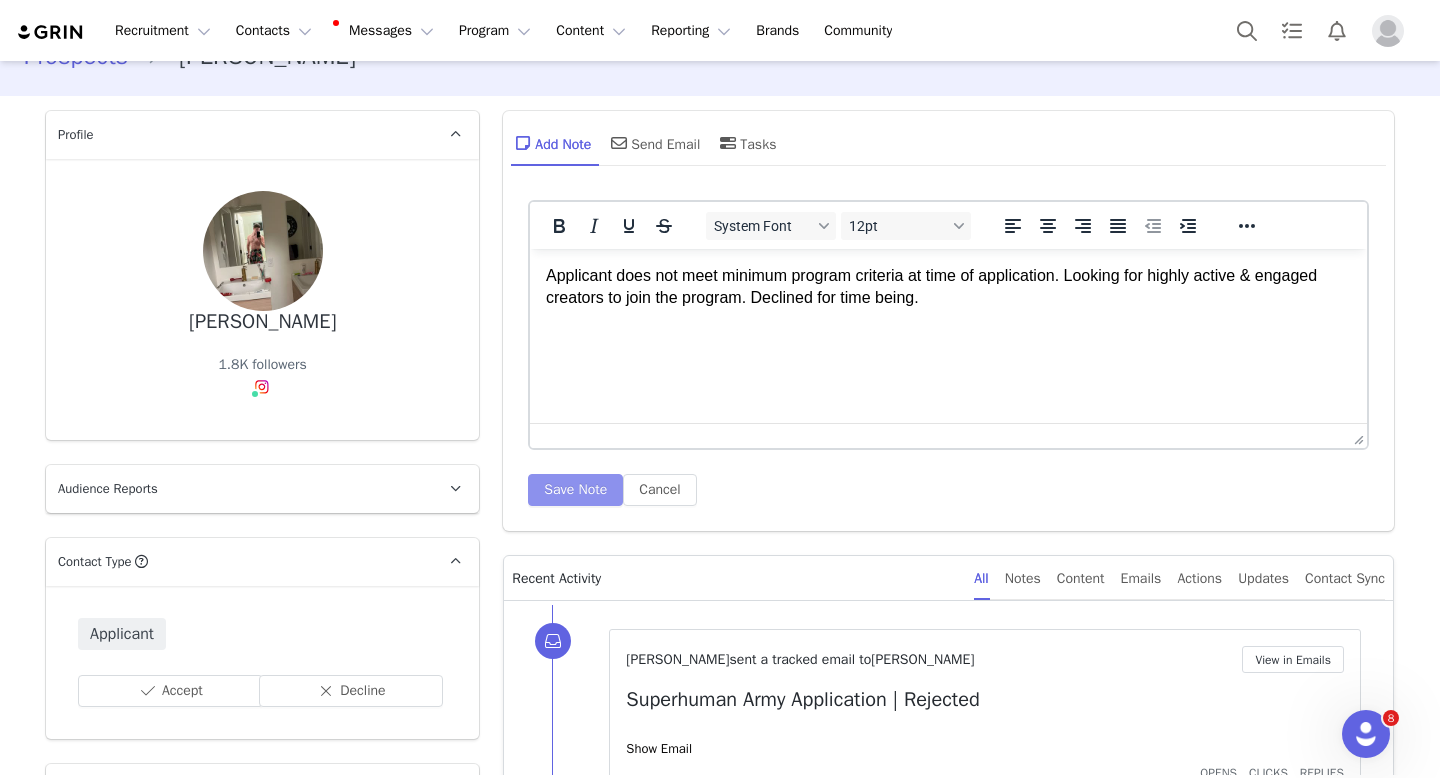 click on "Save Note" at bounding box center [575, 490] 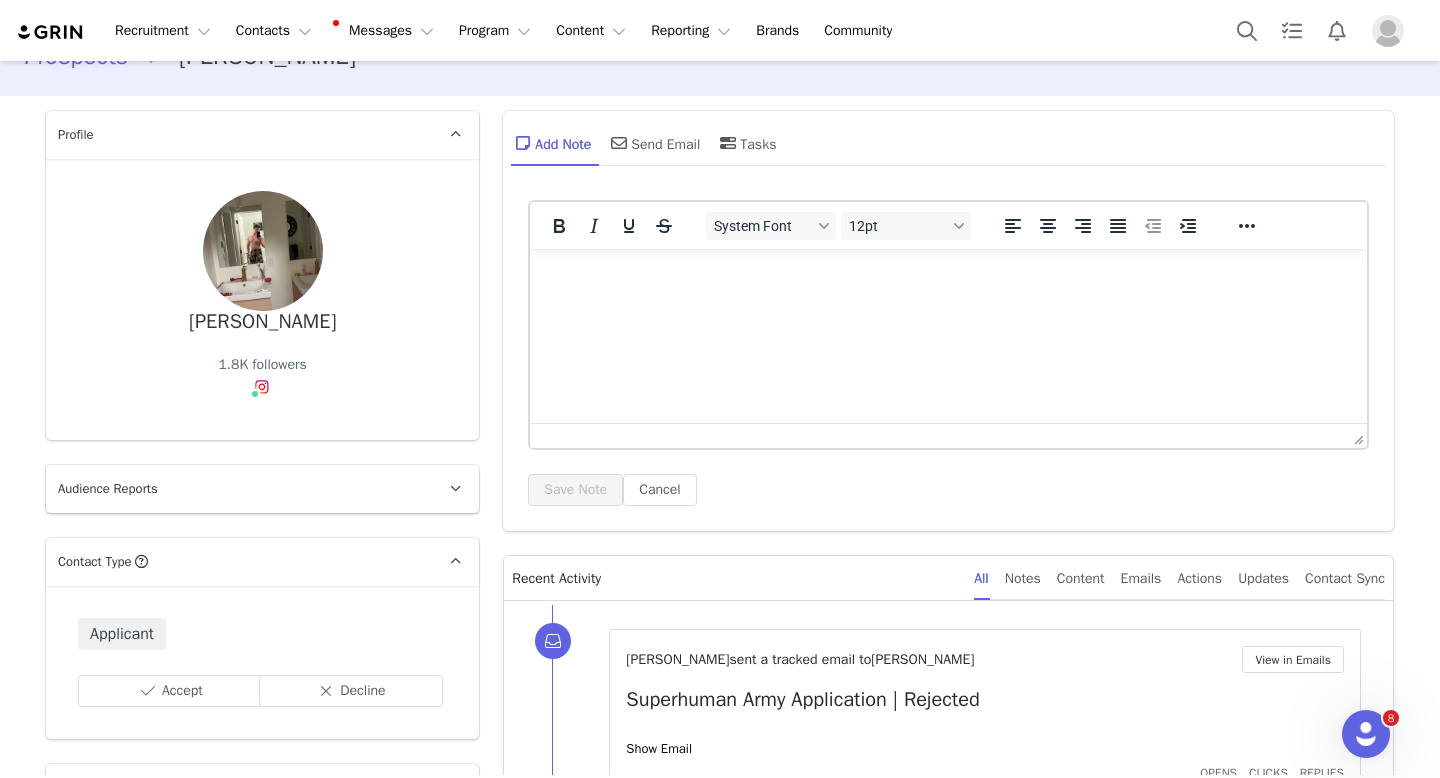 scroll, scrollTop: 0, scrollLeft: 0, axis: both 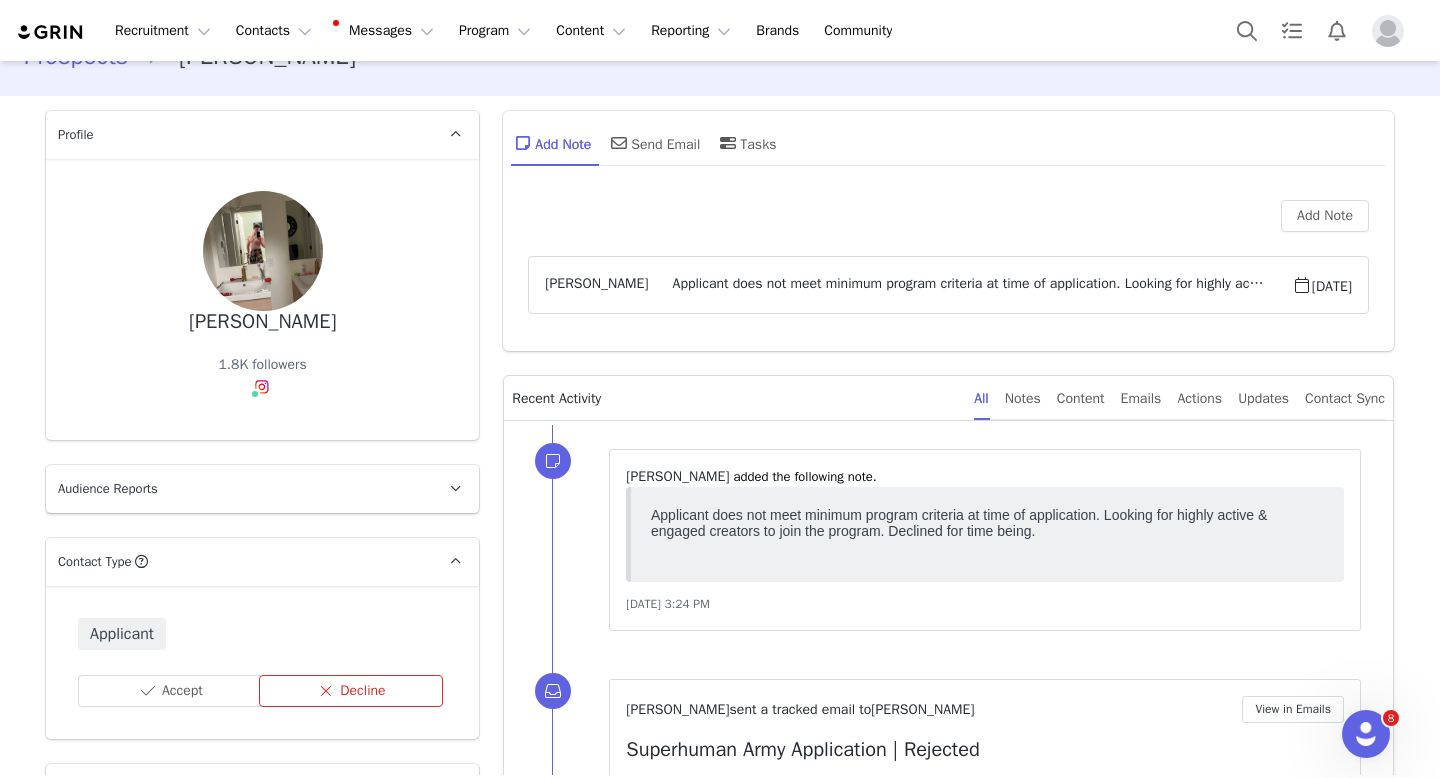 click on "Decline" at bounding box center [351, 691] 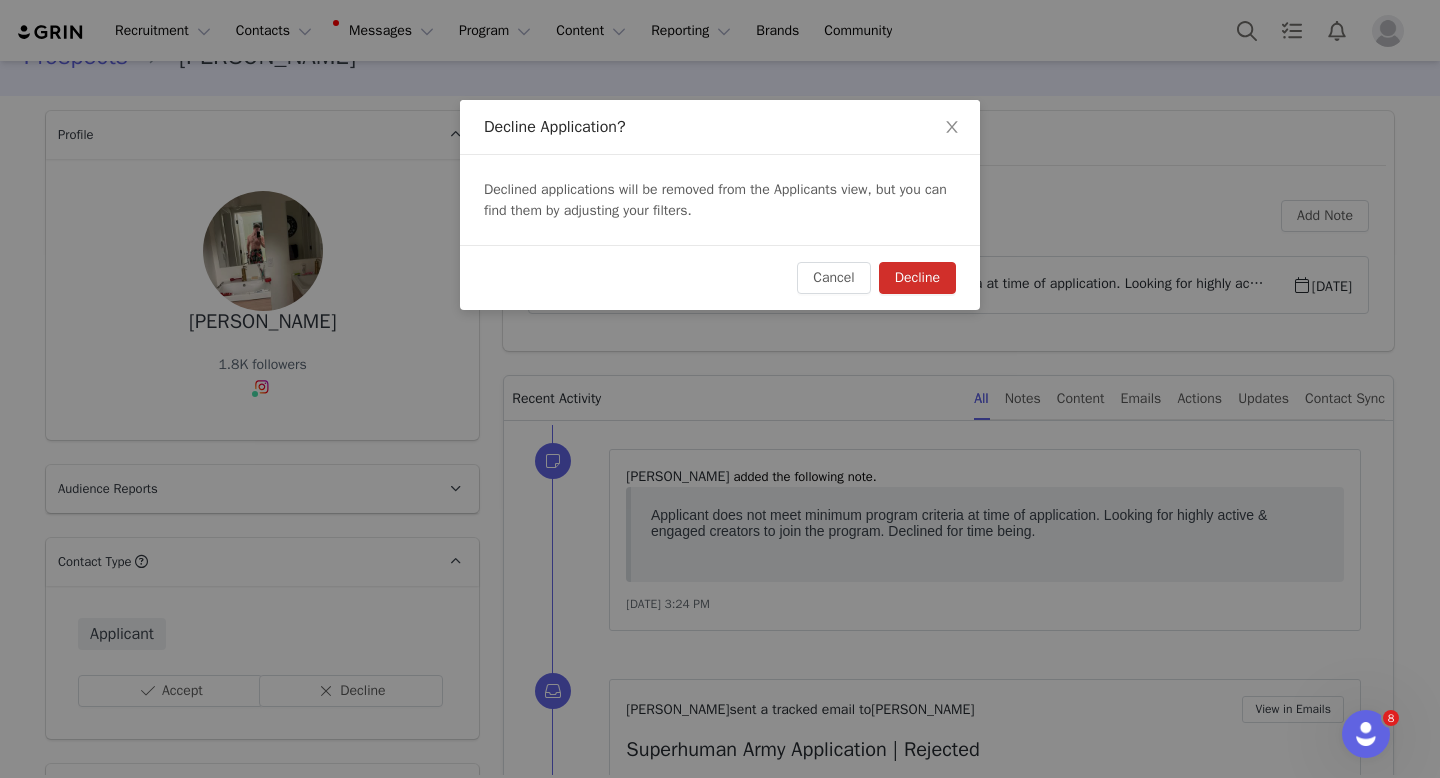 click on "Decline" at bounding box center [917, 278] 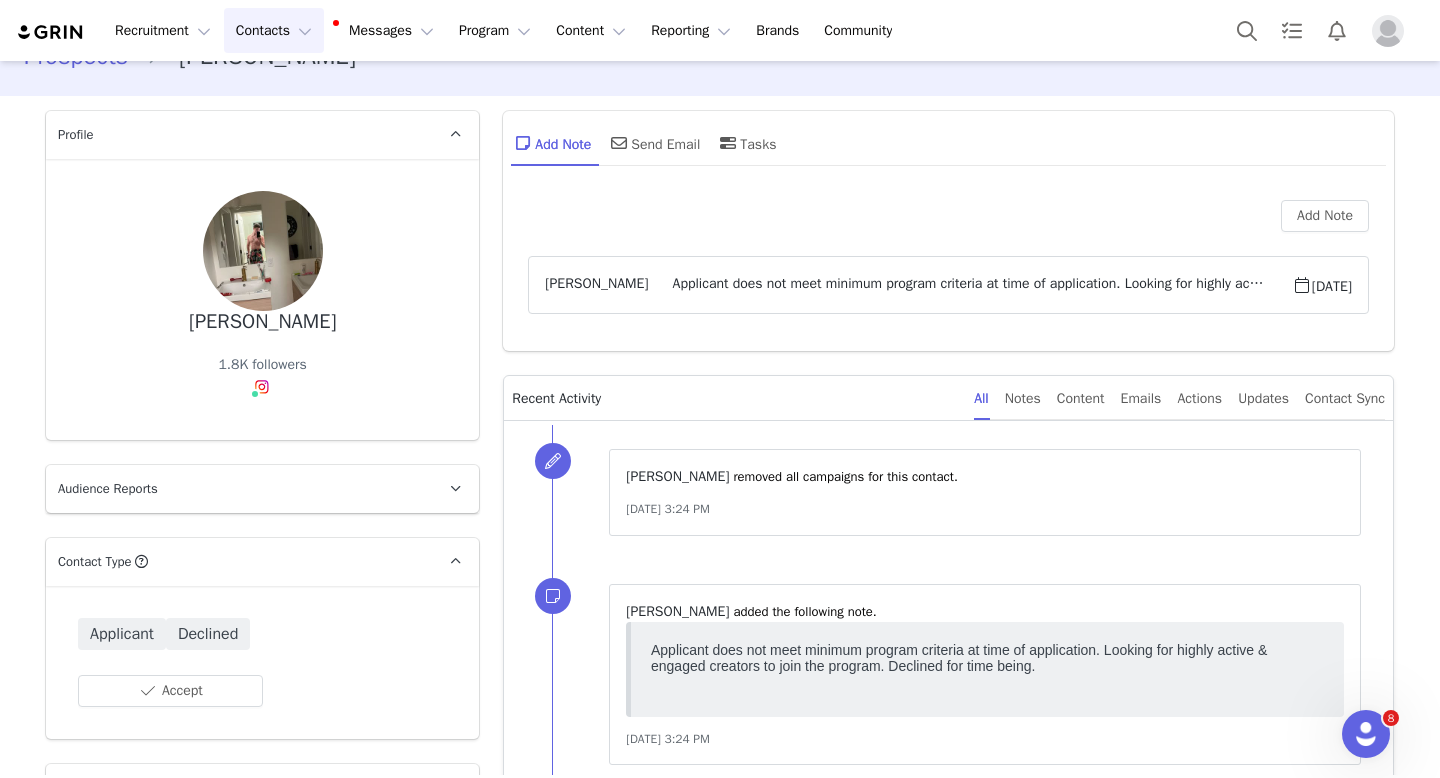 click on "Contacts Contacts" at bounding box center [274, 30] 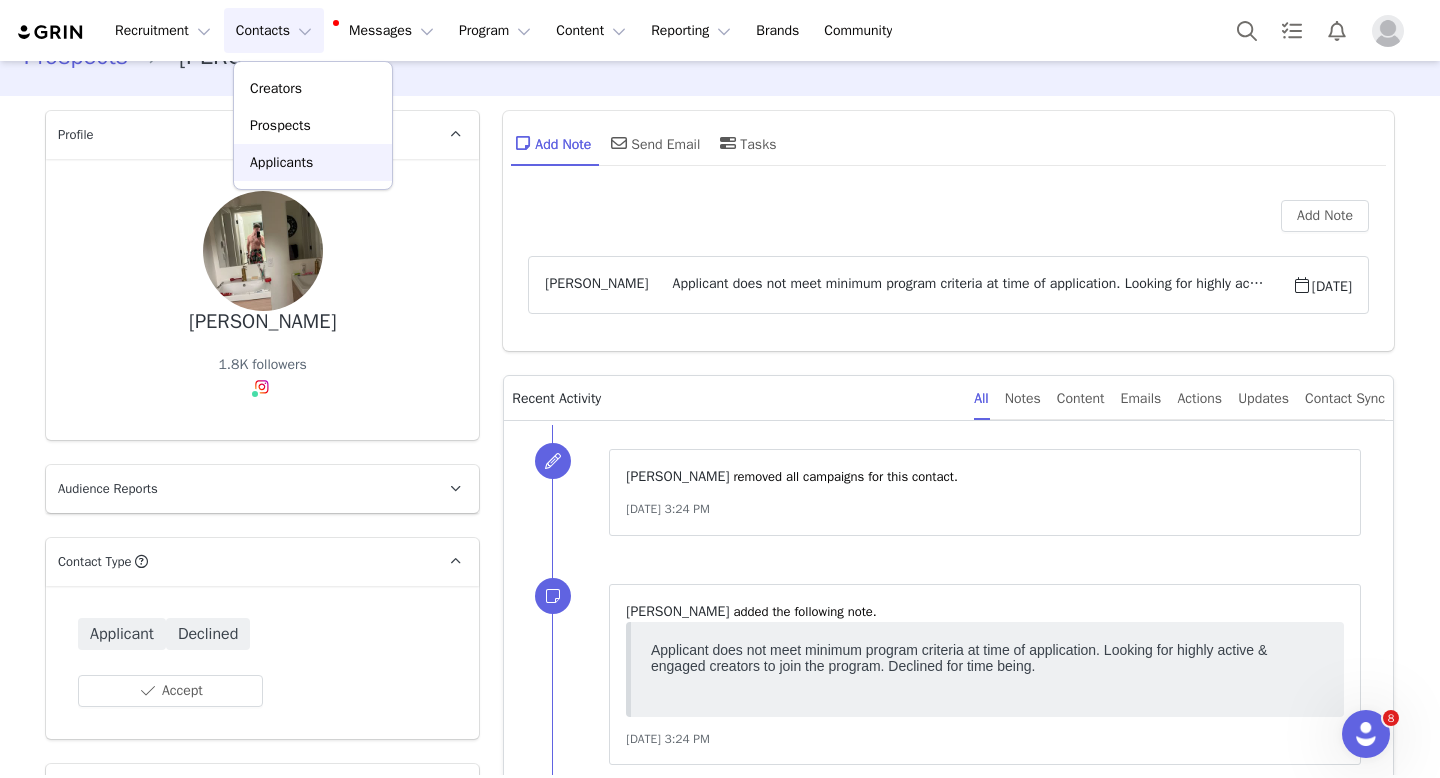 click on "Applicants" at bounding box center [313, 162] 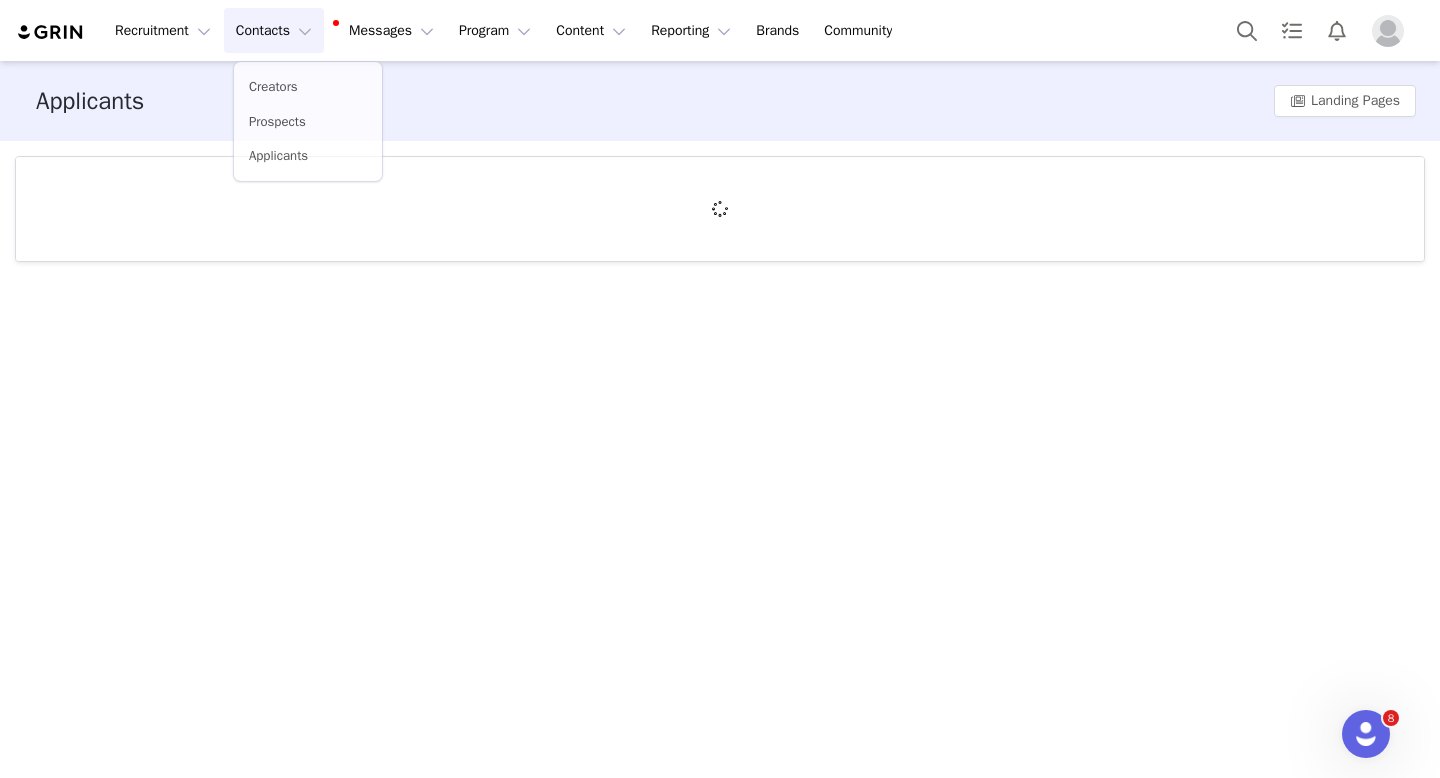 scroll, scrollTop: 0, scrollLeft: 0, axis: both 